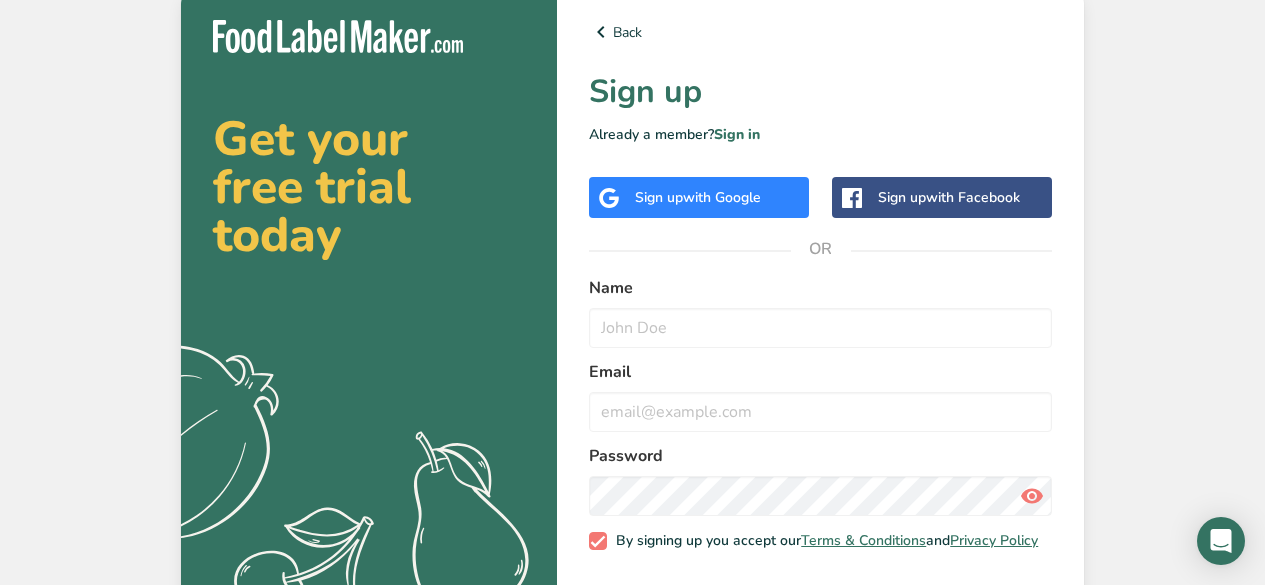 scroll, scrollTop: 0, scrollLeft: 0, axis: both 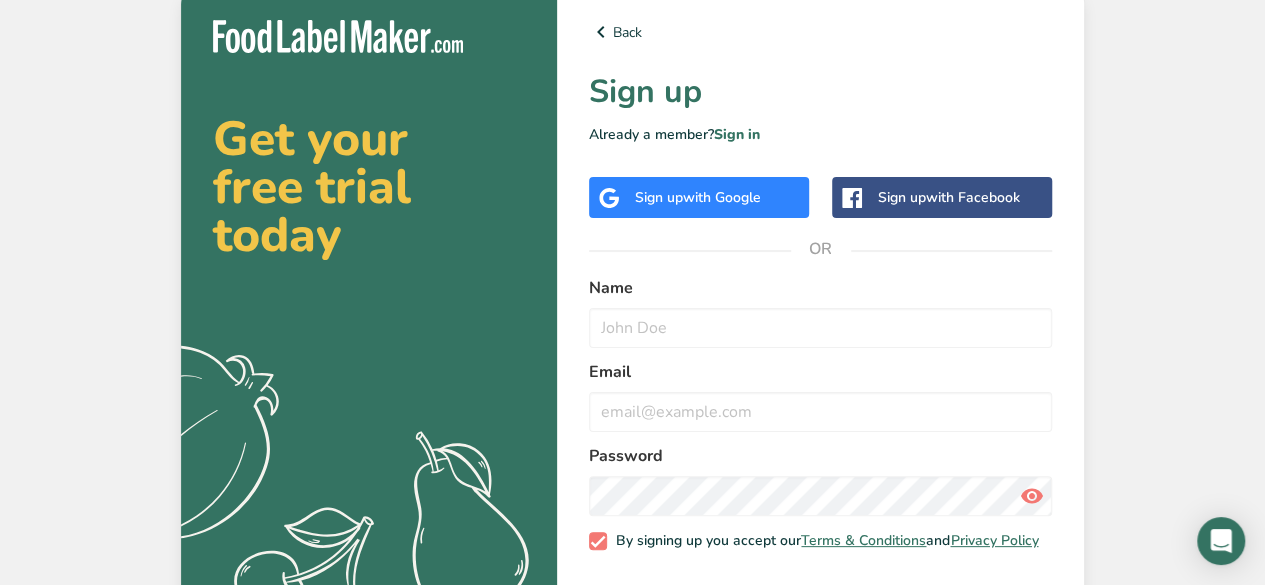 click on "with Google" at bounding box center [722, 197] 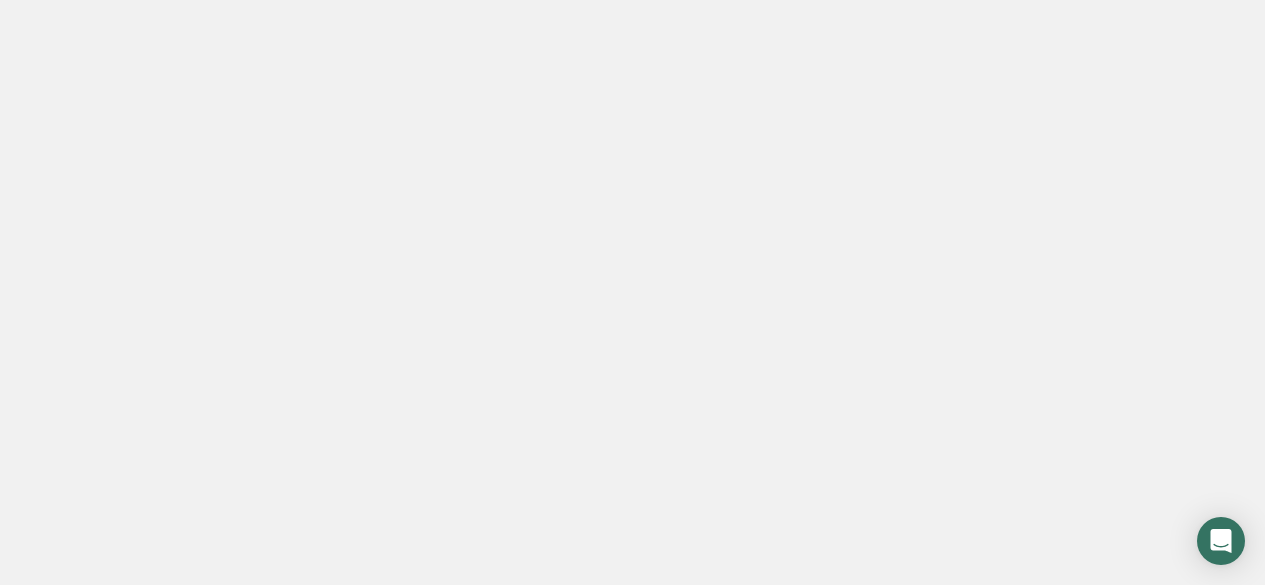 scroll, scrollTop: 0, scrollLeft: 0, axis: both 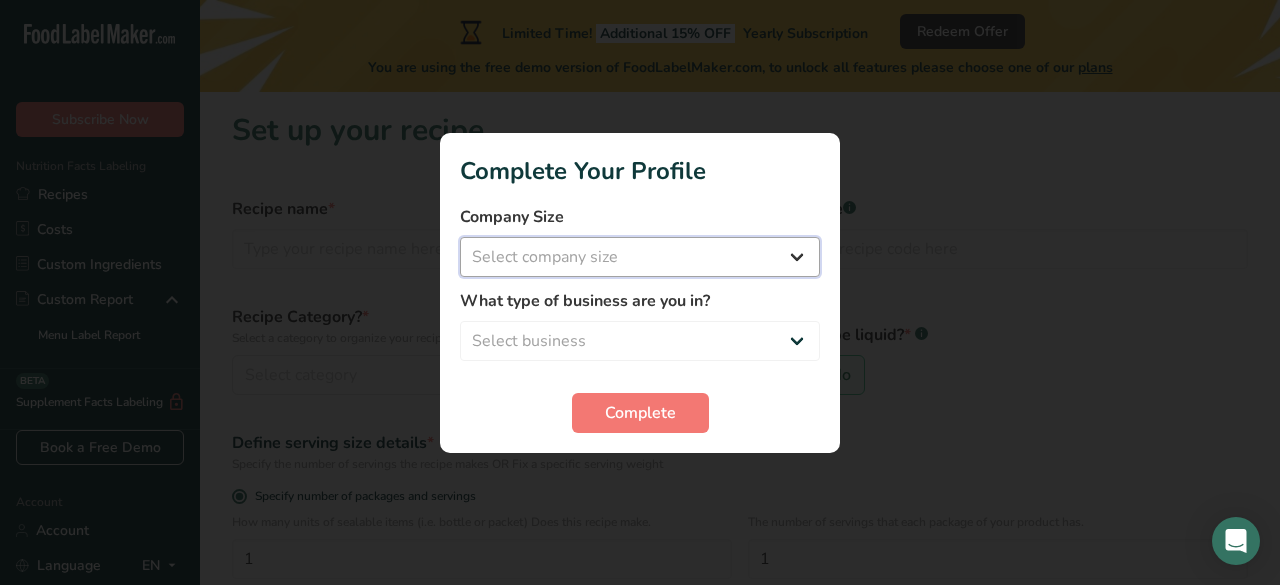 click on "Select company size
Fewer than 10 Employees
10 to 50 Employees
51 to 500 Employees
Over 500 Employees" at bounding box center (640, 257) 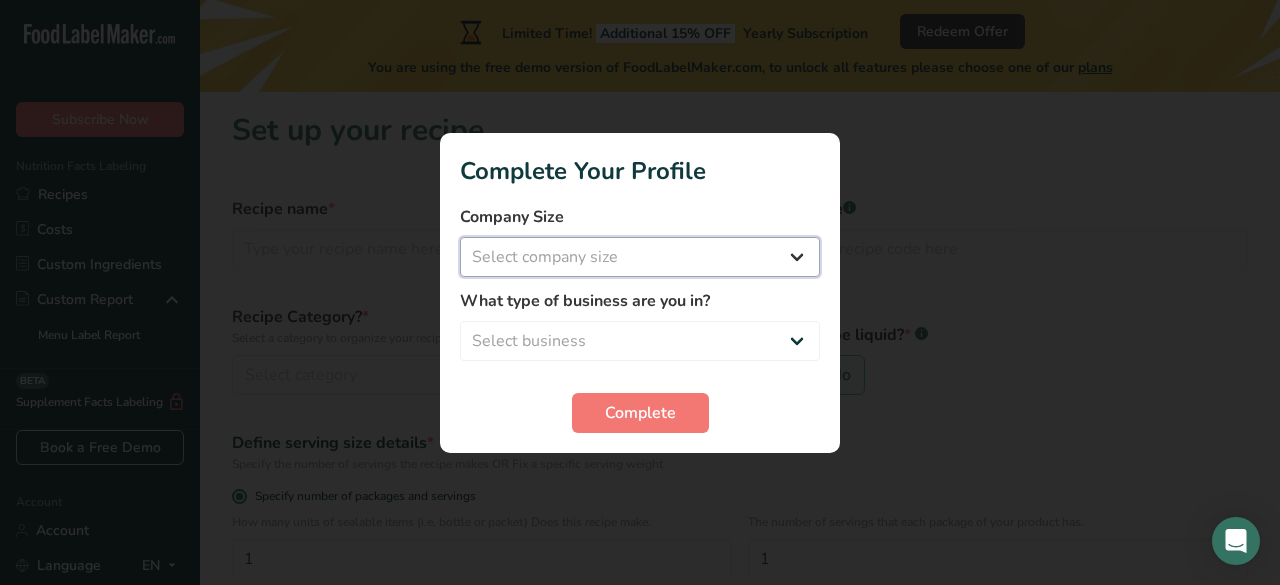 select on "1" 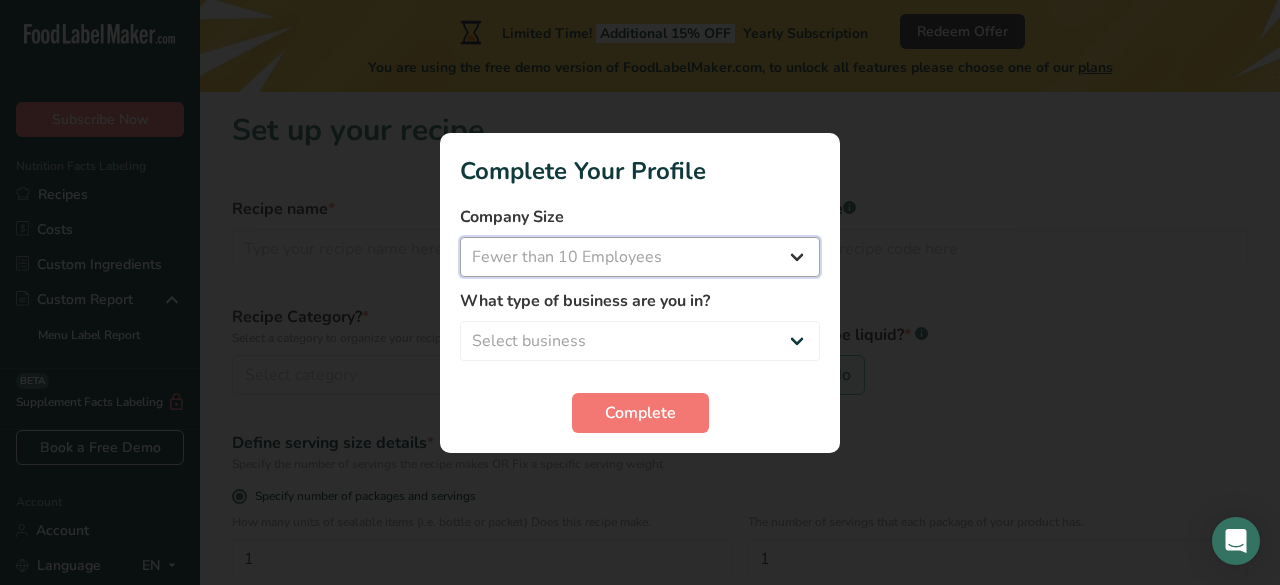 click on "Select company size
Fewer than 10 Employees
10 to 50 Employees
51 to 500 Employees
Over 500 Employees" at bounding box center (640, 257) 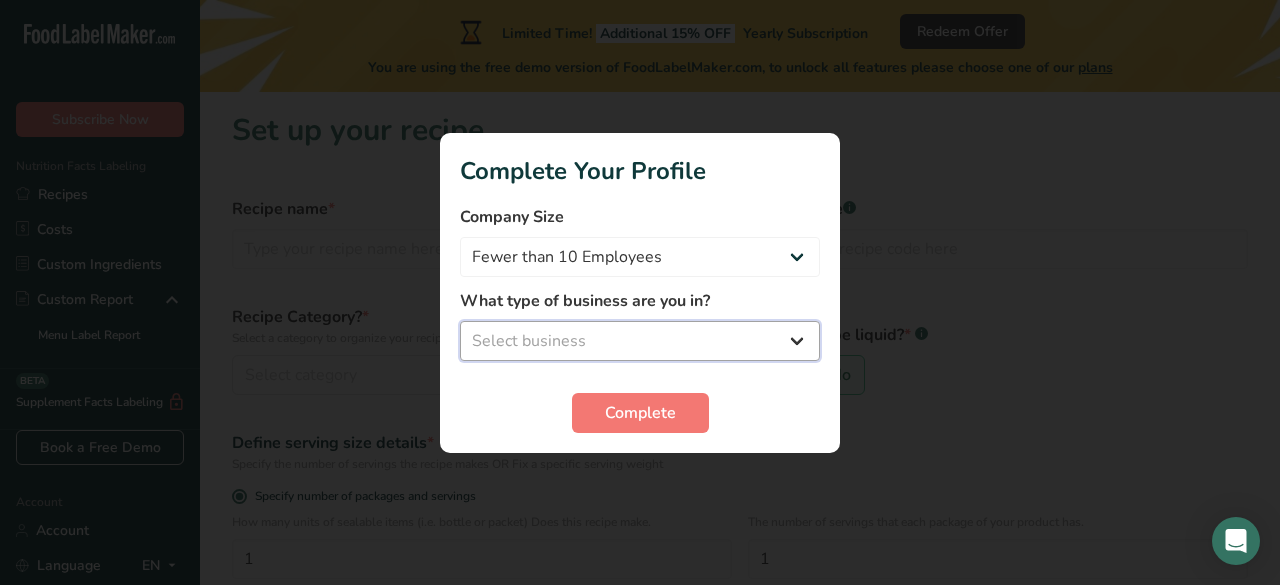 click on "Select business
Packaged Food Manufacturer
Restaurant & Cafe
Bakery
Meal Plans & Catering Company
Nutritionist
Food Blogger
Personal Trainer
Other" at bounding box center [640, 341] 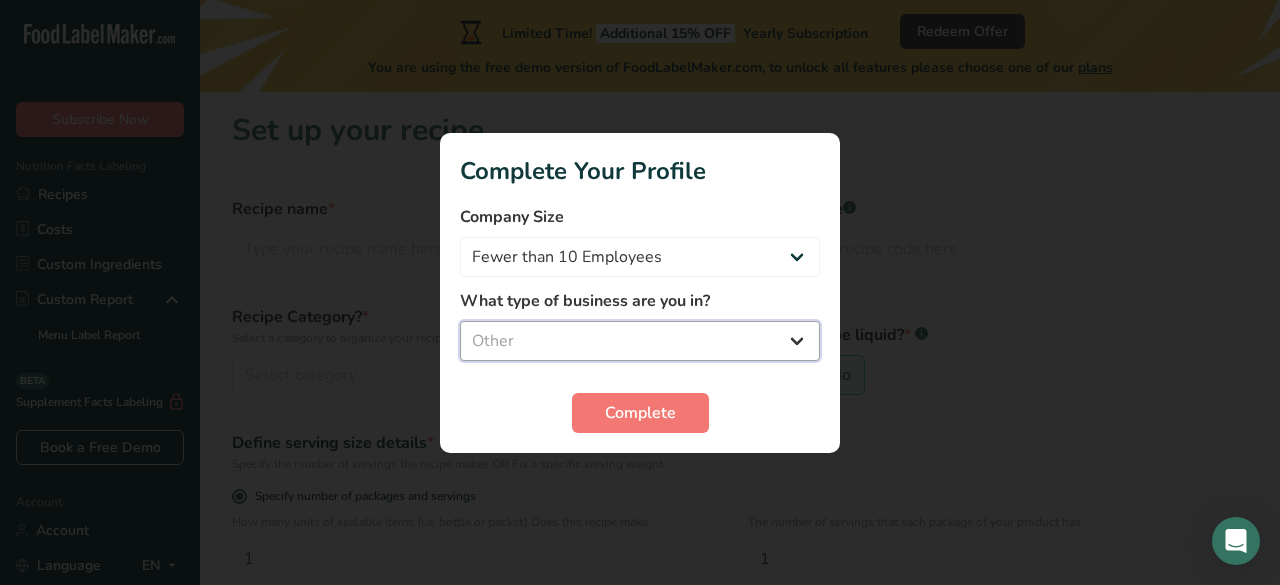 click on "Select business
Packaged Food Manufacturer
Restaurant & Cafe
Bakery
Meal Plans & Catering Company
Nutritionist
Food Blogger
Personal Trainer
Other" at bounding box center (640, 341) 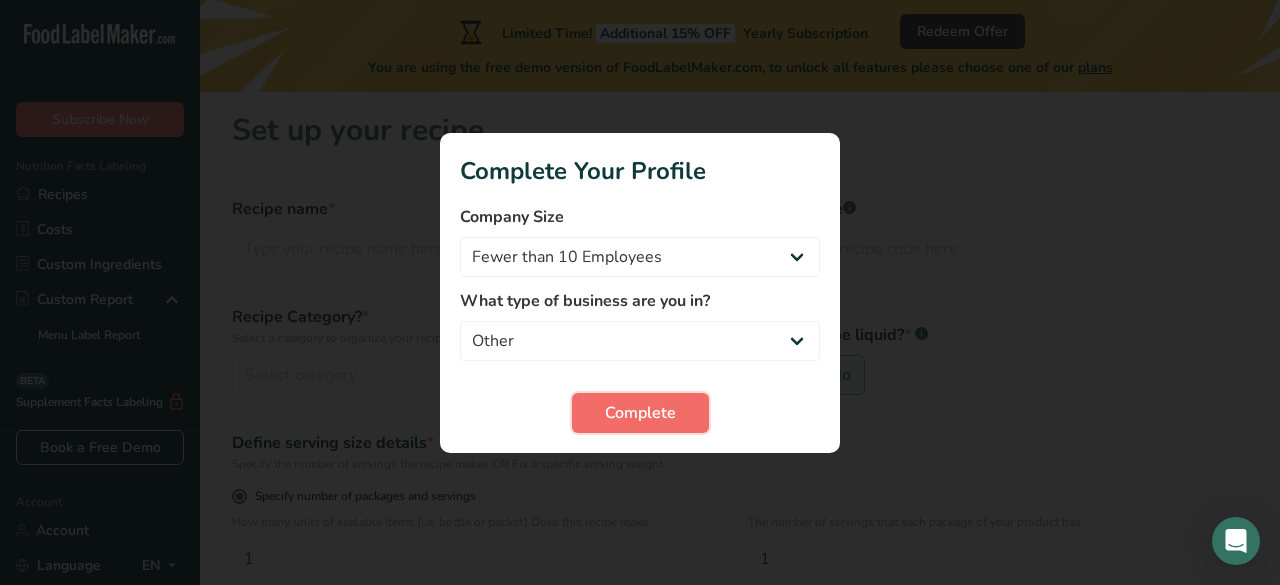 click on "Complete" at bounding box center (640, 413) 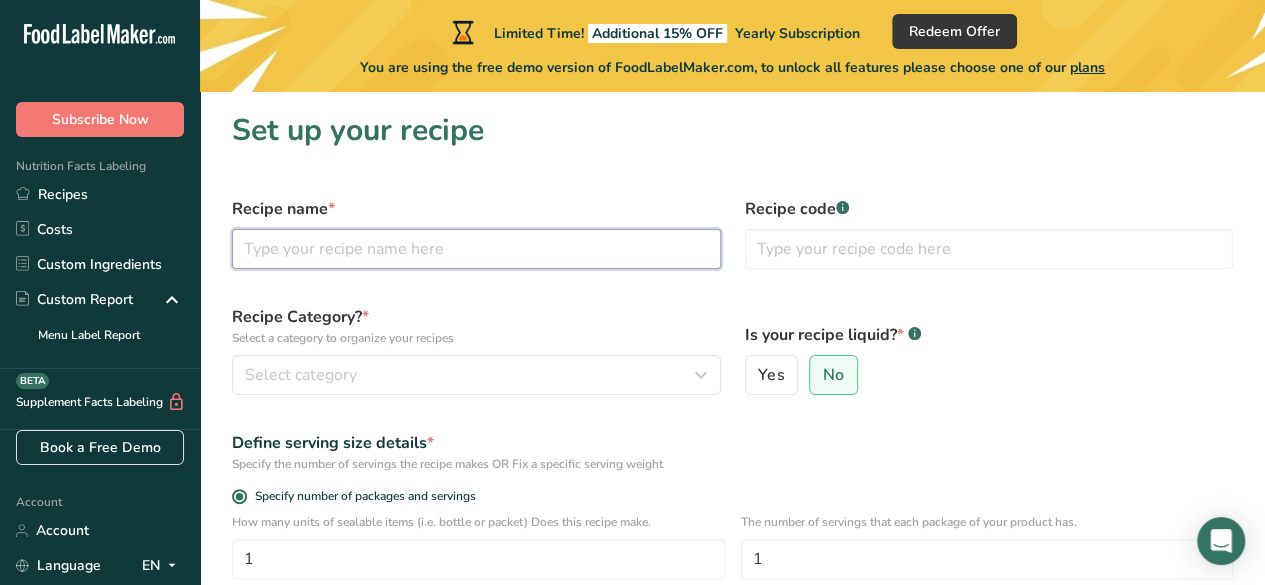 click at bounding box center [476, 249] 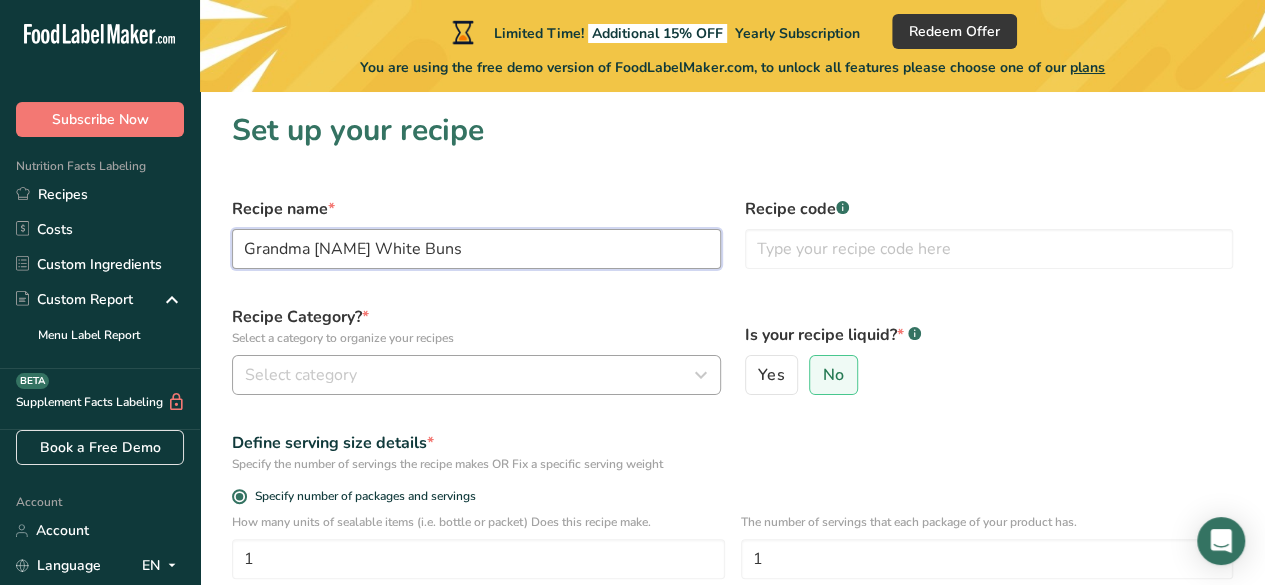 type on "Grandma [NAME] White Buns" 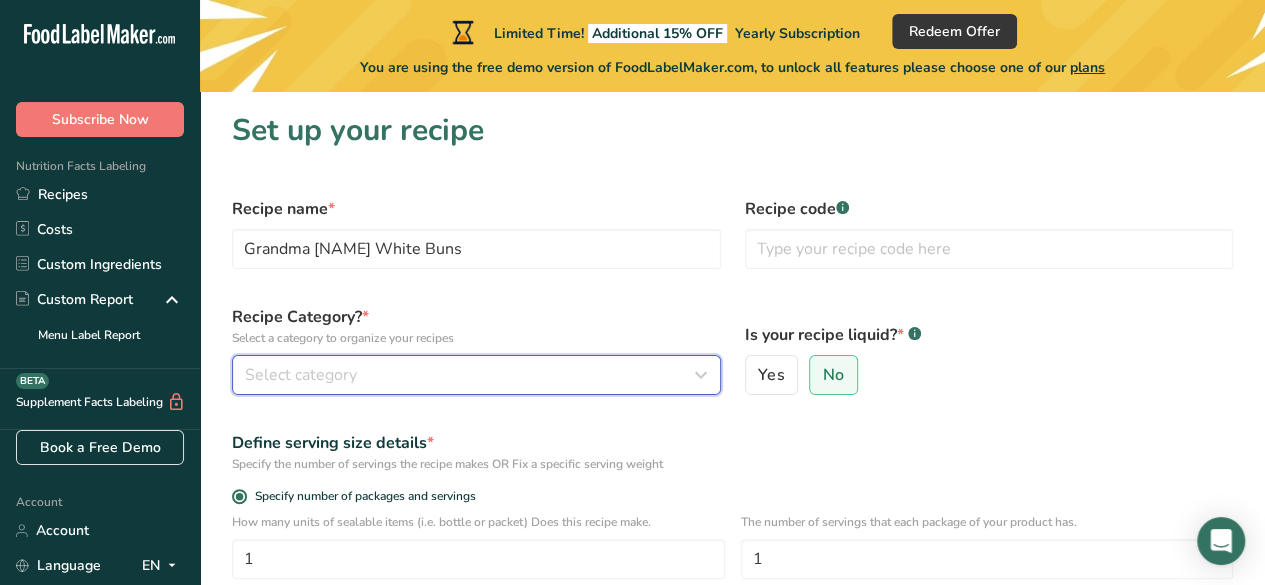 click on "Select category" at bounding box center [301, 375] 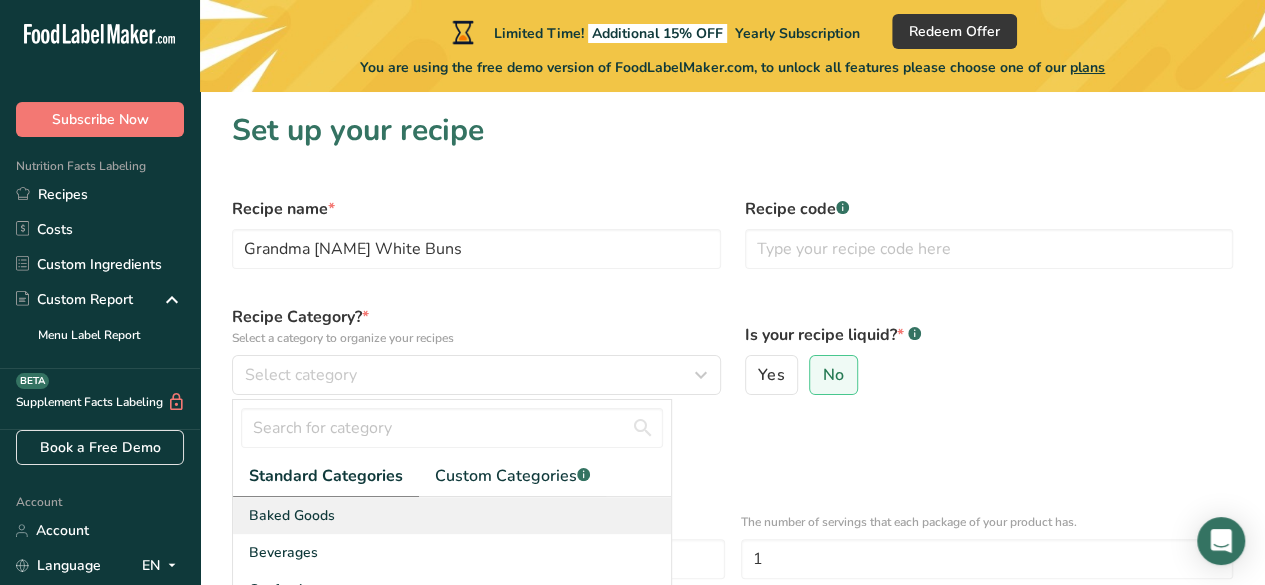 click on "Baked Goods" at bounding box center [452, 515] 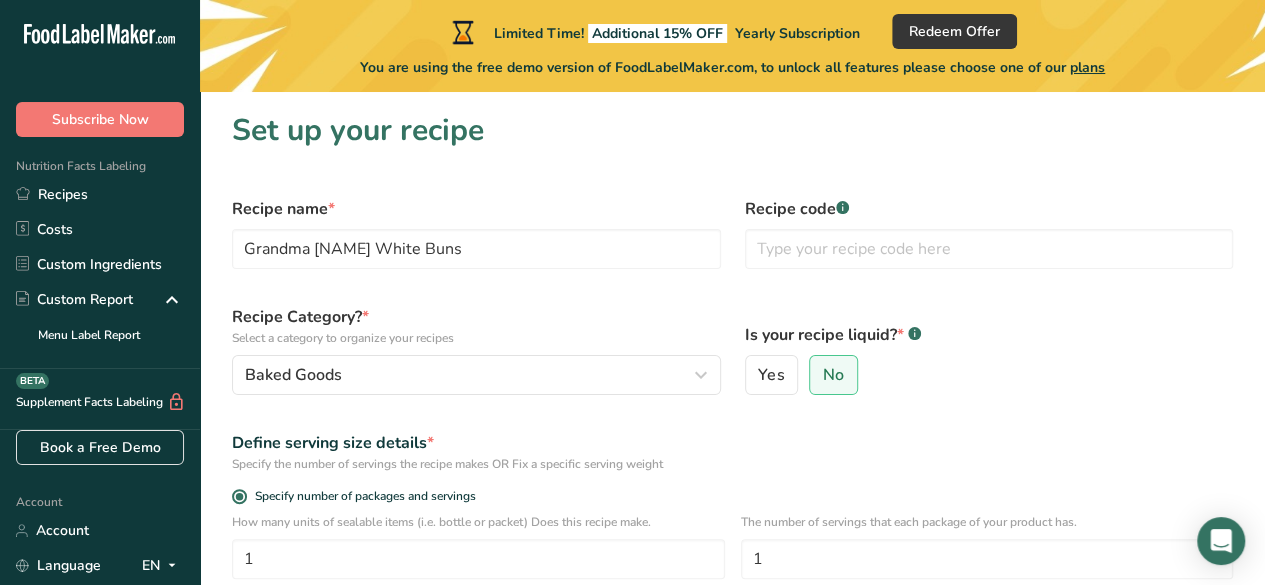 click on "Yes   No" at bounding box center [989, 375] 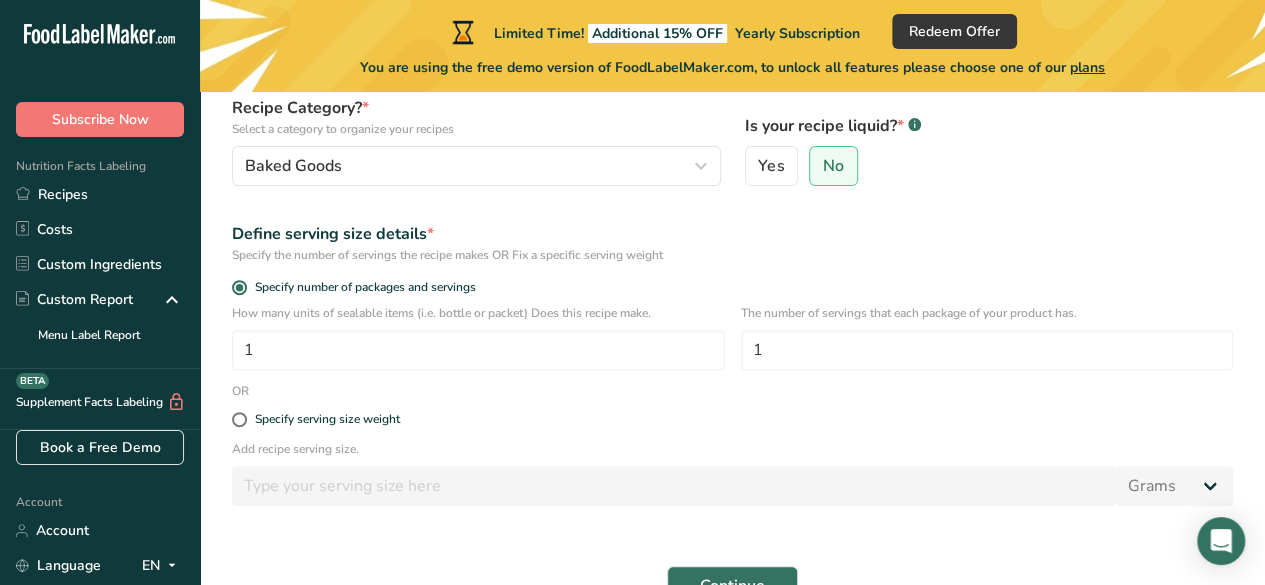 scroll, scrollTop: 240, scrollLeft: 0, axis: vertical 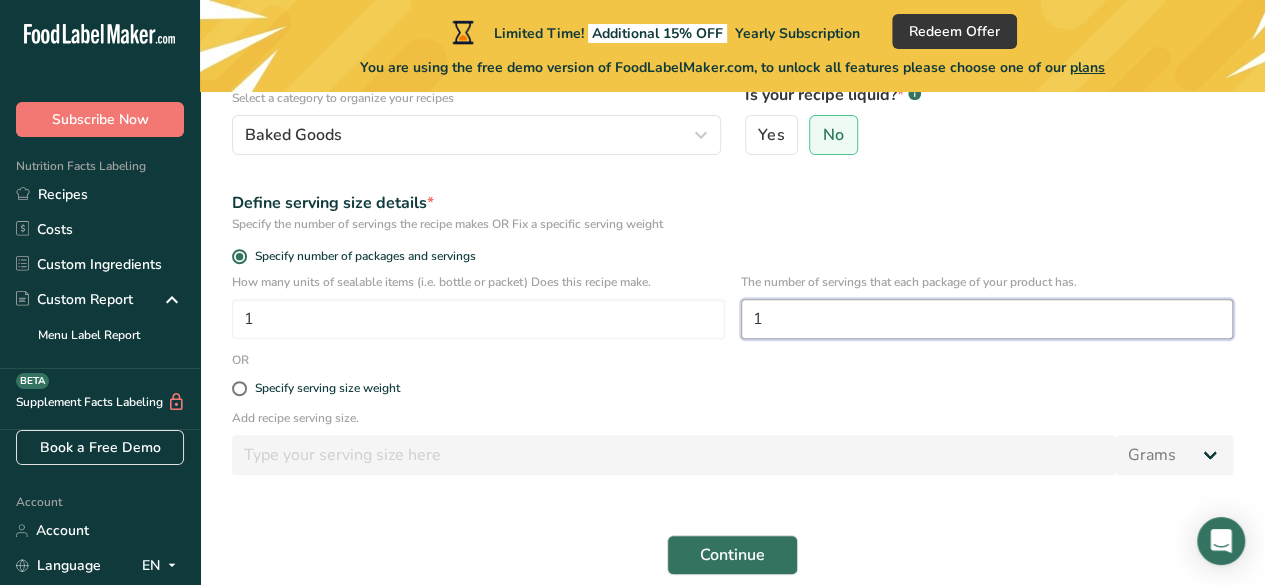 click on "1" at bounding box center (987, 319) 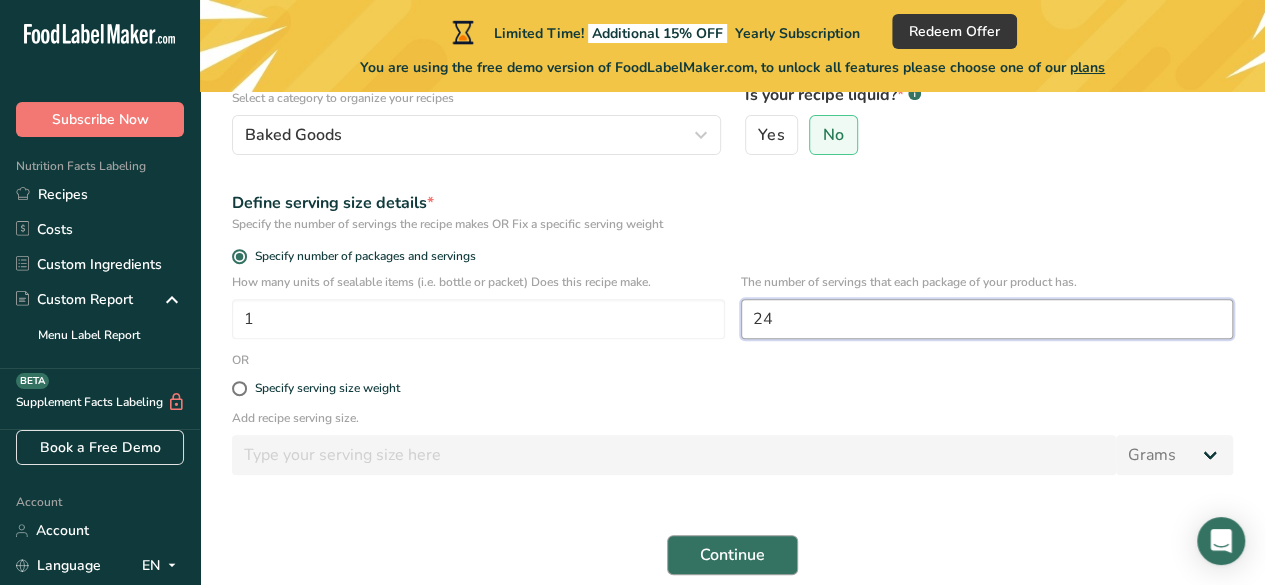type on "24" 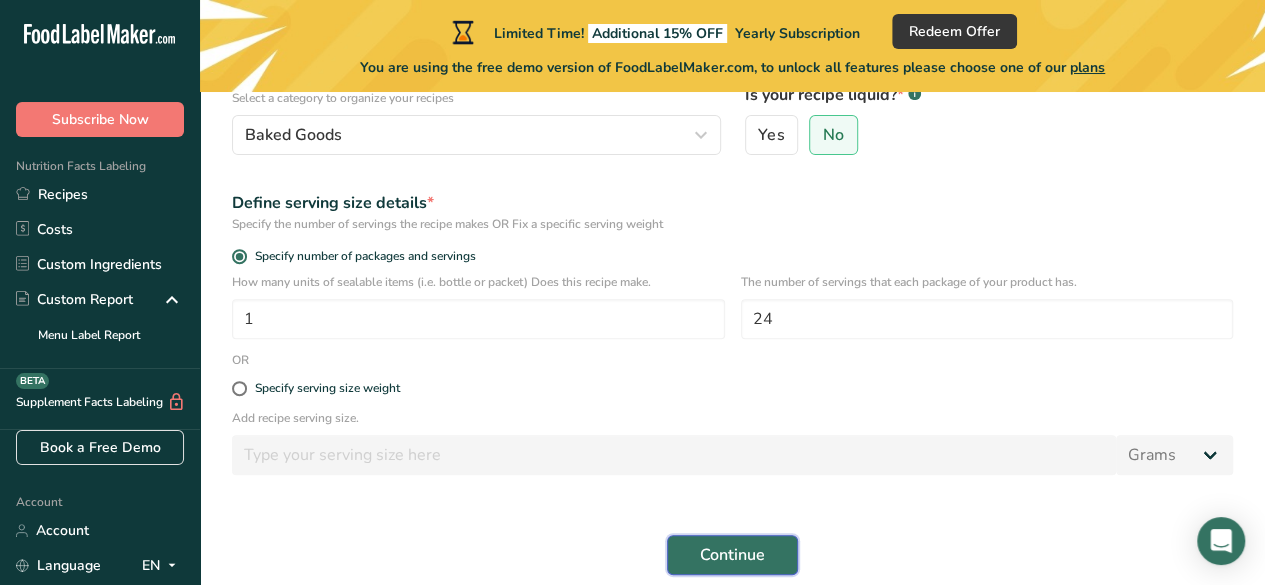 click on "Continue" at bounding box center [732, 555] 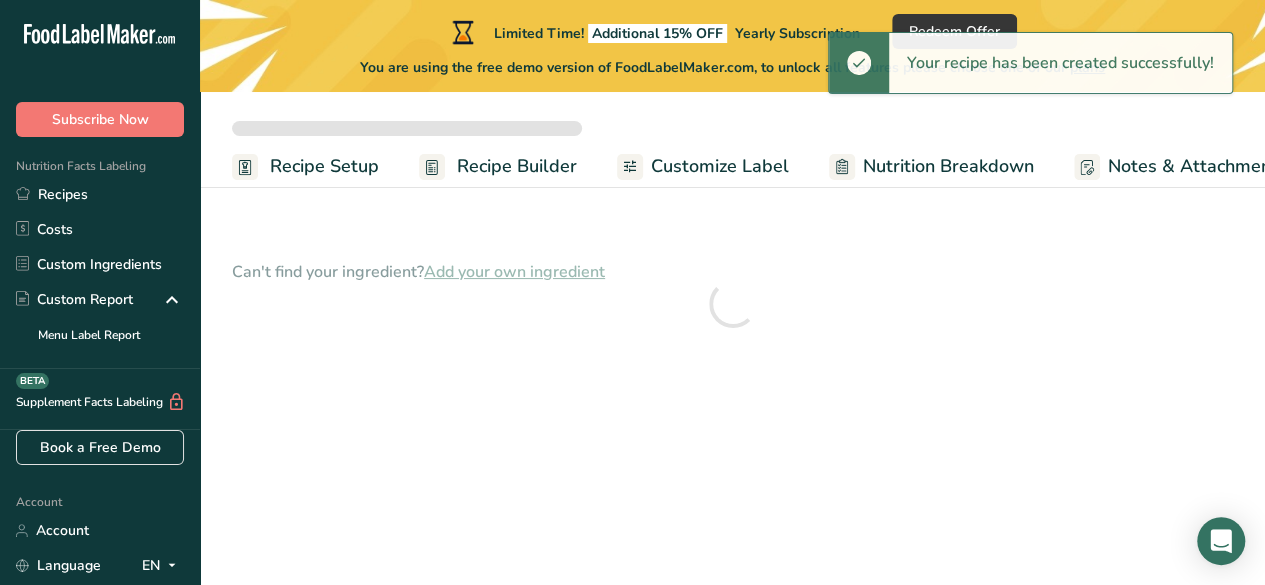 scroll, scrollTop: 0, scrollLeft: 0, axis: both 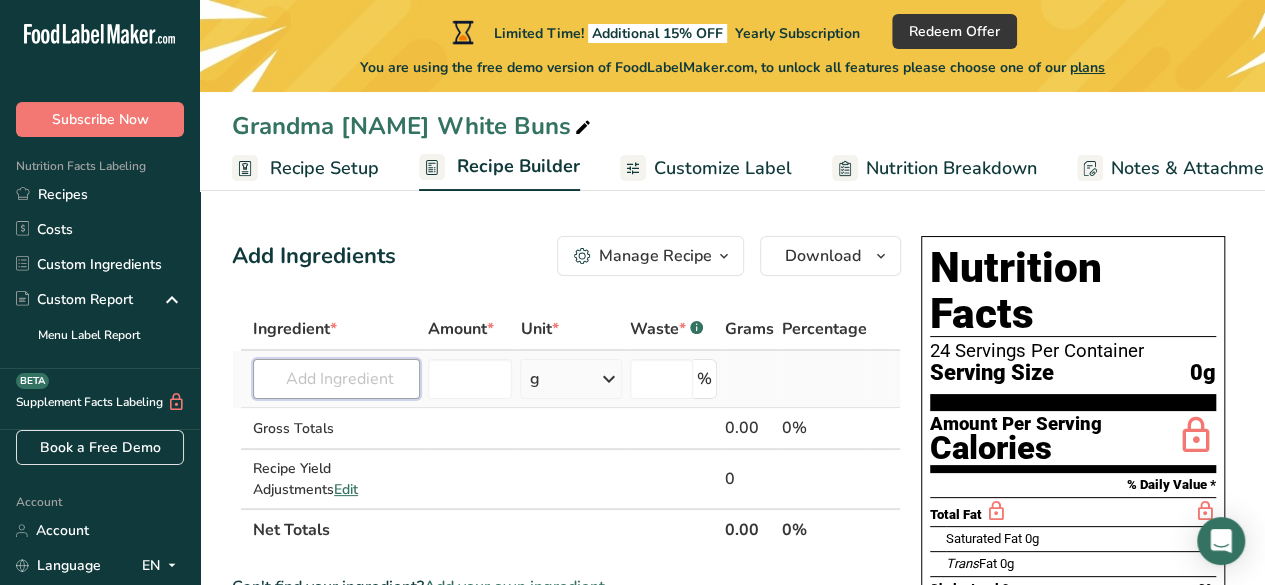 click at bounding box center (336, 379) 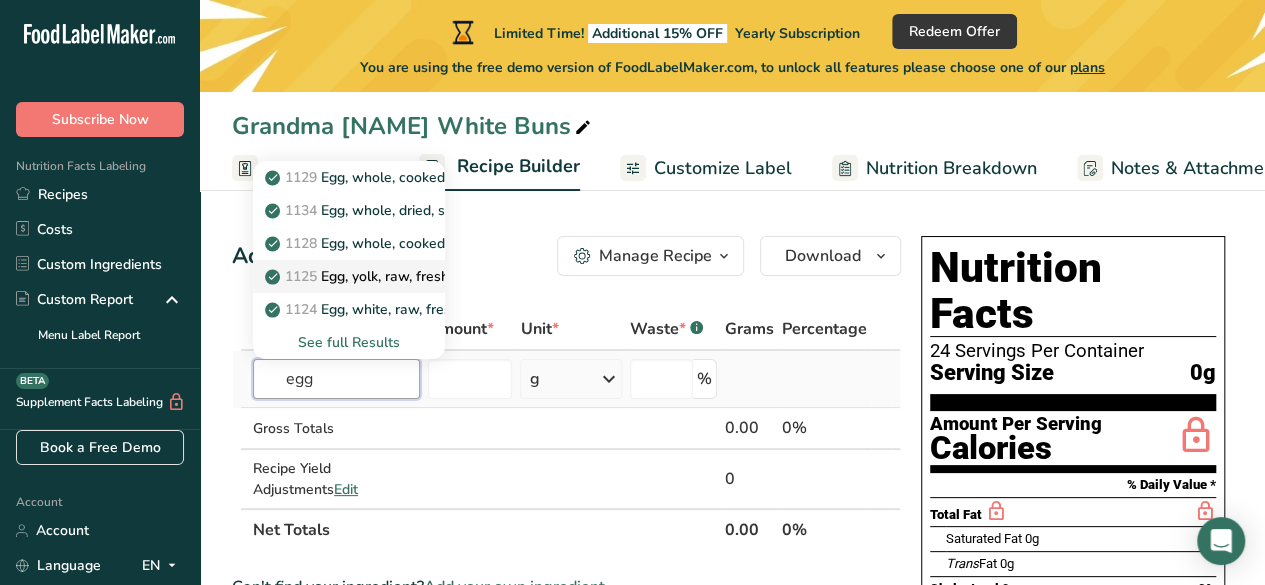 type on "egg" 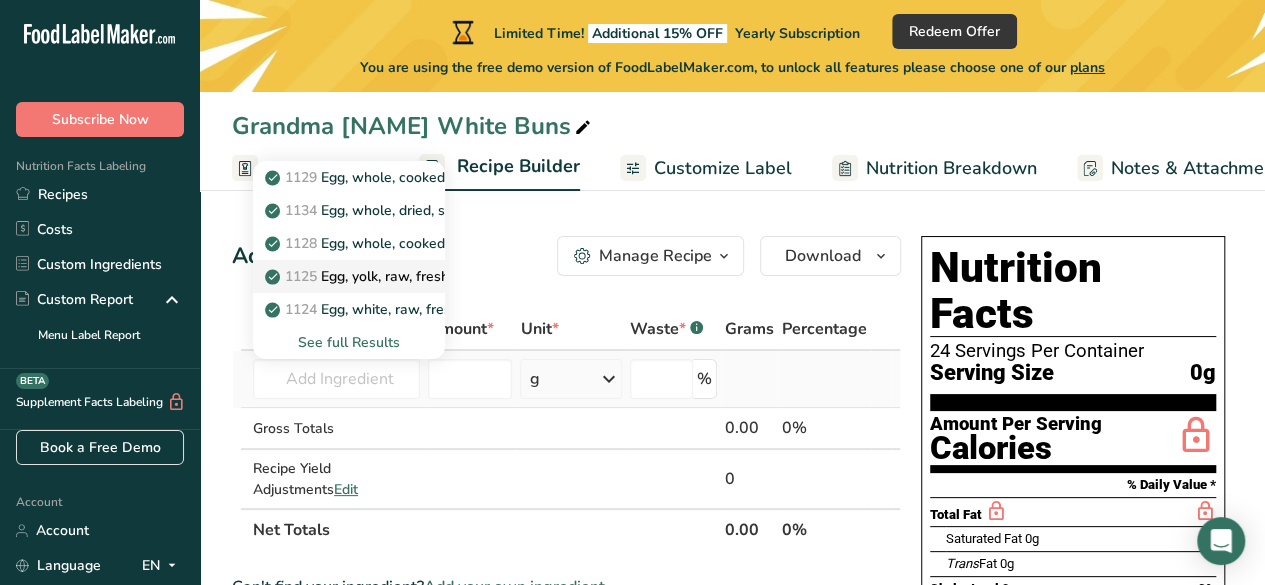 click on "[NUMBER]
Egg, yolk, raw, fresh" at bounding box center (359, 276) 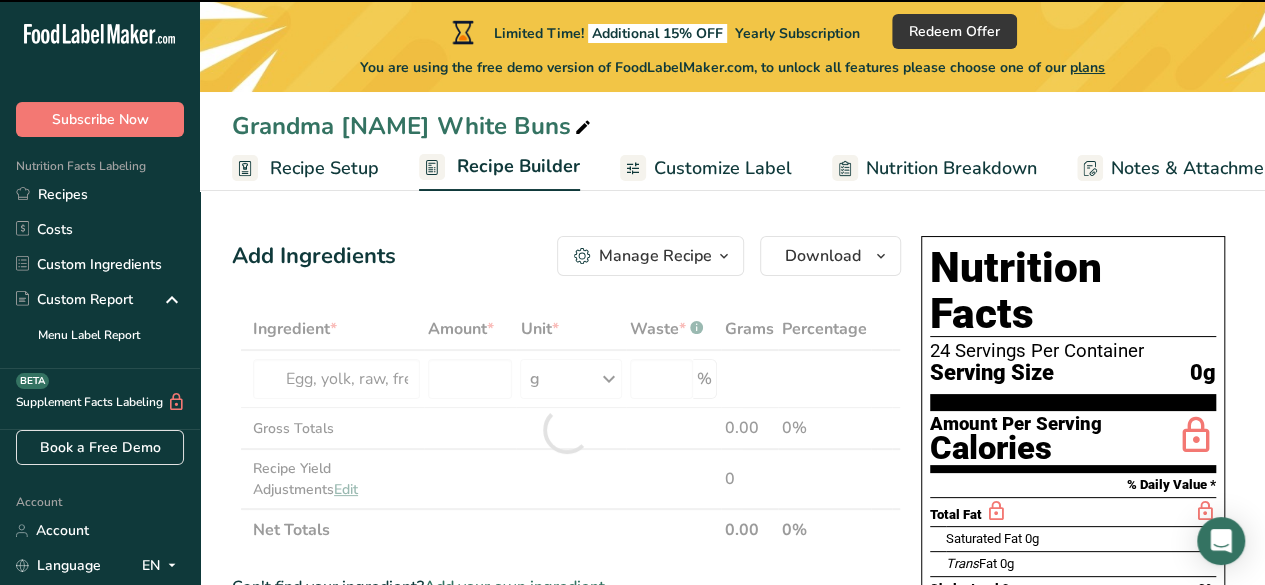 type on "0" 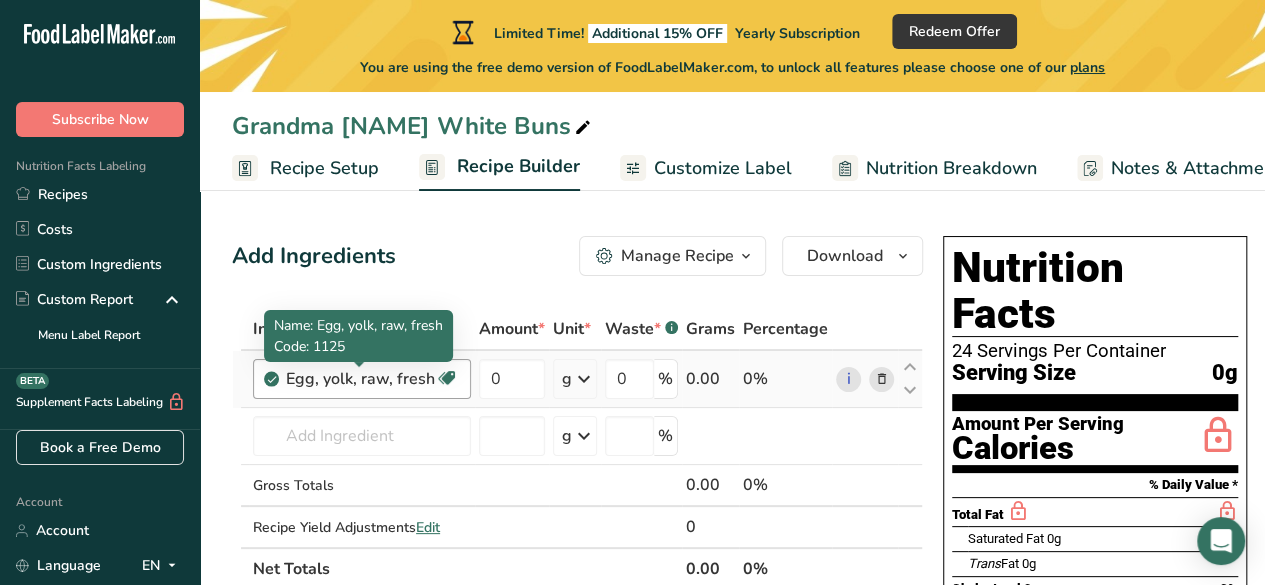 click on "Egg, yolk, raw, fresh" at bounding box center (360, 379) 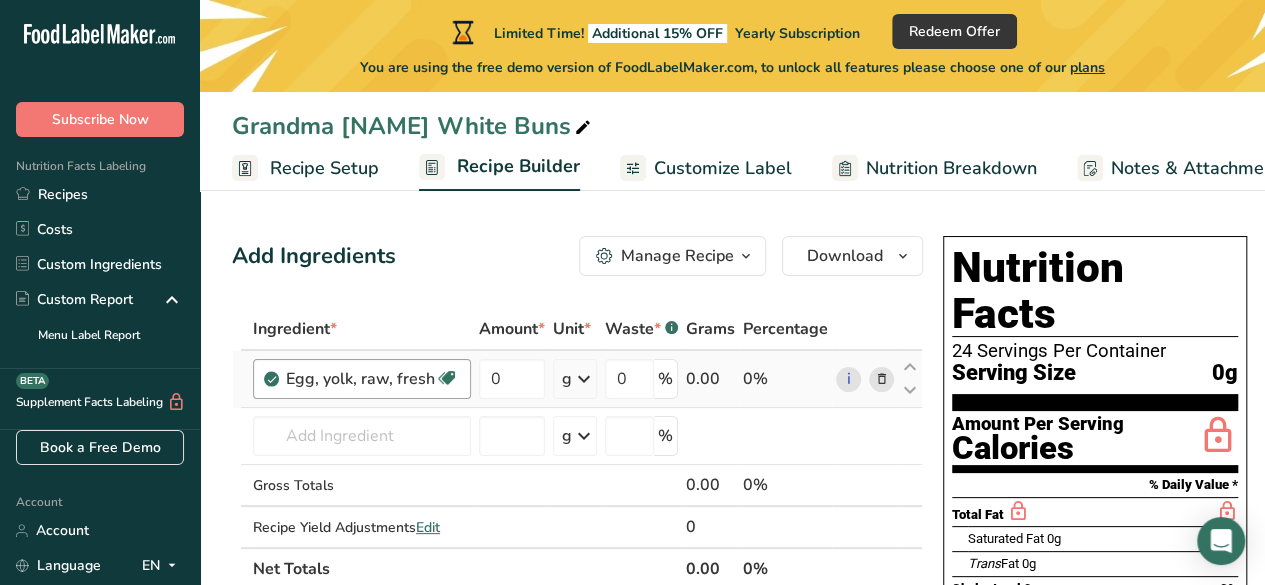 click on "Egg, yolk, raw, fresh" at bounding box center [360, 379] 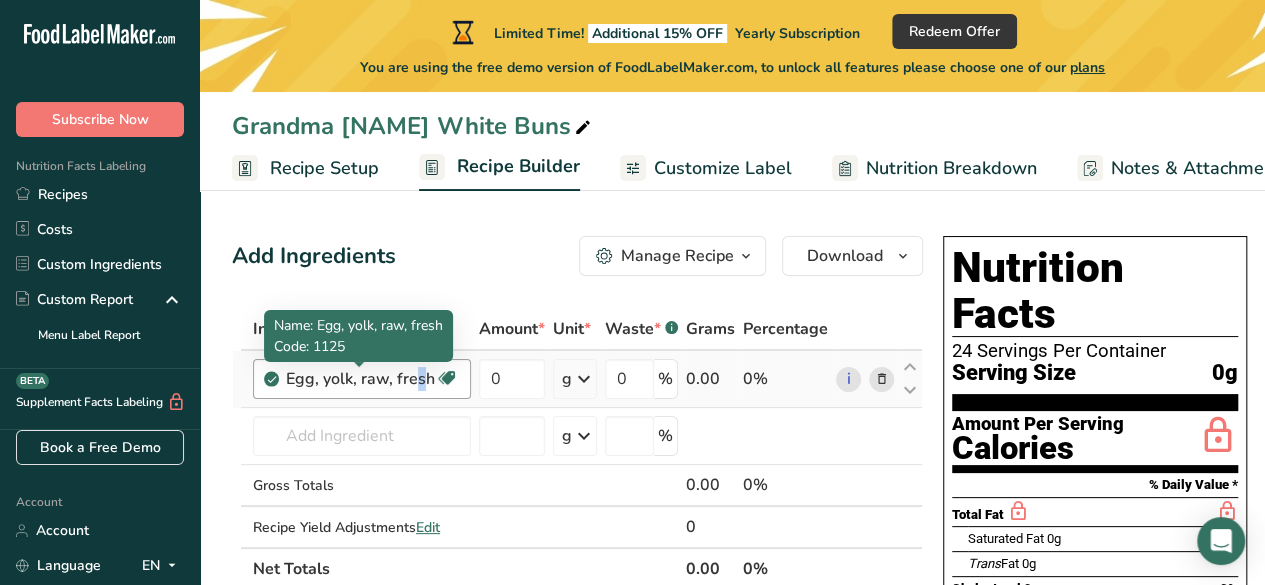 click on "Egg, yolk, raw, fresh" at bounding box center [360, 379] 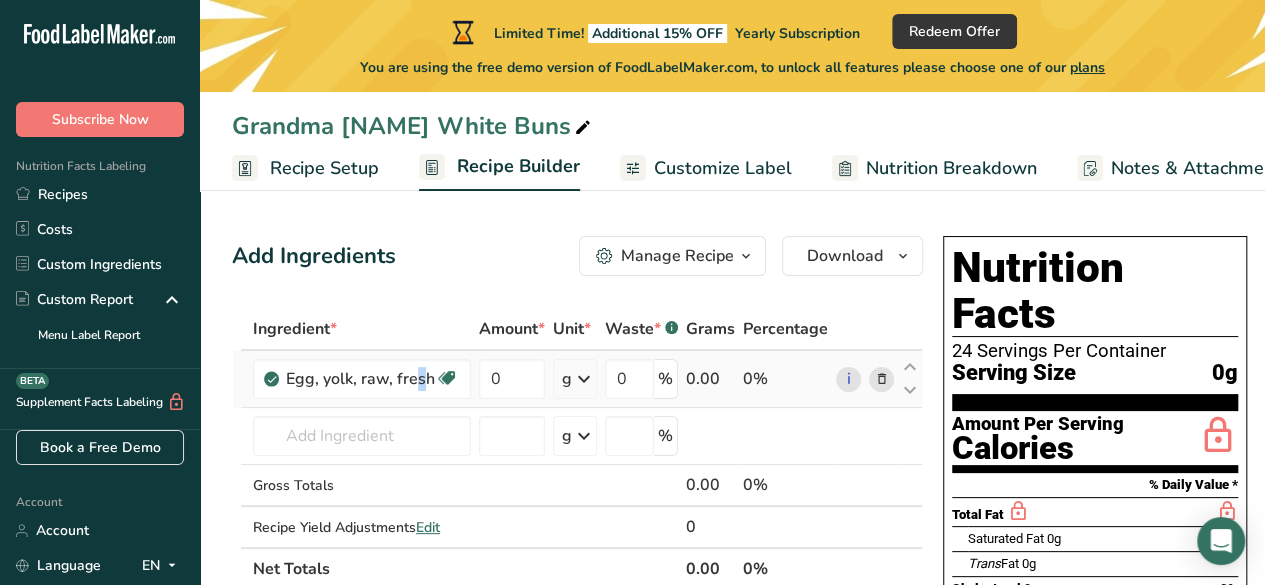 click at bounding box center (882, 379) 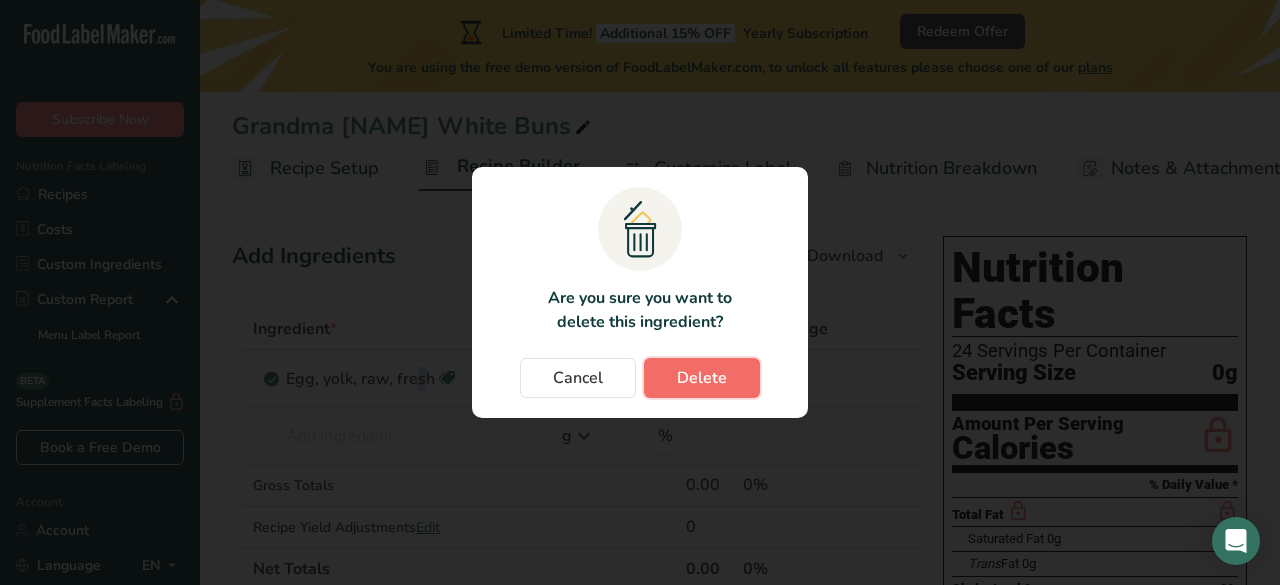click on "Delete" at bounding box center [702, 378] 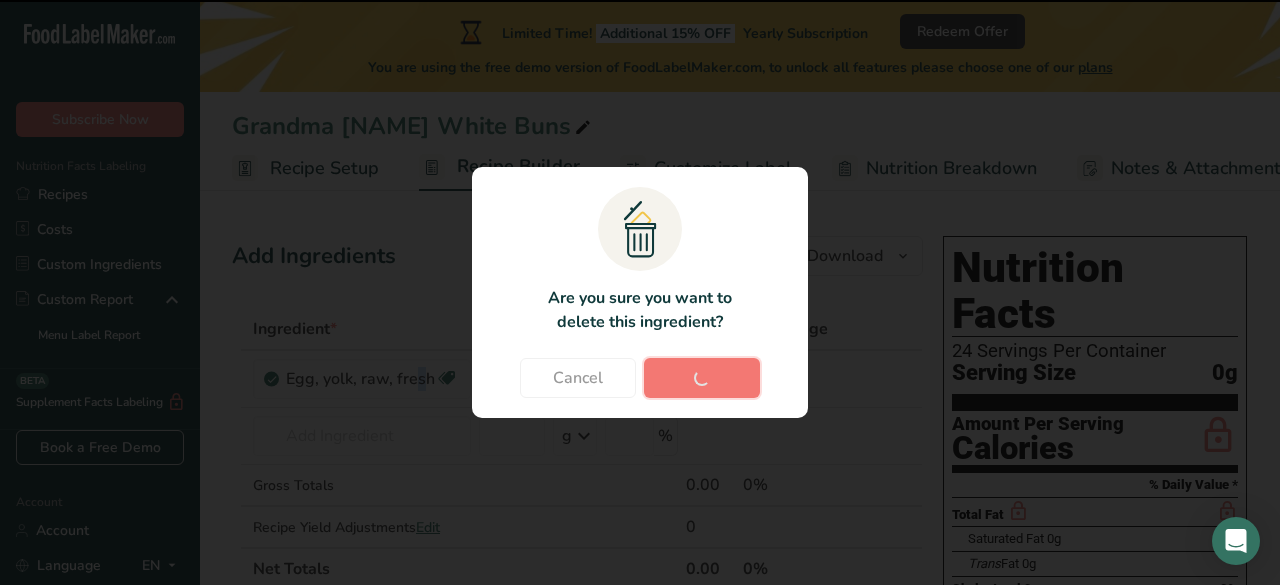 type 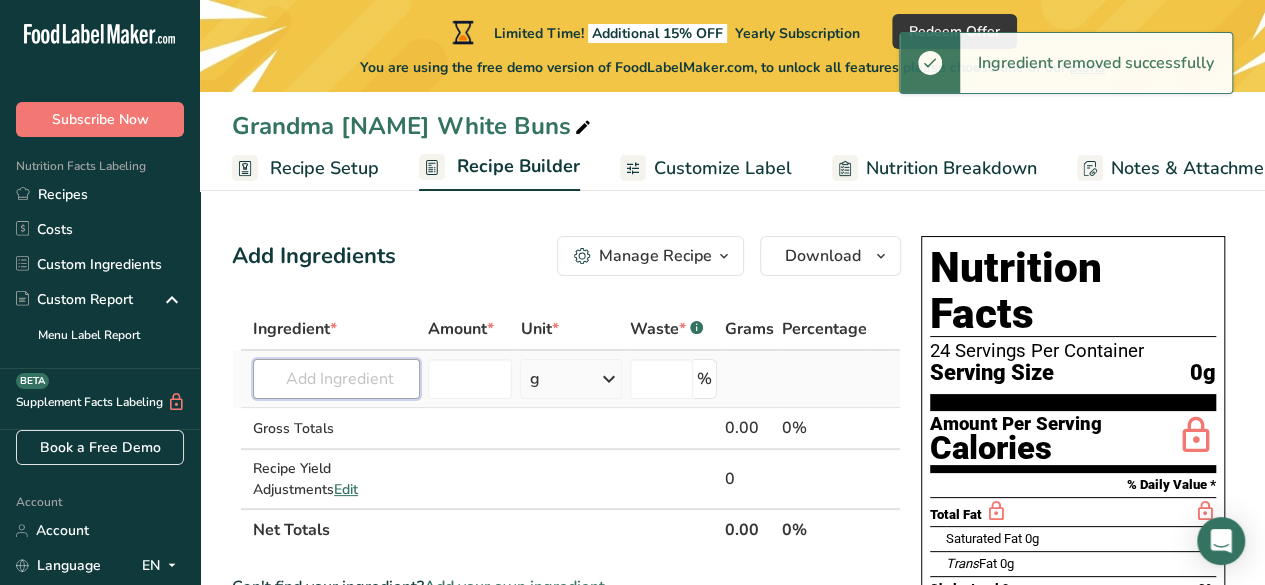 click at bounding box center (336, 379) 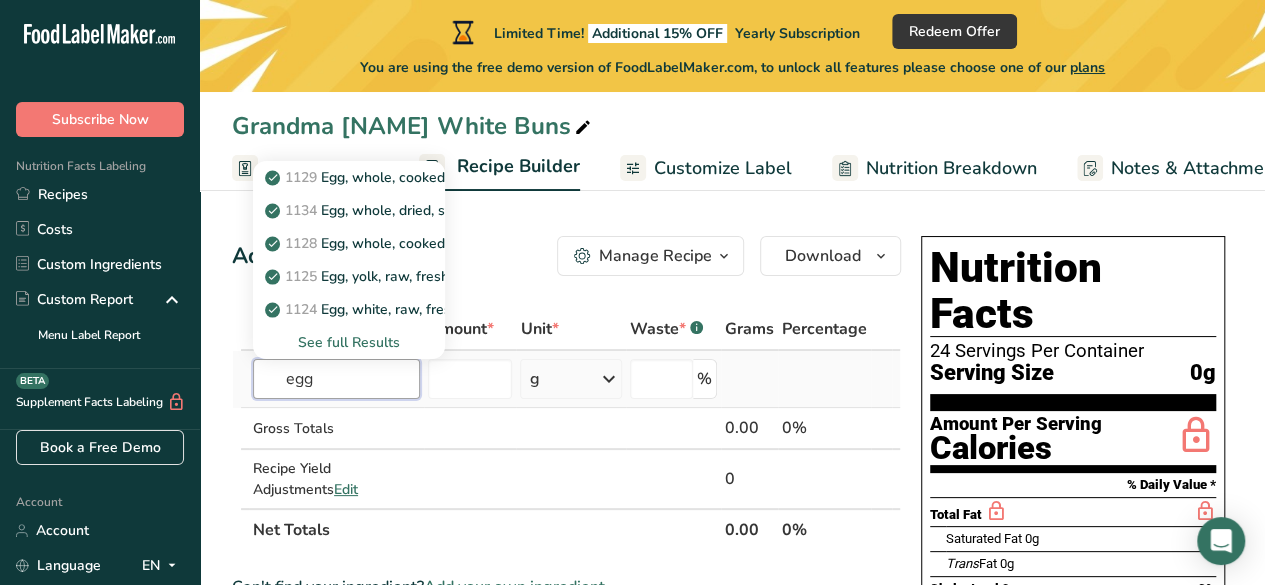 type on "egg" 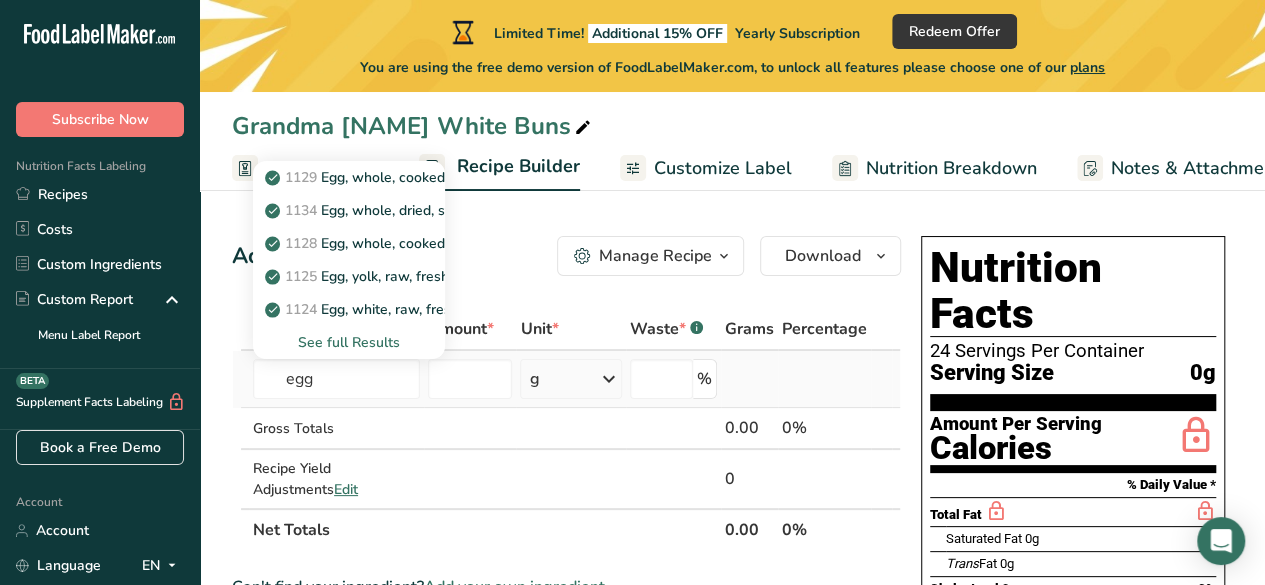 type 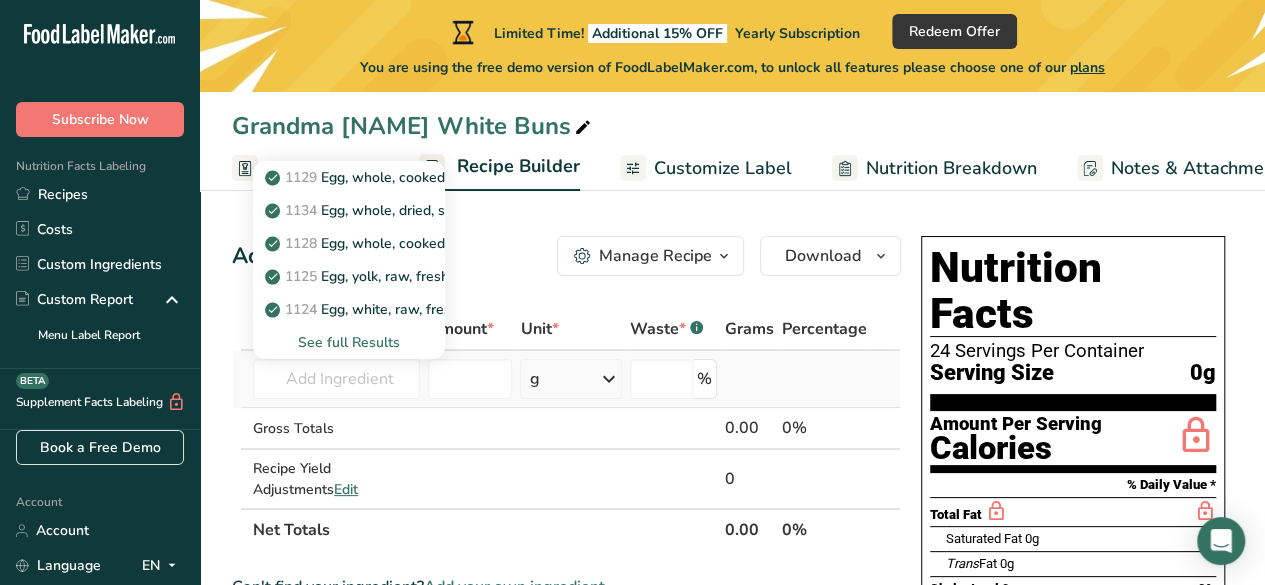 click on "See full Results" at bounding box center [349, 342] 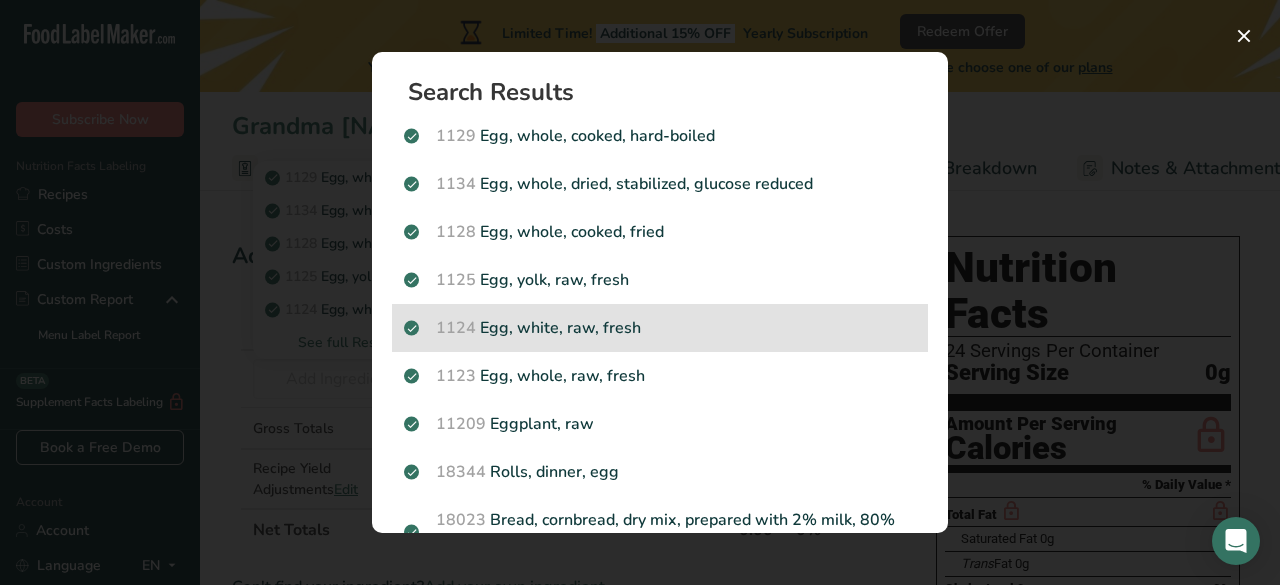 click on "1124
Egg, white, raw, fresh" at bounding box center [660, 328] 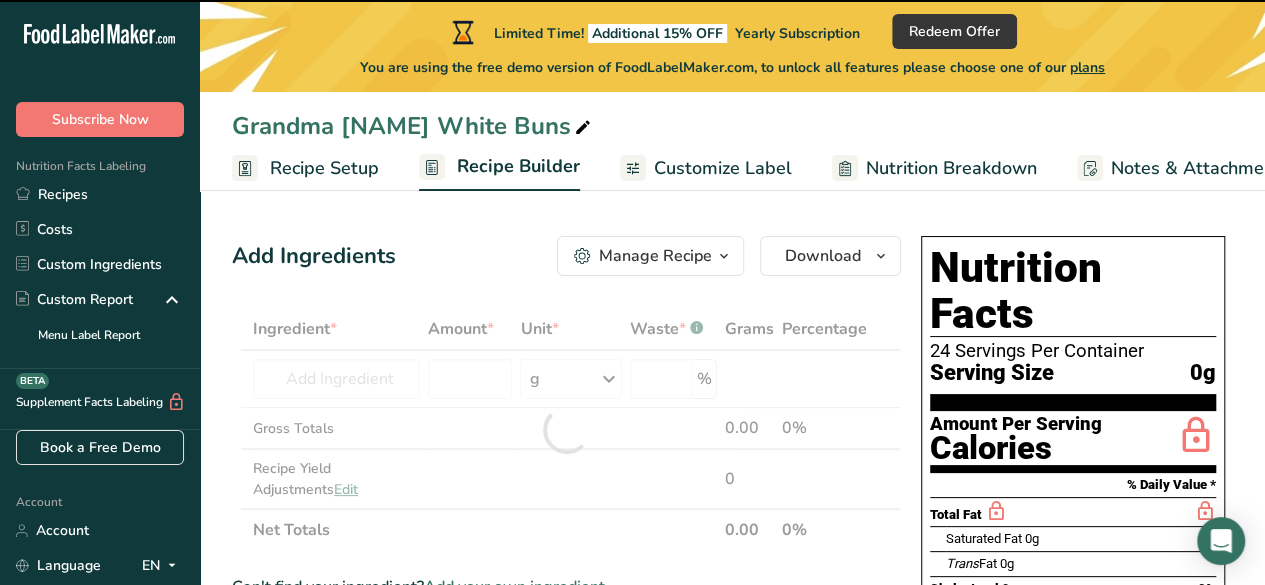type on "0" 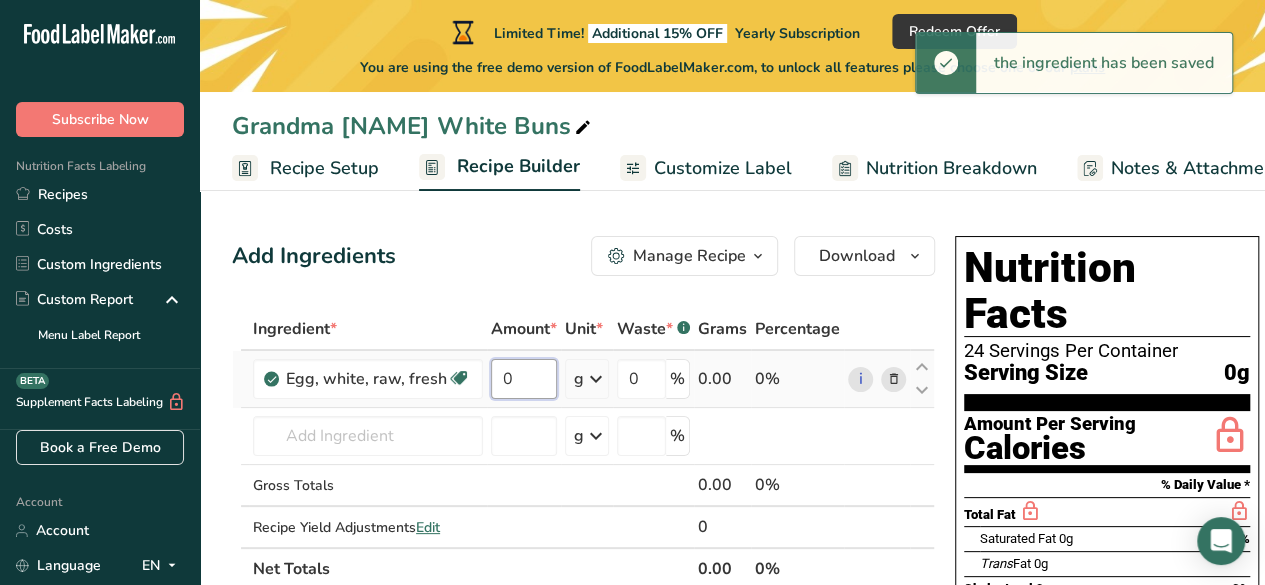 click on "0" at bounding box center (524, 379) 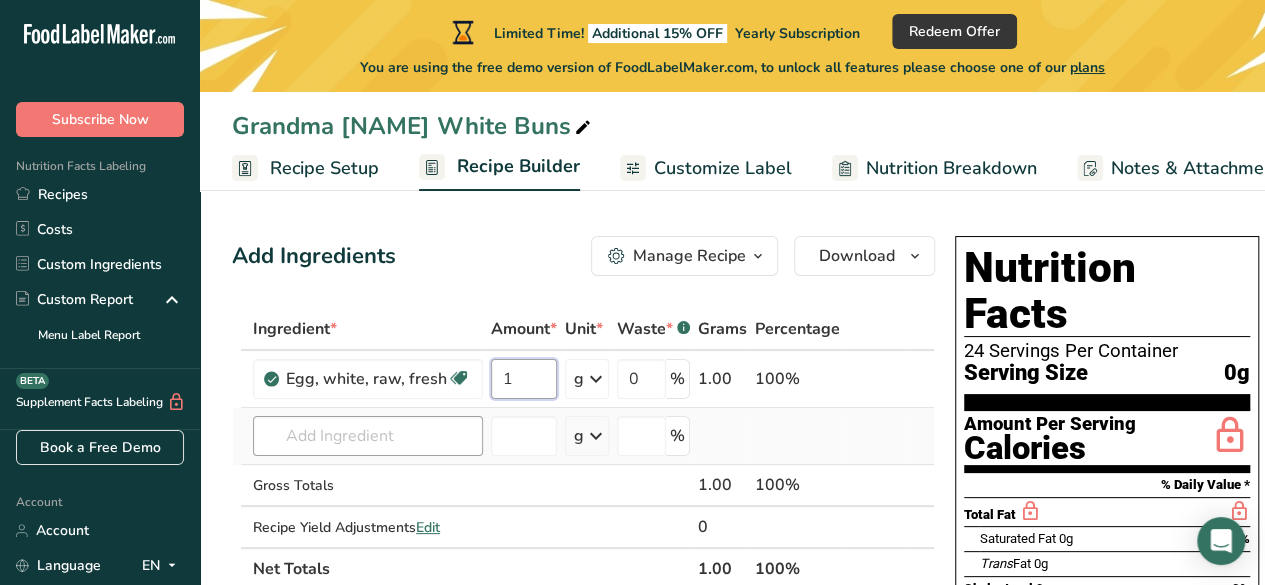 type on "1" 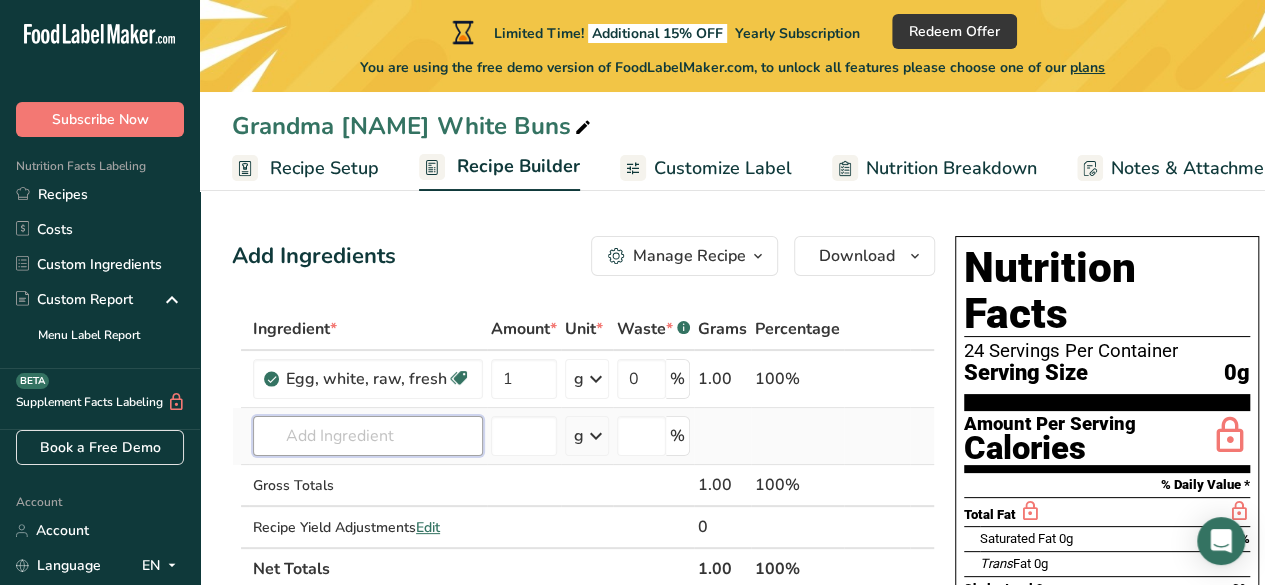 click on "Ingredient *
Amount *
Unit *
Waste *   .a-a{fill:#347362;}.b-a{fill:#fff;}          Grams
Percentage
Egg, white, raw, fresh
Dairy free
Gluten free
Vegetarian
Soy free
1
g
Portions
1 large
1 cup
Weight Units
g
kg
mg
See more
Volume Units
l
Volume units require a density conversion. If you know your ingredient's density enter it below. Otherwise, click on "RIA" our AI Regulatory bot - she will be able to help you
lb/ft3
g/cm3
Confirm
mL
lb/ft3
fl oz" at bounding box center [583, 449] 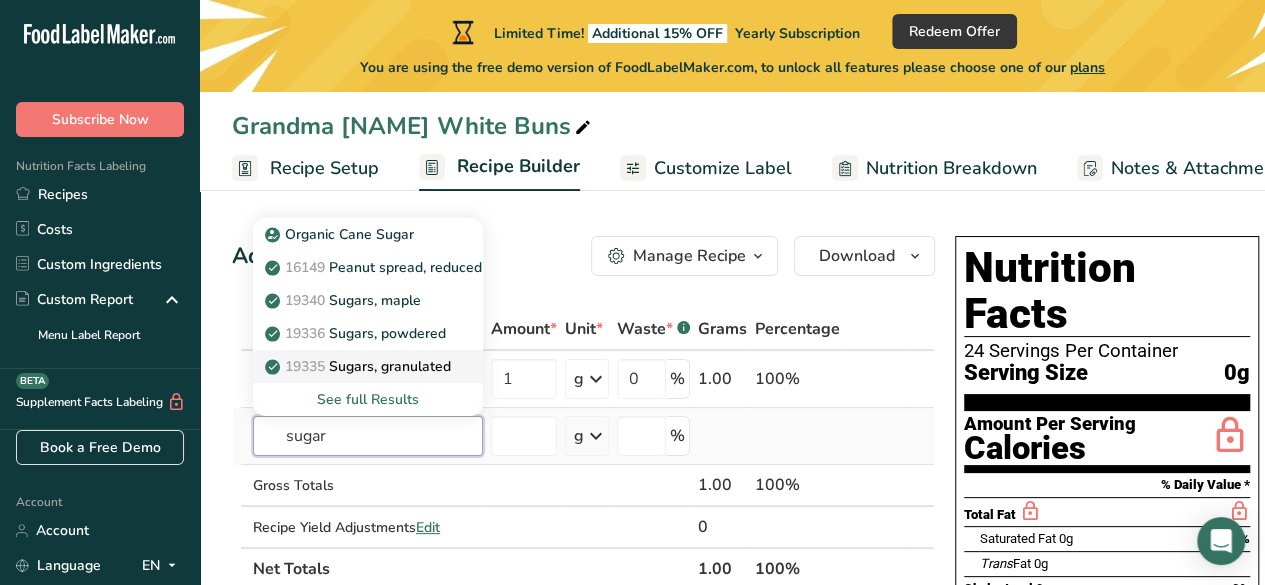 type on "sugar" 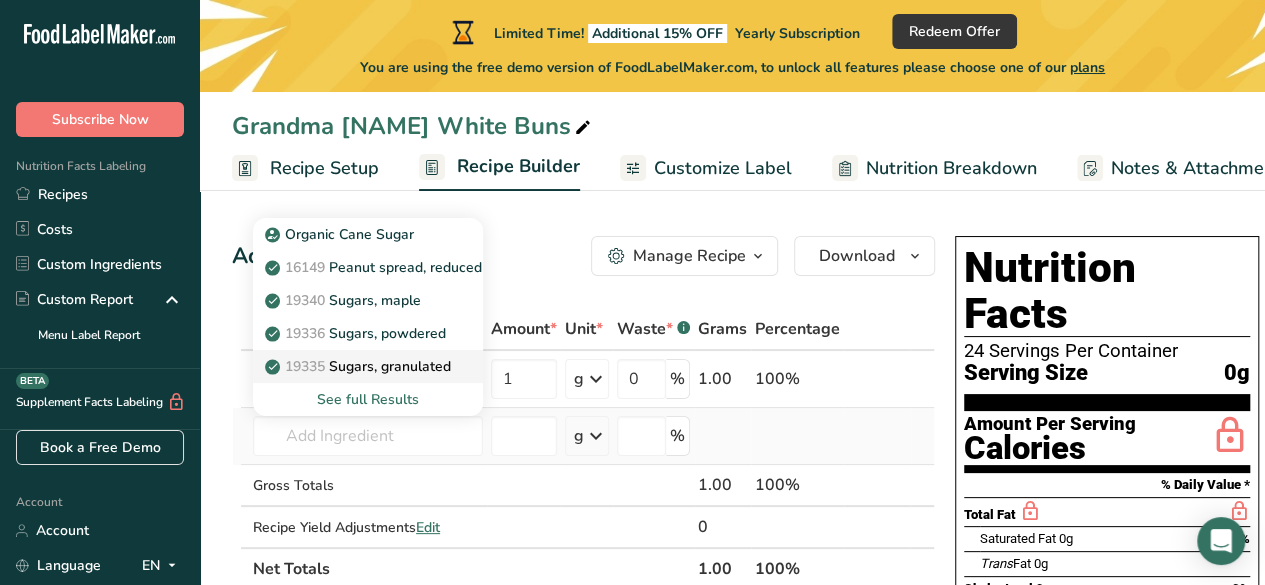 click on "19335
Sugars, granulated" at bounding box center (360, 366) 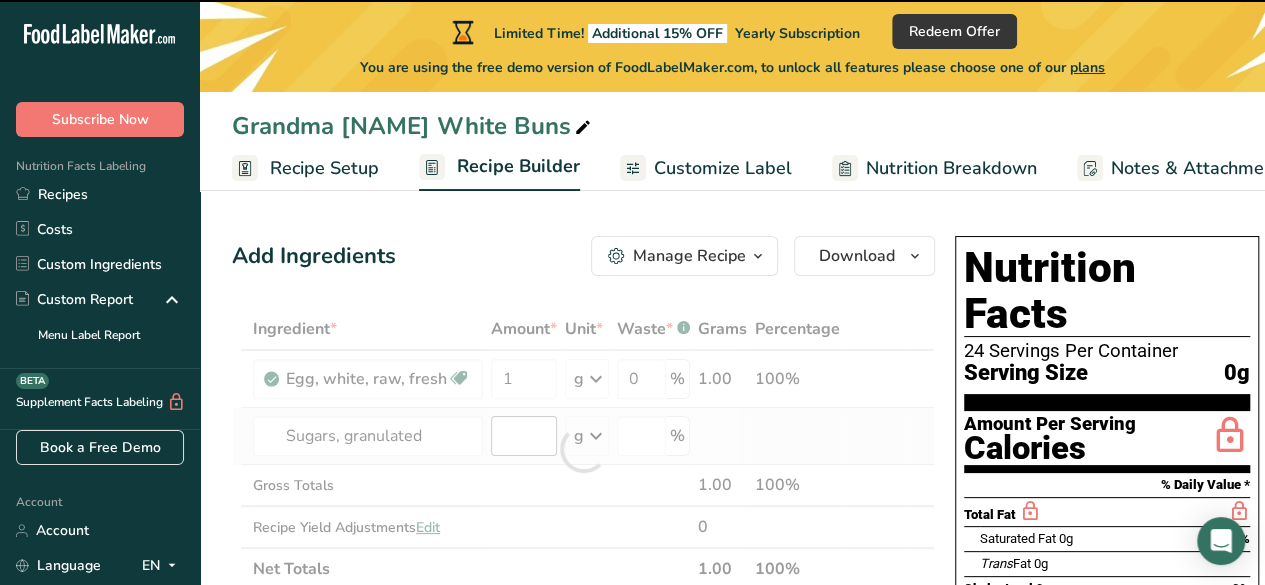 type on "0" 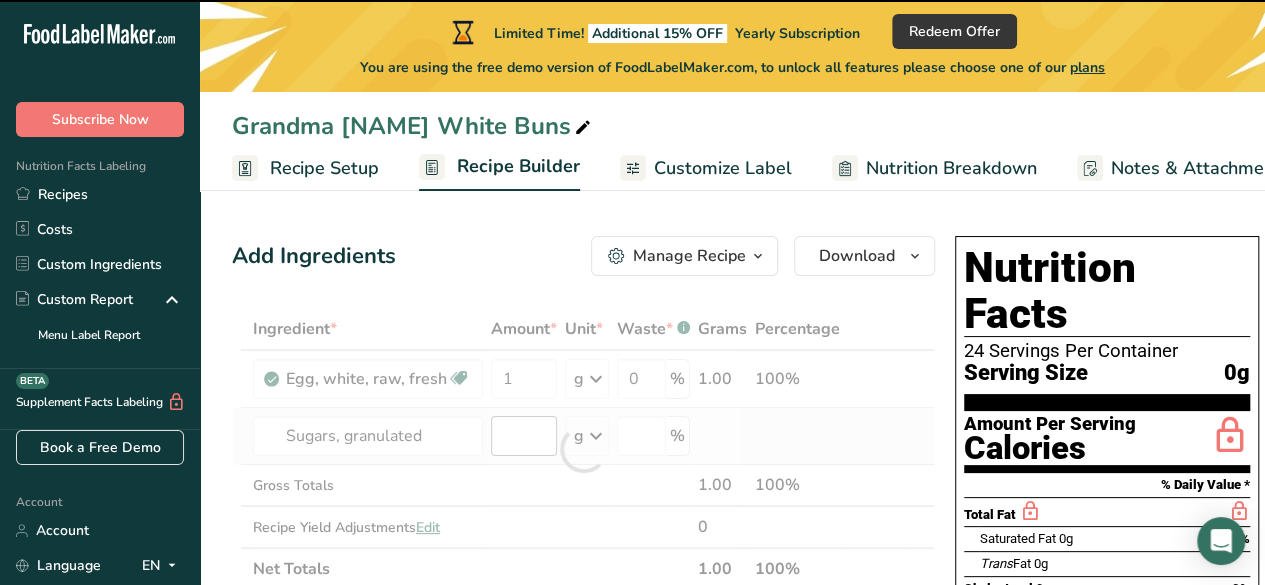 type on "0" 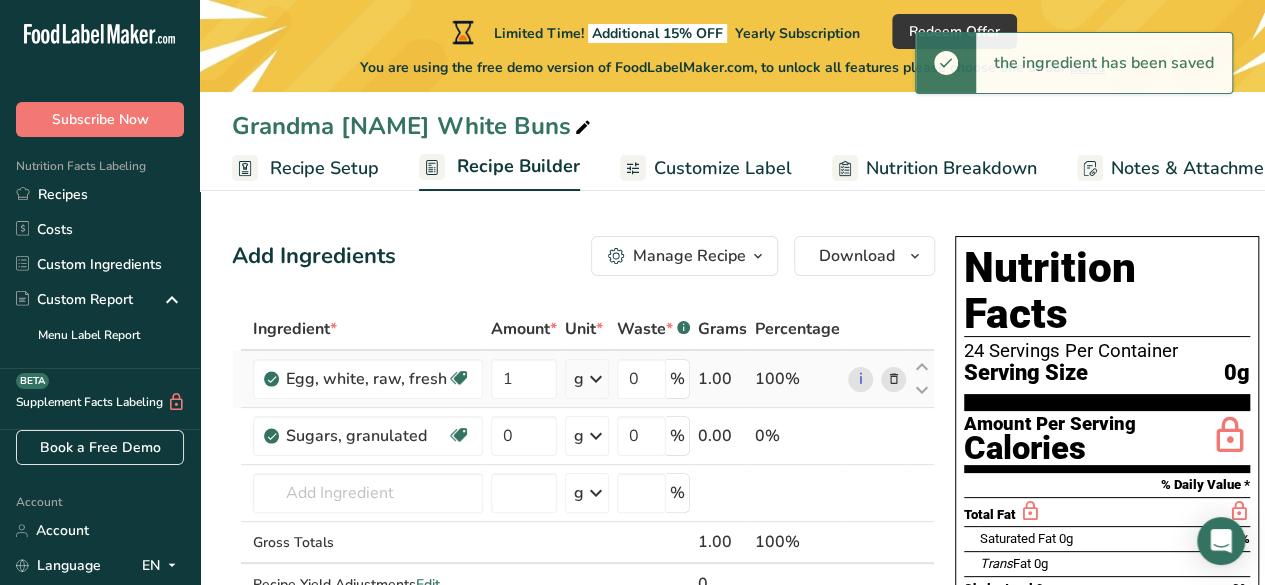 click at bounding box center [596, 379] 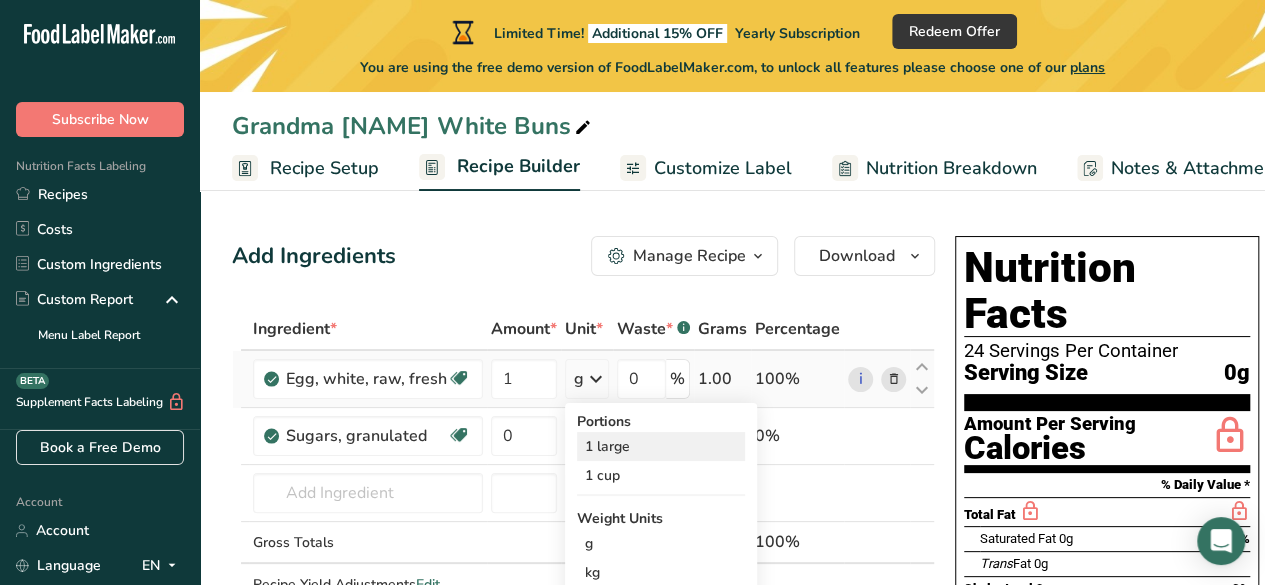 click on "1 large" at bounding box center (661, 446) 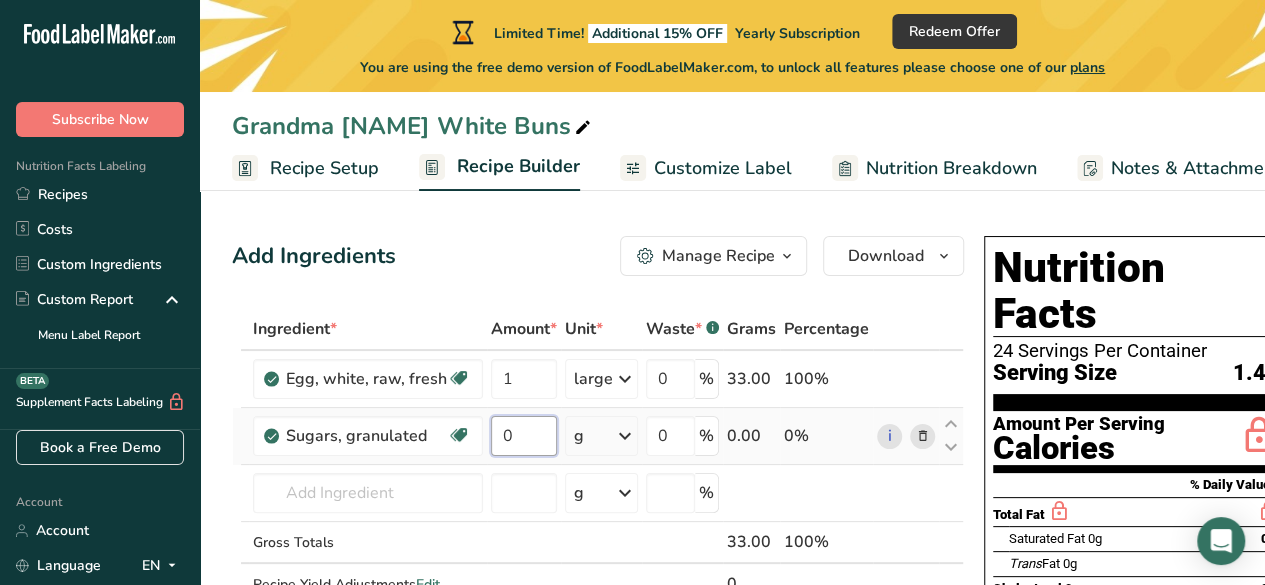 click on "0" at bounding box center [524, 436] 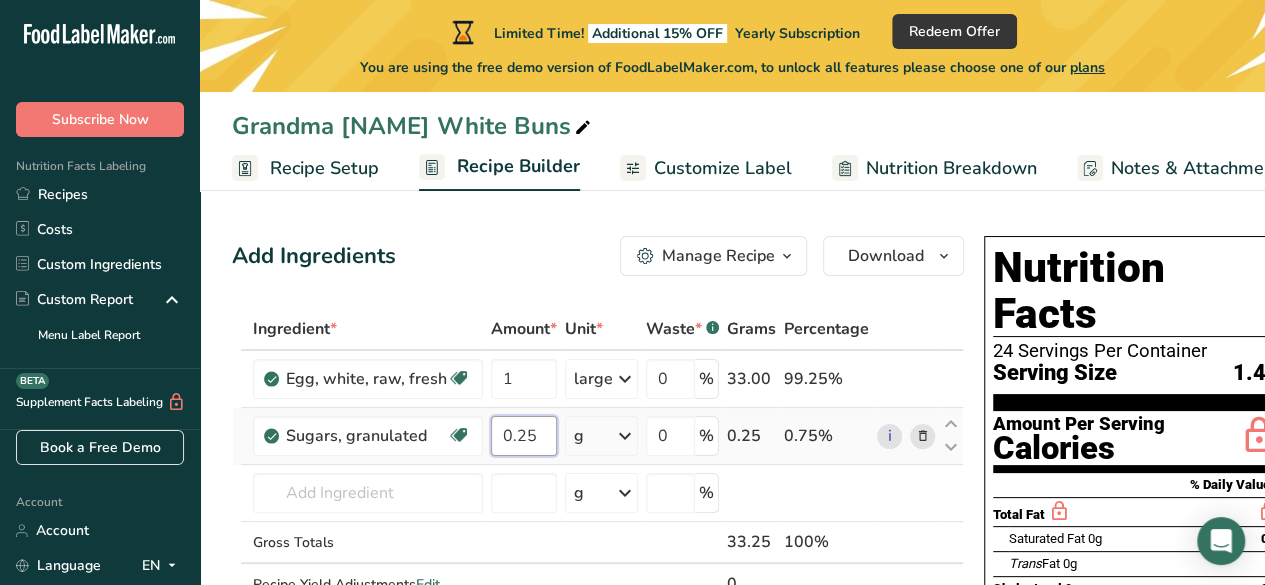 type on "0.25" 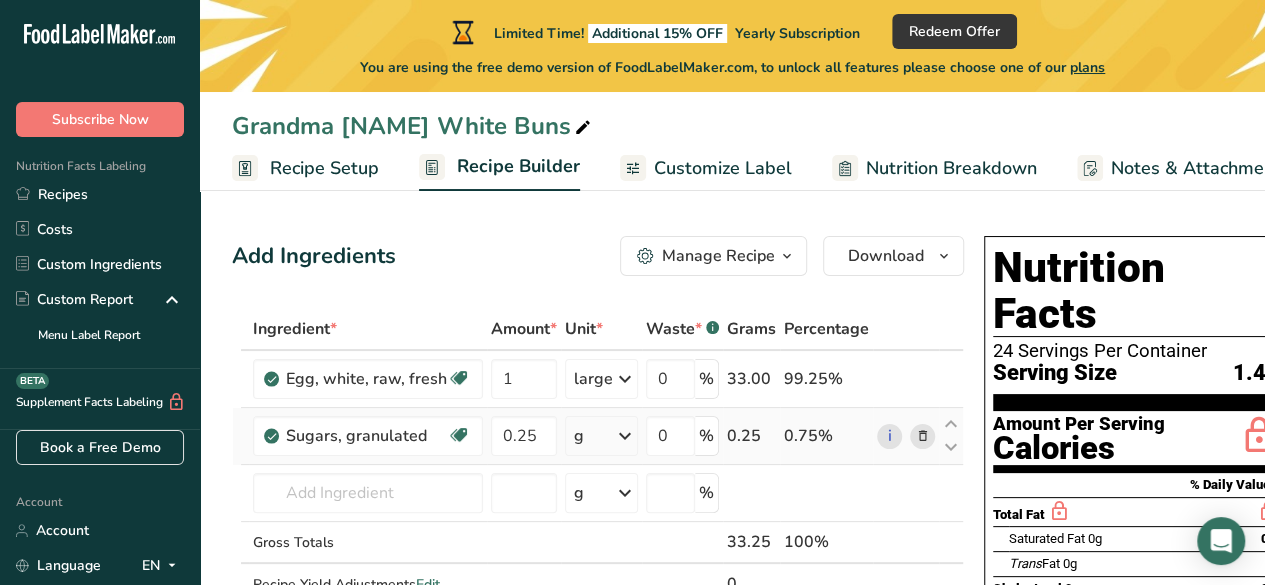 click on "Ingredient *
Amount *
Unit *
Waste *   .a-a{fill:#347362;}.b-a{fill:#fff;}          Grams
Percentage
Egg, white, raw, fresh
Dairy free
Gluten free
Vegetarian
Soy free
1
large
Portions
1 large
1 cup
Weight Units
g
kg
mg
See more
Volume Units
l
Volume units require a density conversion. If you know your ingredient's density enter it below. Otherwise, click on "RIA" our AI Regulatory bot - she will be able to help you
lb/ft3
g/cm3
Confirm
mL
lb/ft3
fl oz" at bounding box center [598, 477] 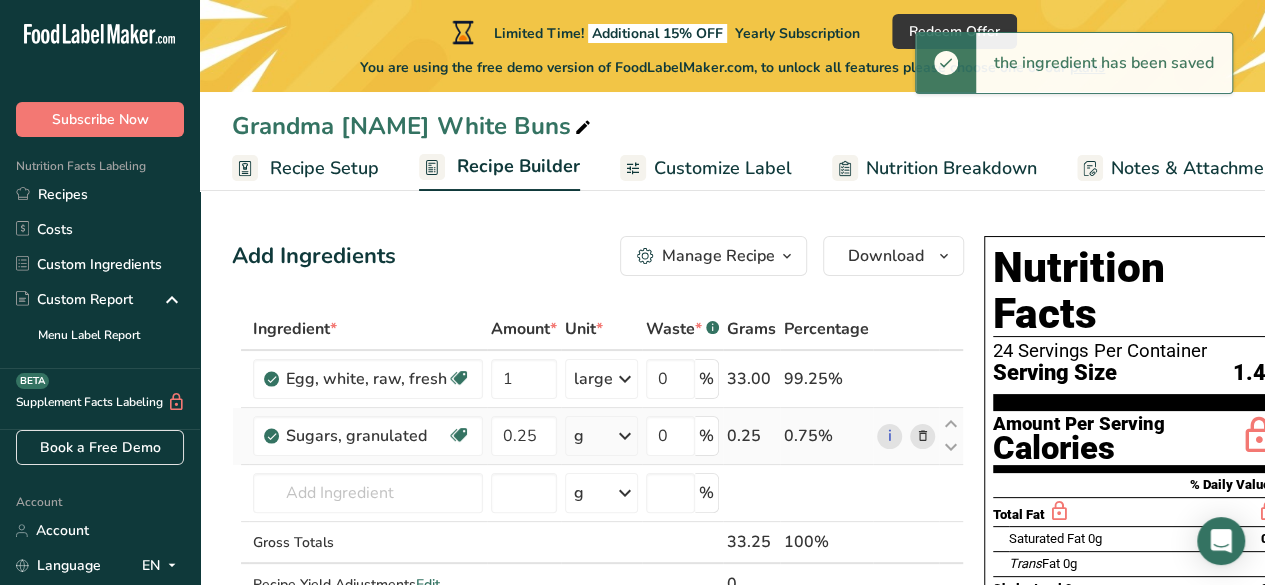 click at bounding box center [625, 436] 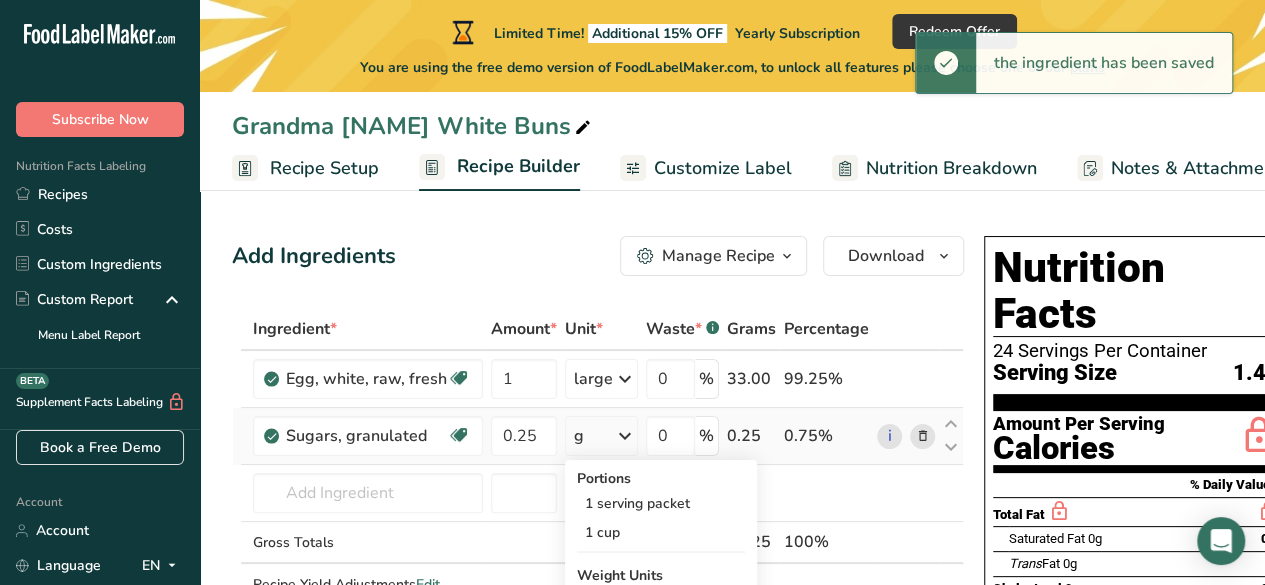 click at bounding box center [625, 436] 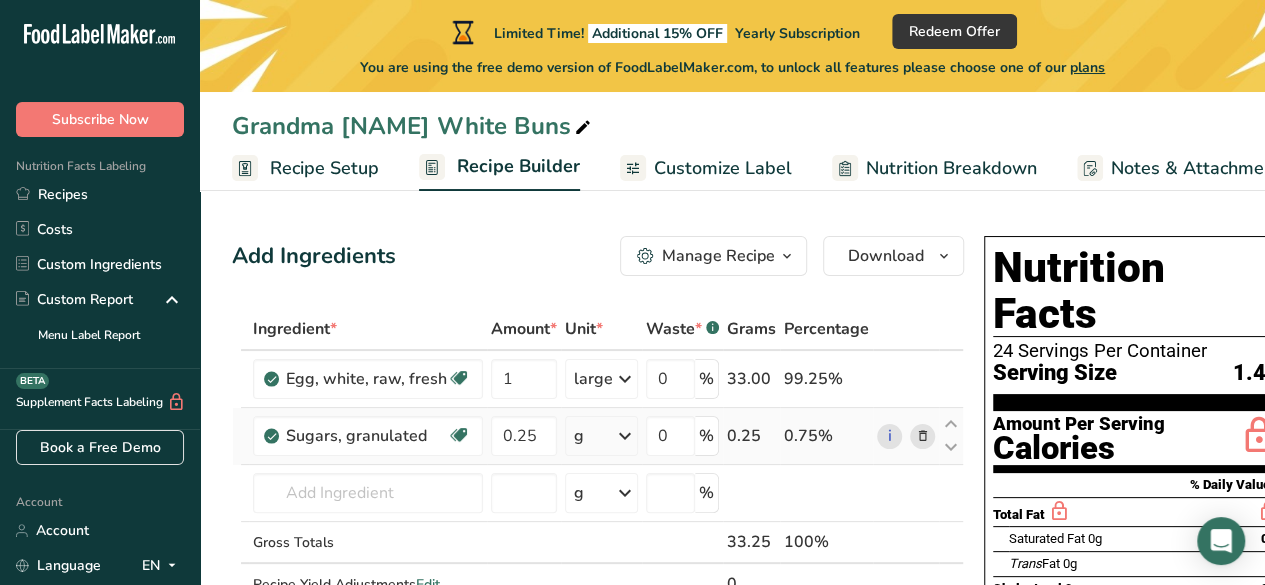 click at bounding box center [625, 436] 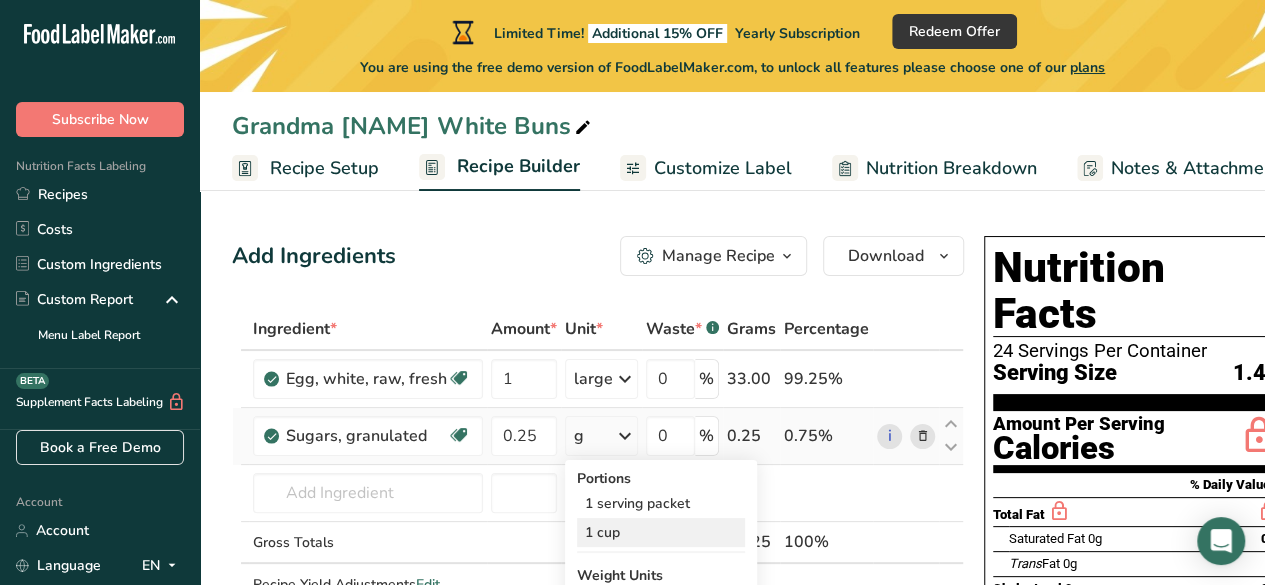 click on "1 cup" at bounding box center [661, 532] 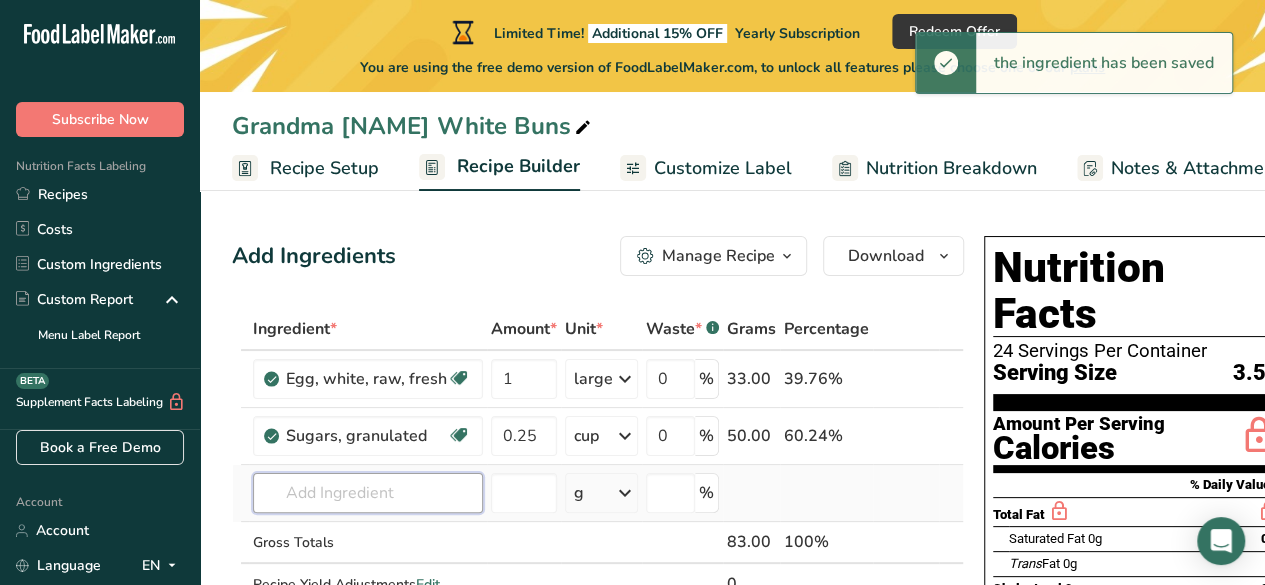 click at bounding box center (368, 493) 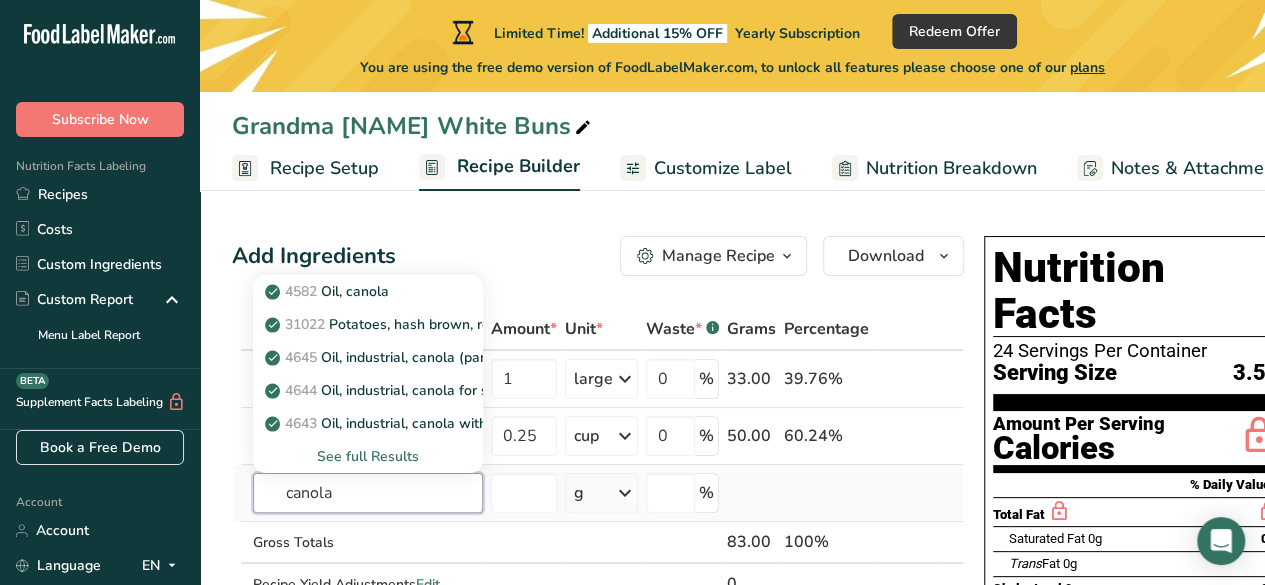 type on "canola" 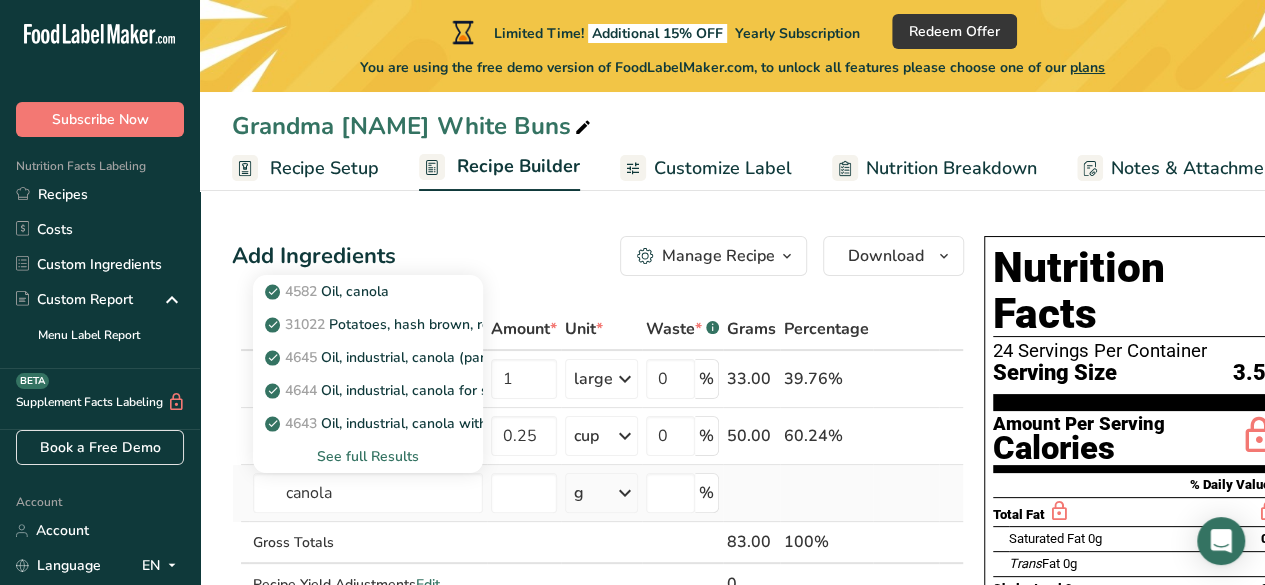 type 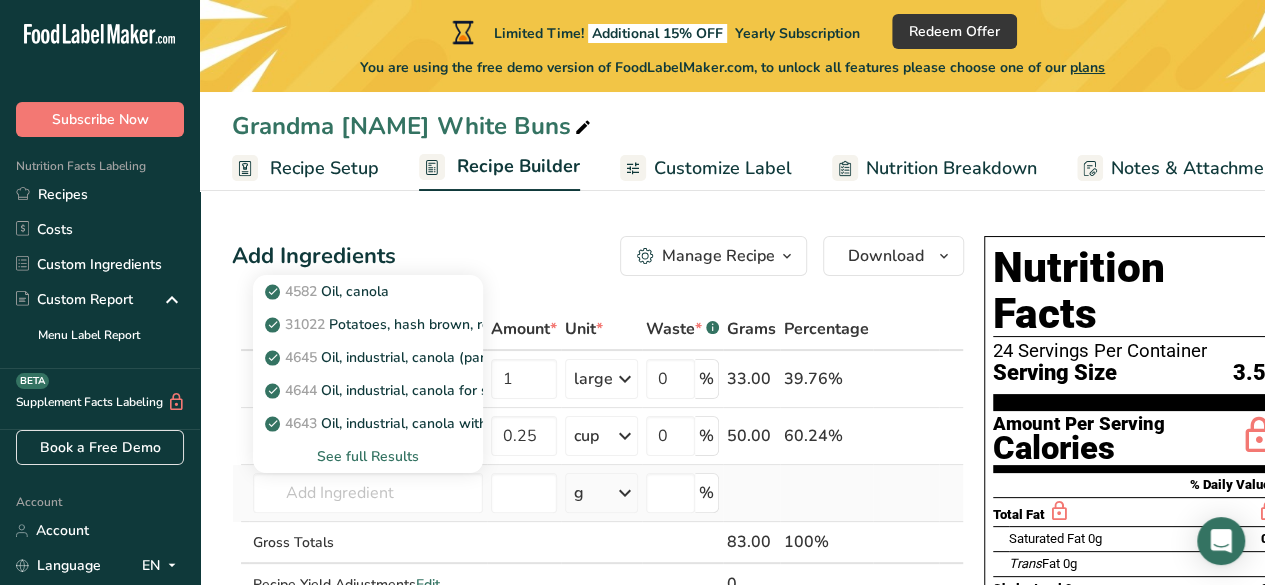 click on "See full Results" at bounding box center (368, 456) 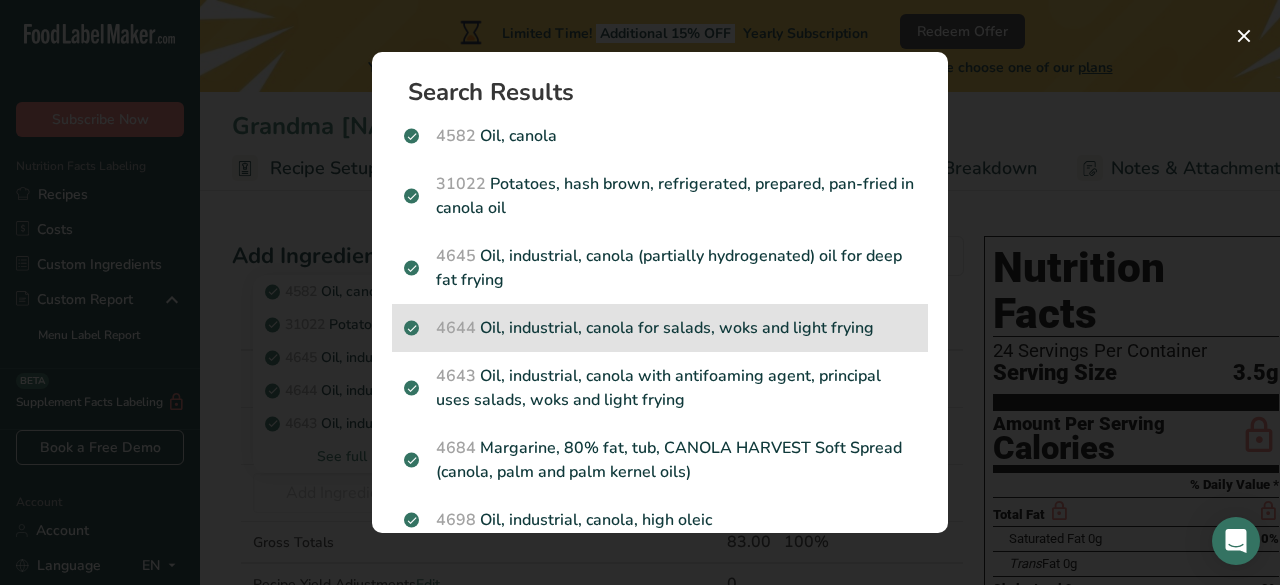 click on "4644
Oil, industrial, canola for salads, woks and light frying" at bounding box center [660, 328] 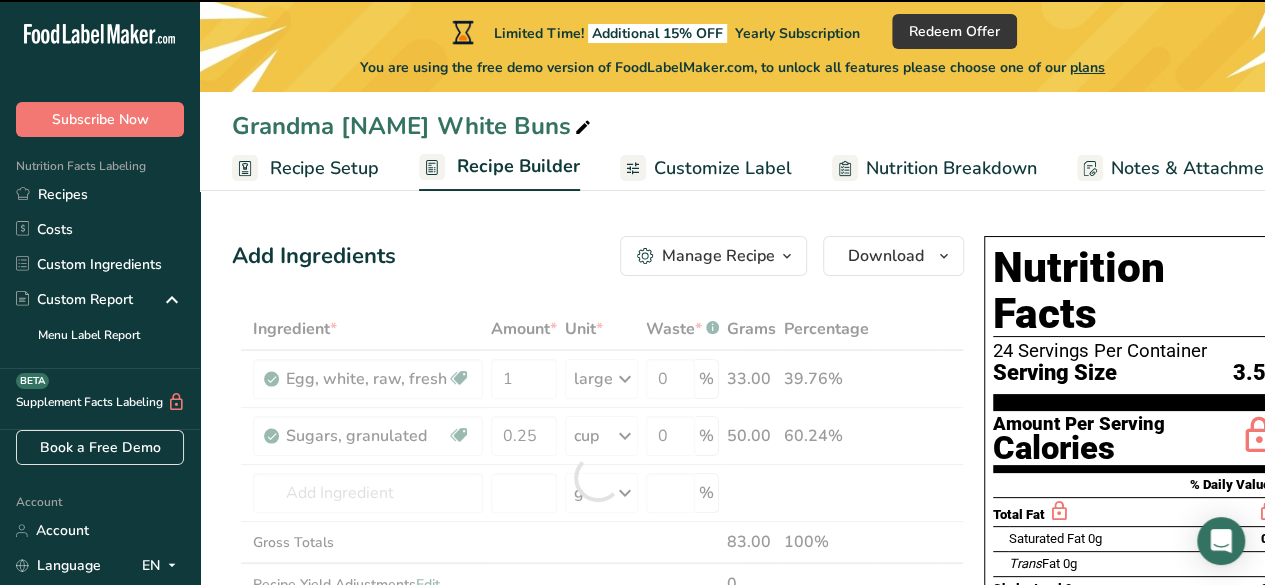 type on "0" 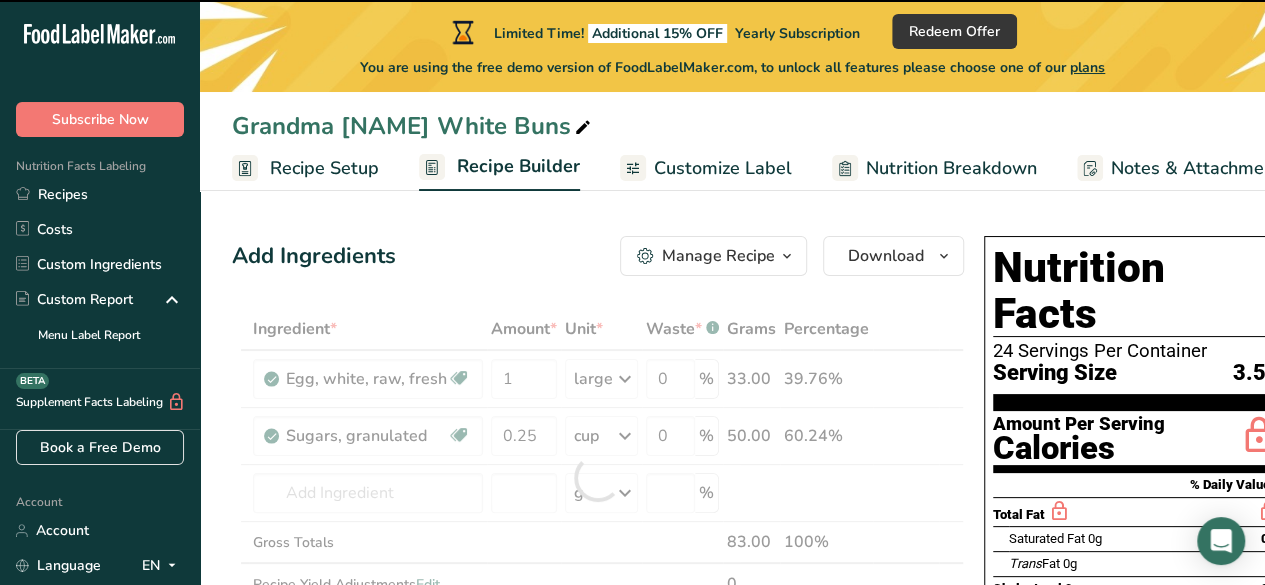 type on "0" 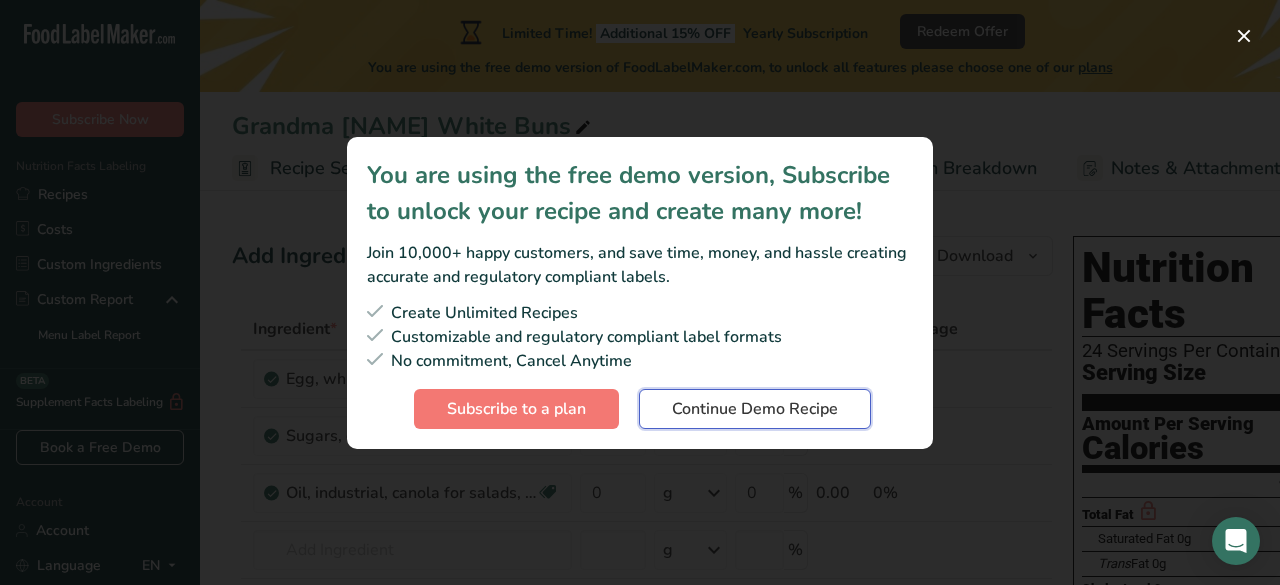 click on "Continue Demo Recipe" at bounding box center (755, 409) 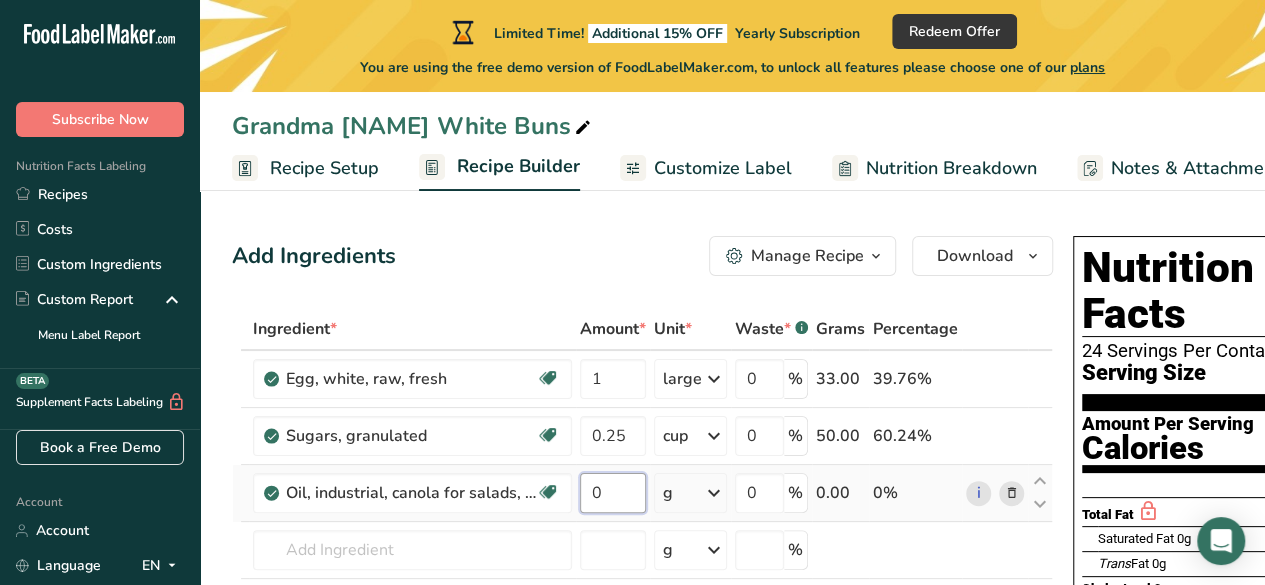 click on "0" at bounding box center [613, 493] 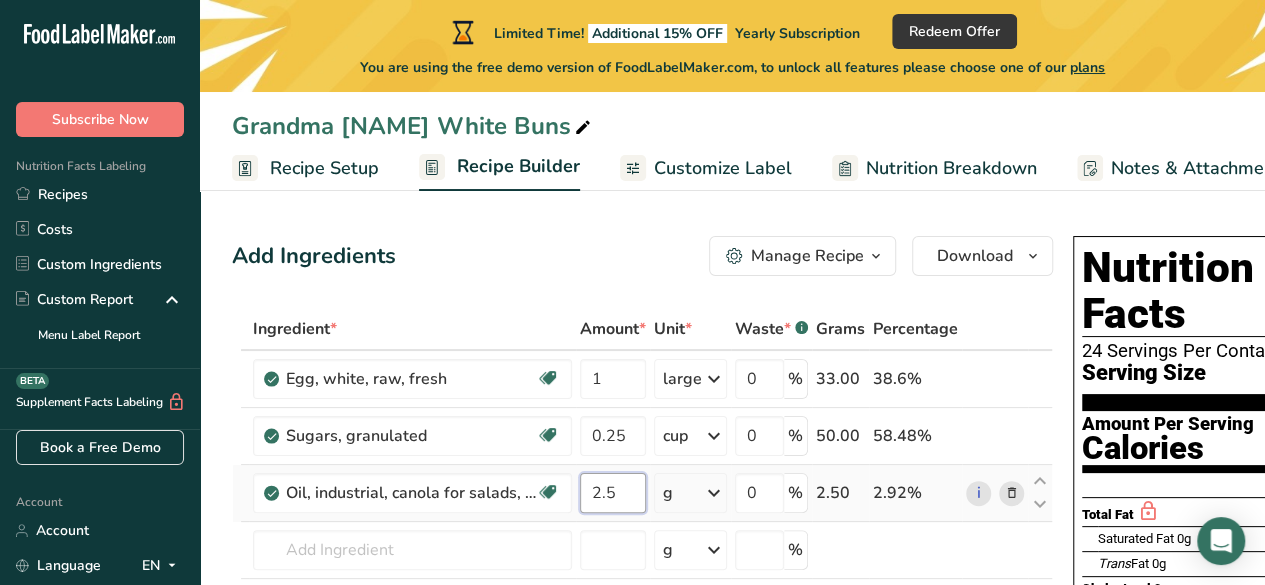 type on "2.5" 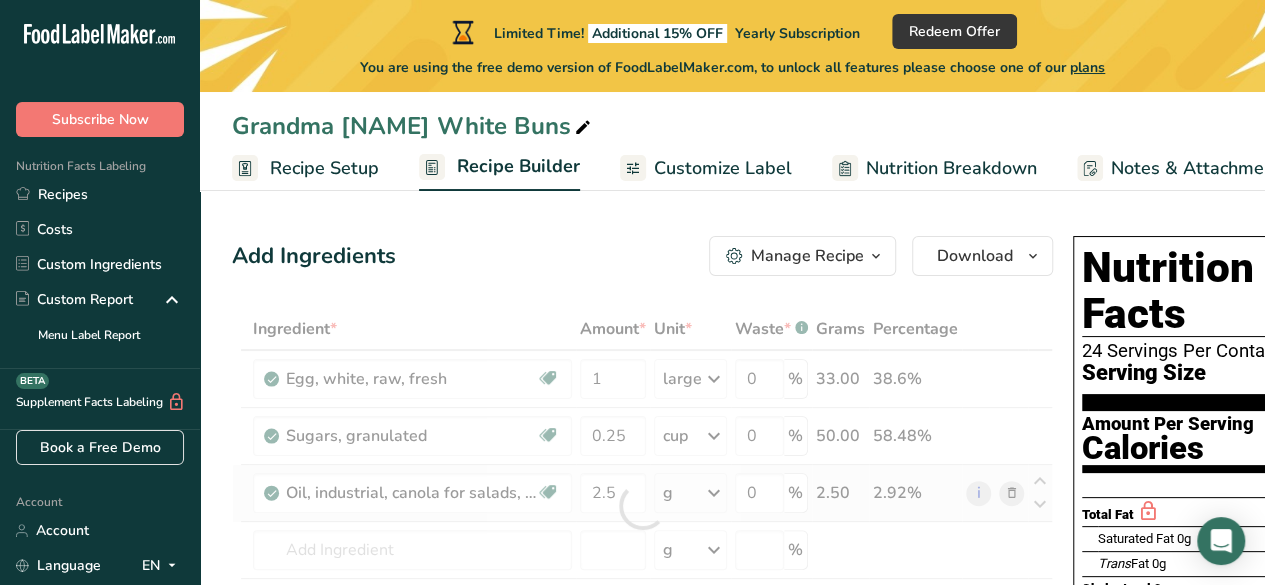 click on "Ingredient *
Amount *
Unit *
Waste *   .a-a{fill:#347362;}.b-a{fill:#fff;}          Grams
Percentage
Egg, white, raw, fresh
Dairy free
Gluten free
Vegetarian
Soy free
1
large
Portions
1 large
1 cup
Weight Units
g
kg
mg
See more
Volume Units
l
Volume units require a density conversion. If you know your ingredient's density enter it below. Otherwise, click on "RIA" our AI Regulatory bot - she will be able to help you
lb/ft3
g/cm3
Confirm
mL
lb/ft3
fl oz" at bounding box center (642, 506) 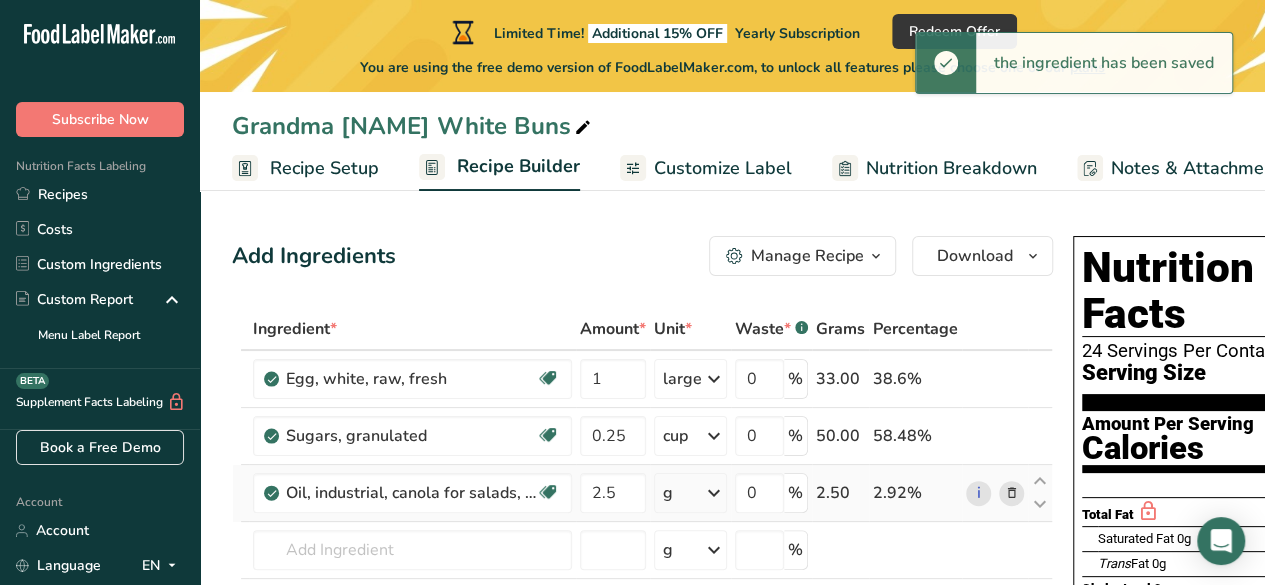 click at bounding box center [714, 493] 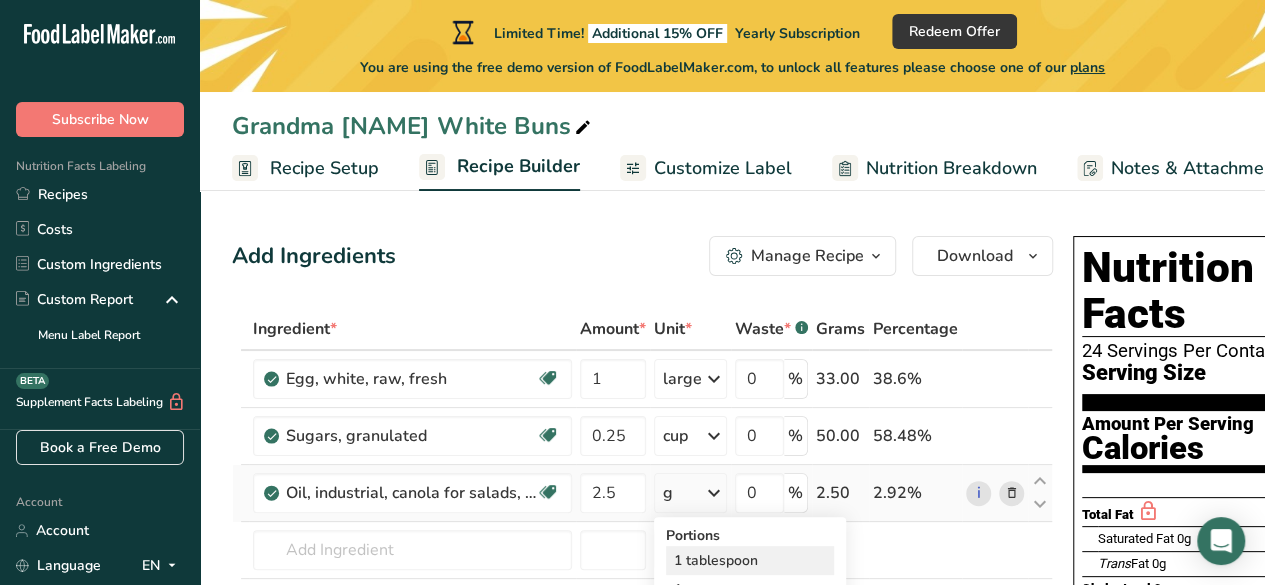 click on "1 tablespoon" at bounding box center (750, 560) 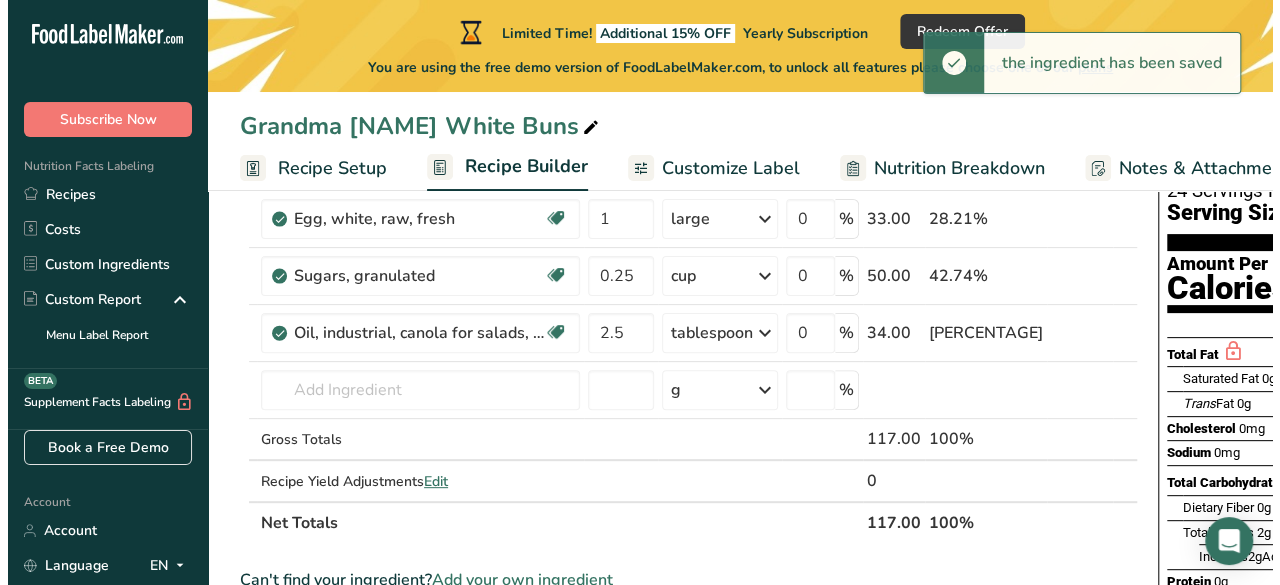 scroll, scrollTop: 162, scrollLeft: 0, axis: vertical 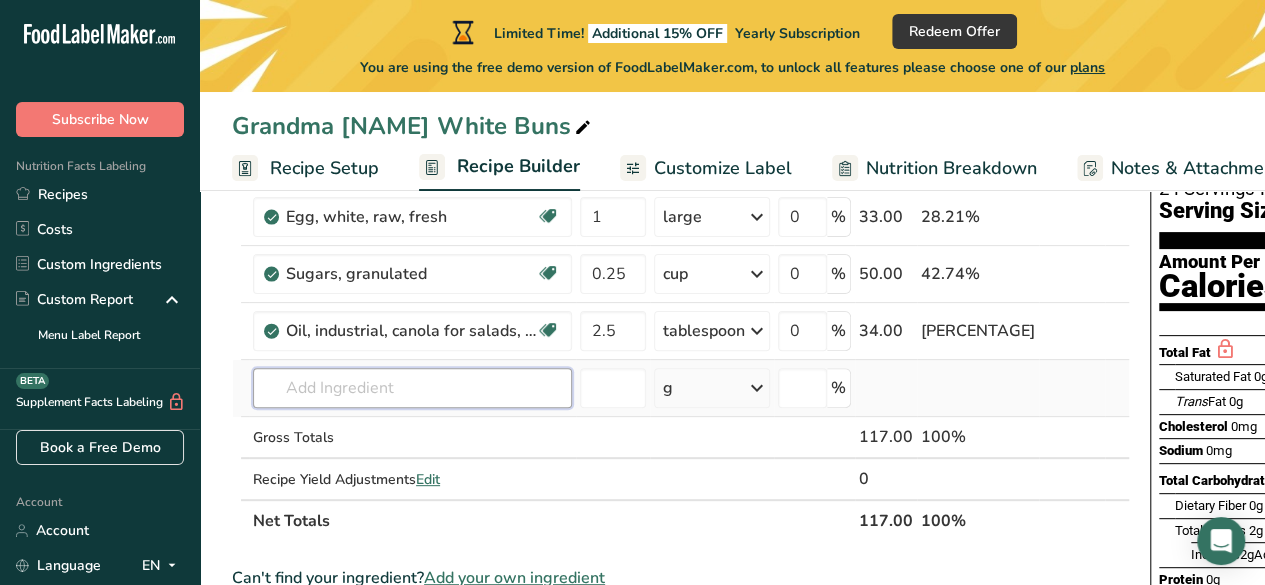 click at bounding box center [412, 388] 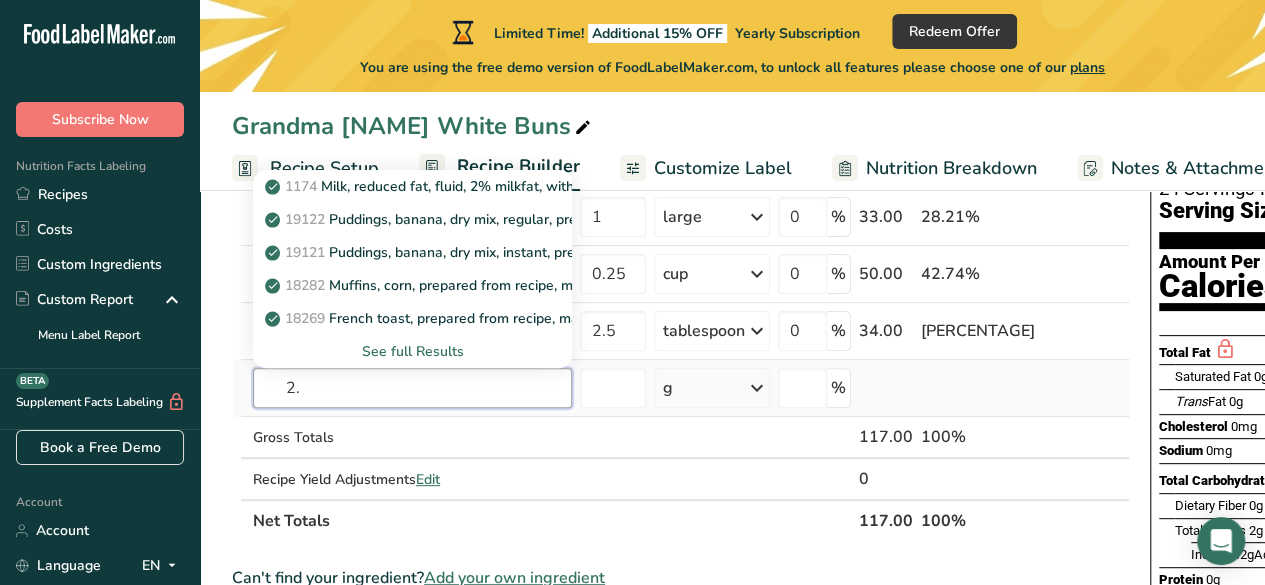 type on "2" 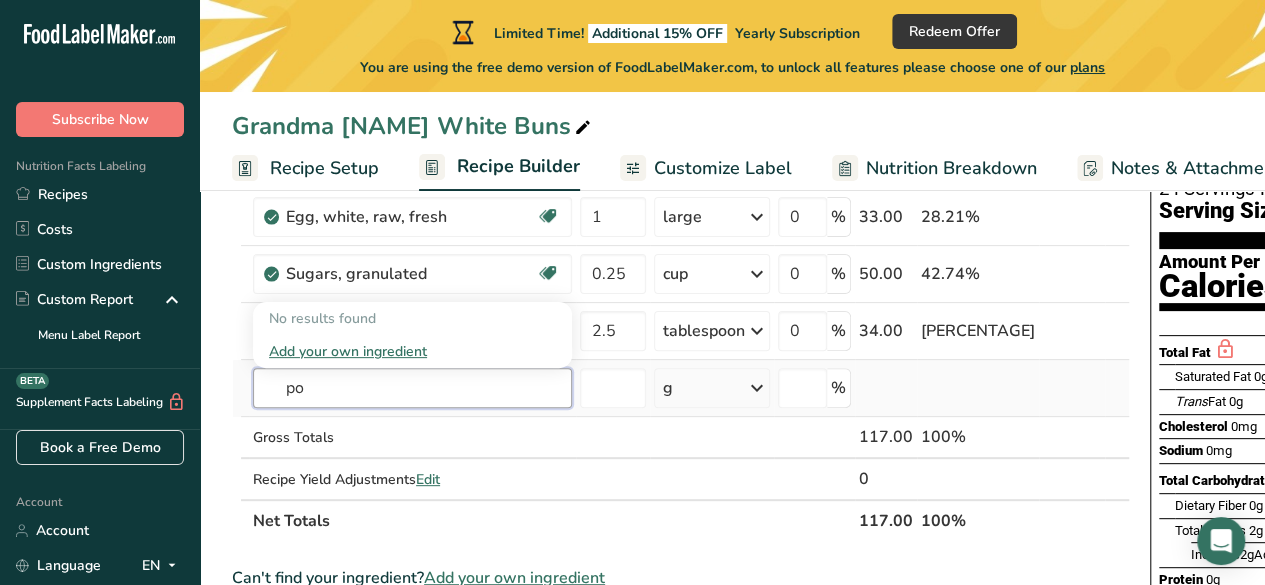 type on "p" 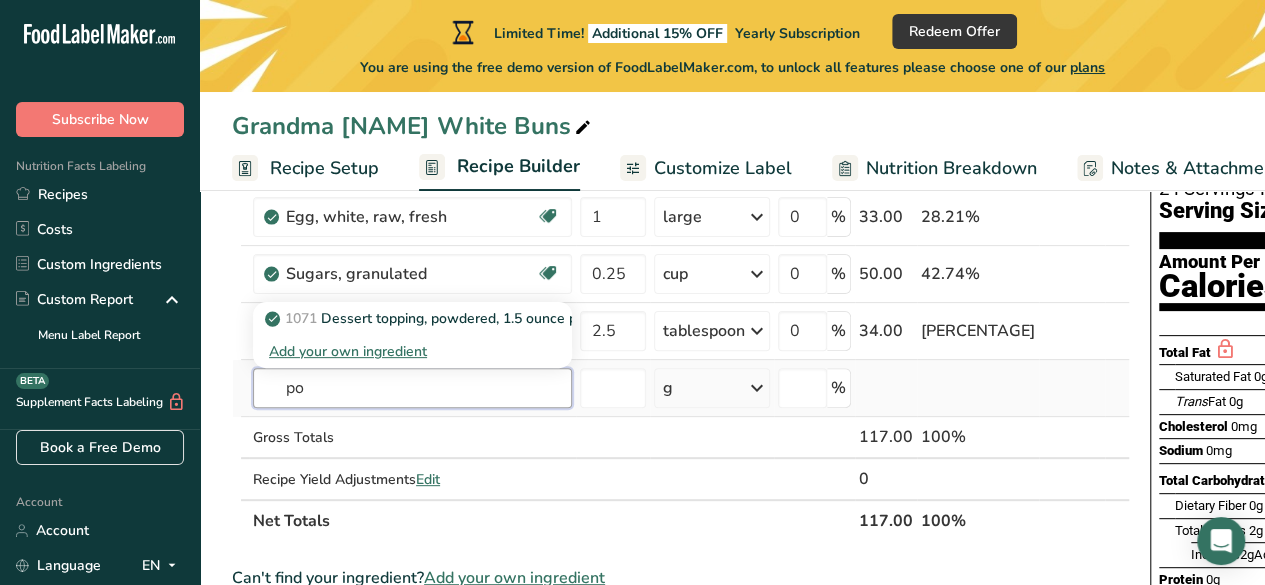 type on "p" 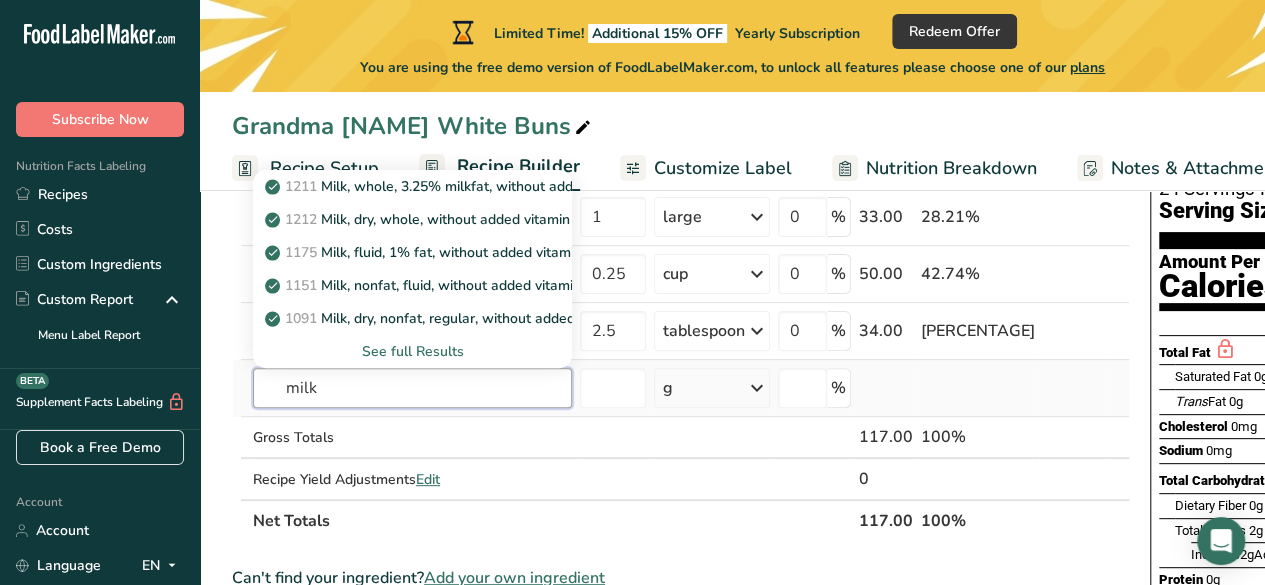 type on "milk" 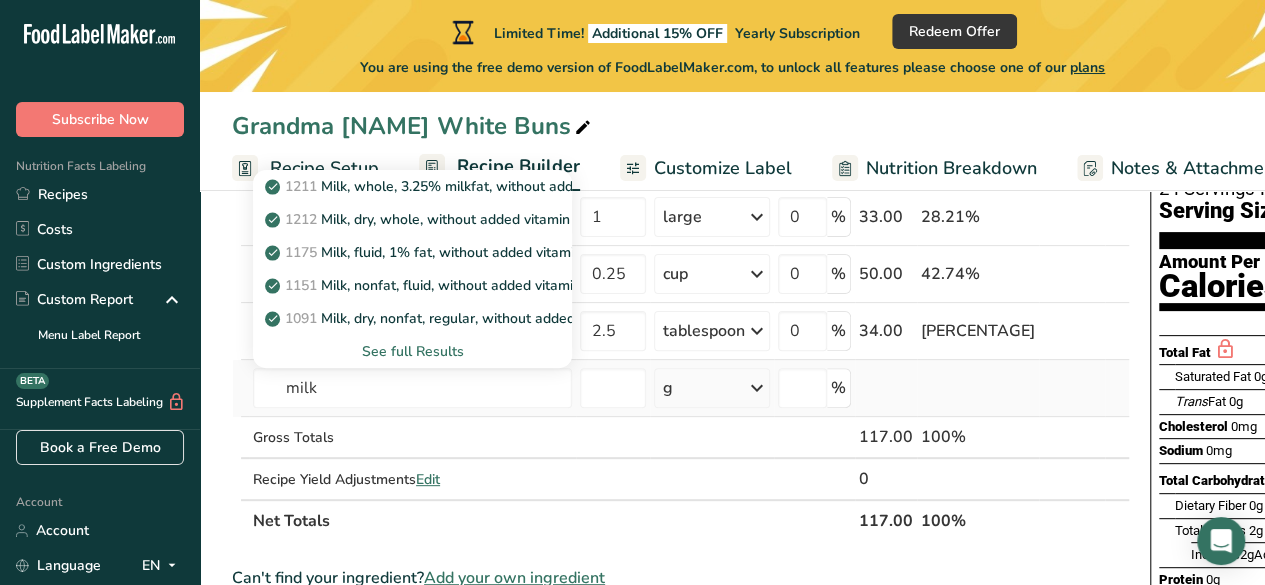 type 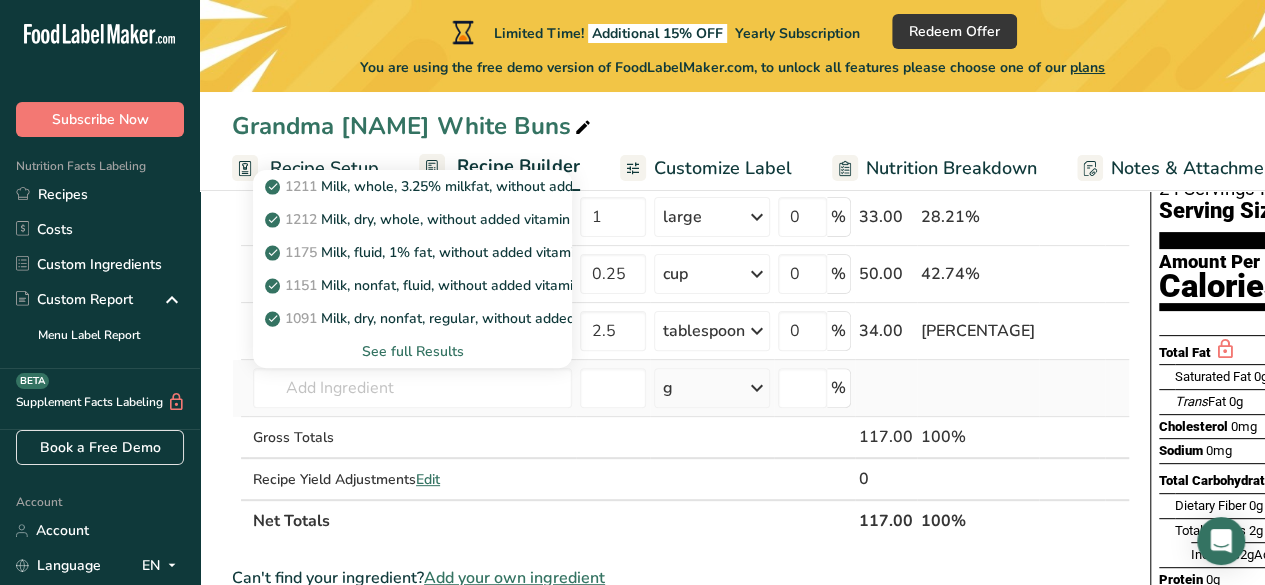 click on "See full Results" at bounding box center [412, 351] 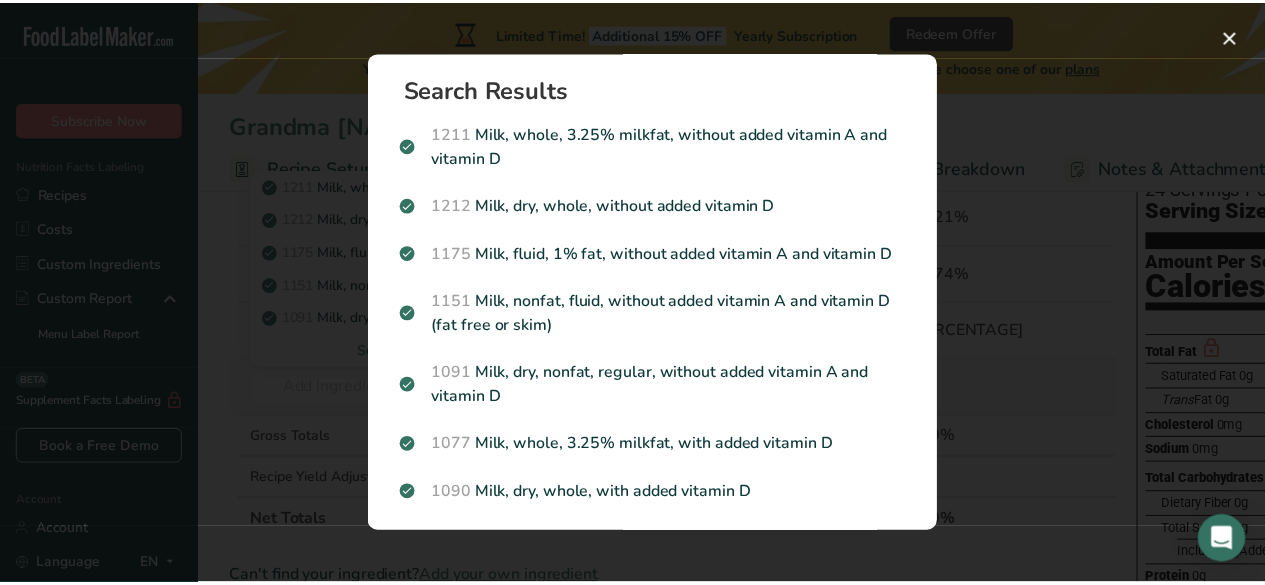 scroll, scrollTop: 0, scrollLeft: 0, axis: both 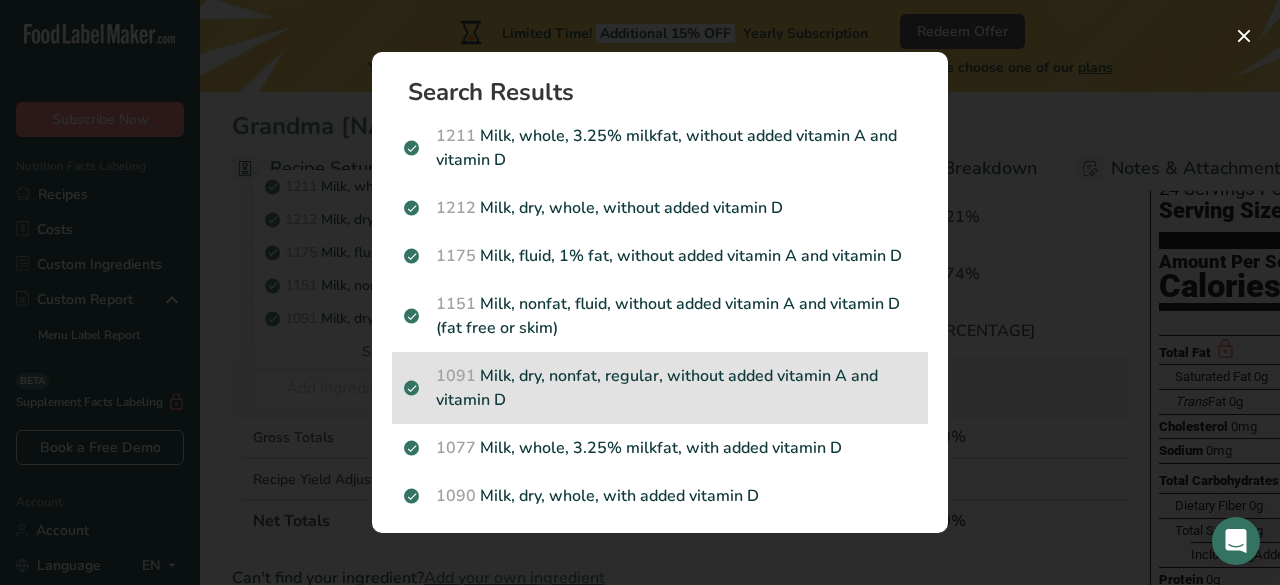 click on "1091
Milk, dry, nonfat, regular, without added vitamin A and vitamin D" at bounding box center [660, 388] 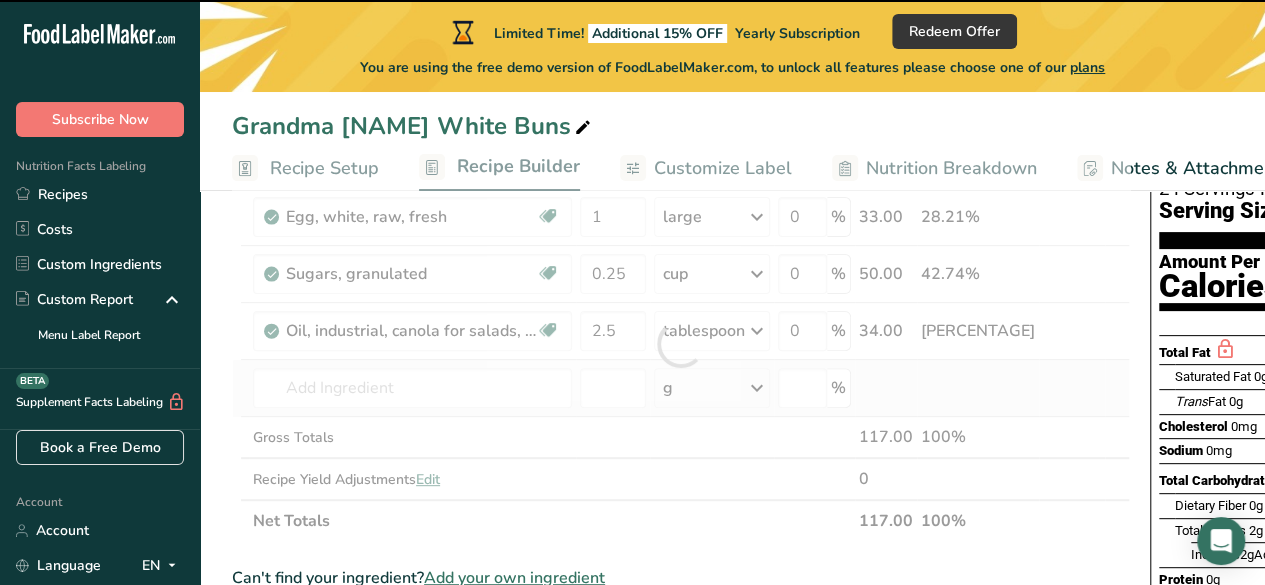 type on "0" 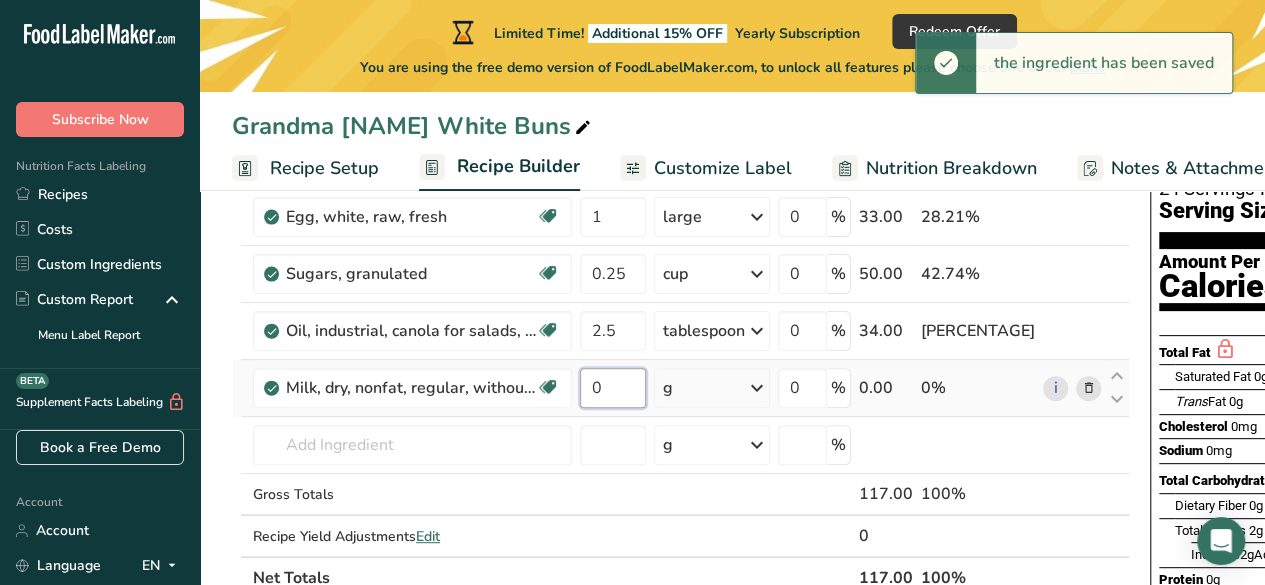 click on "0" at bounding box center [613, 388] 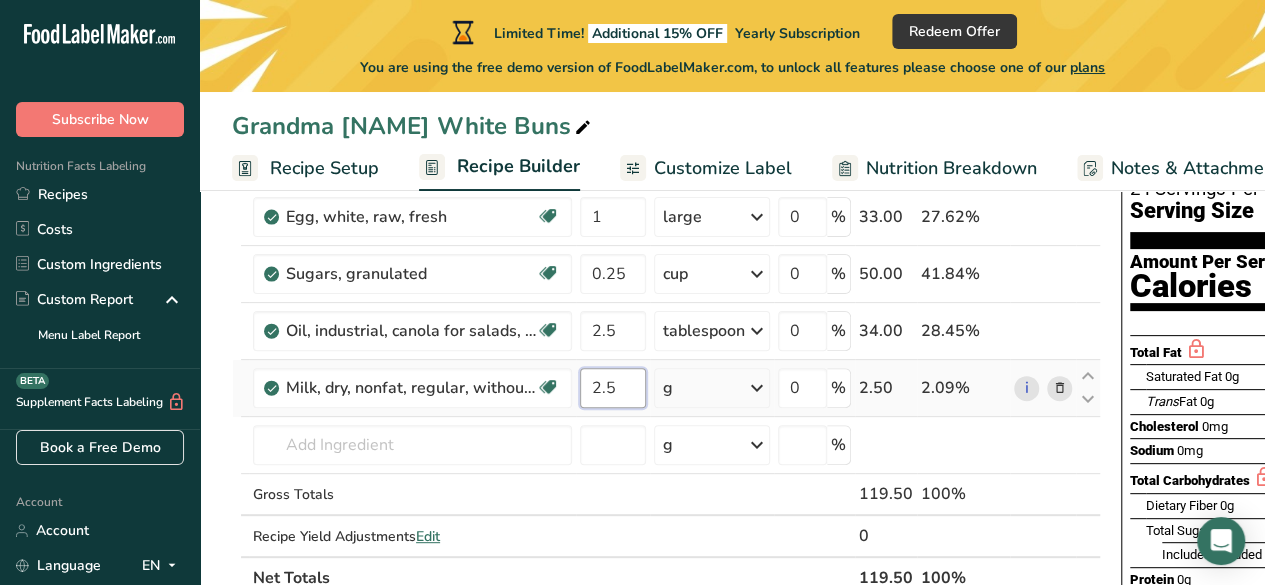 type on "2.5" 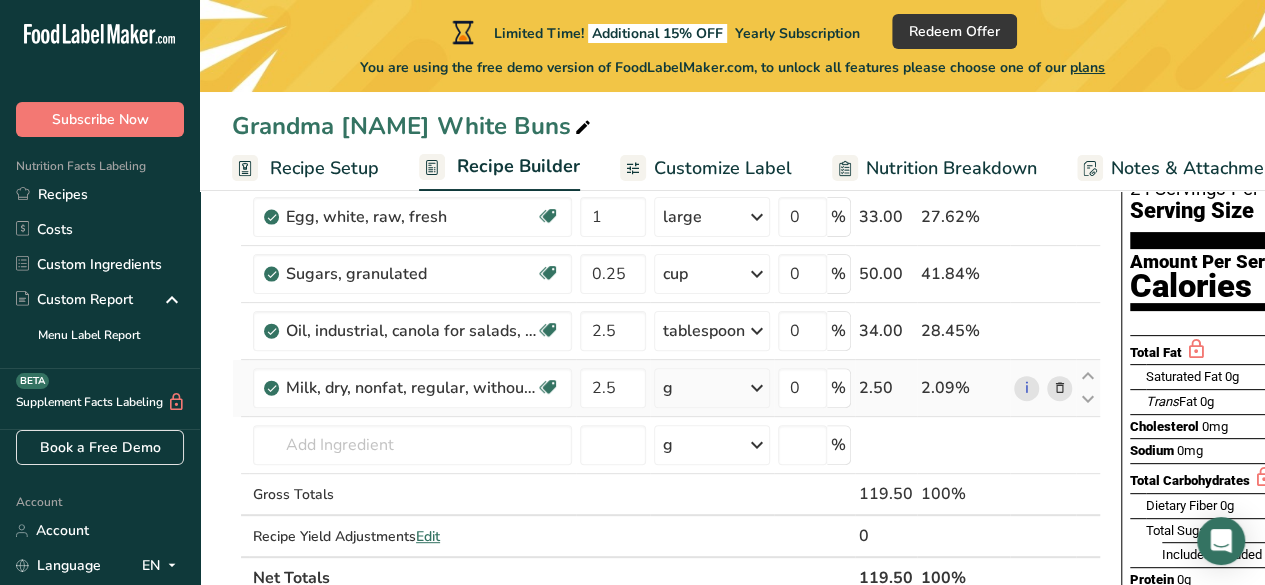 click on "Ingredient *
Amount *
Unit *
Waste *   .a-a{fill:#347362;}.b-a{fill:#fff;}          Grams
Percentage
Egg, white, raw, fresh
Dairy free
Gluten free
Vegetarian
Soy free
1
large
Portions
1 large
1 cup
Weight Units
g
kg
mg
See more
Volume Units
l
Volume units require a density conversion. If you know your ingredient's density enter it below. Otherwise, click on "RIA" our AI Regulatory bot - she will be able to help you
lb/ft3
g/cm3
Confirm
mL
lb/ft3
fl oz" at bounding box center [666, 372] 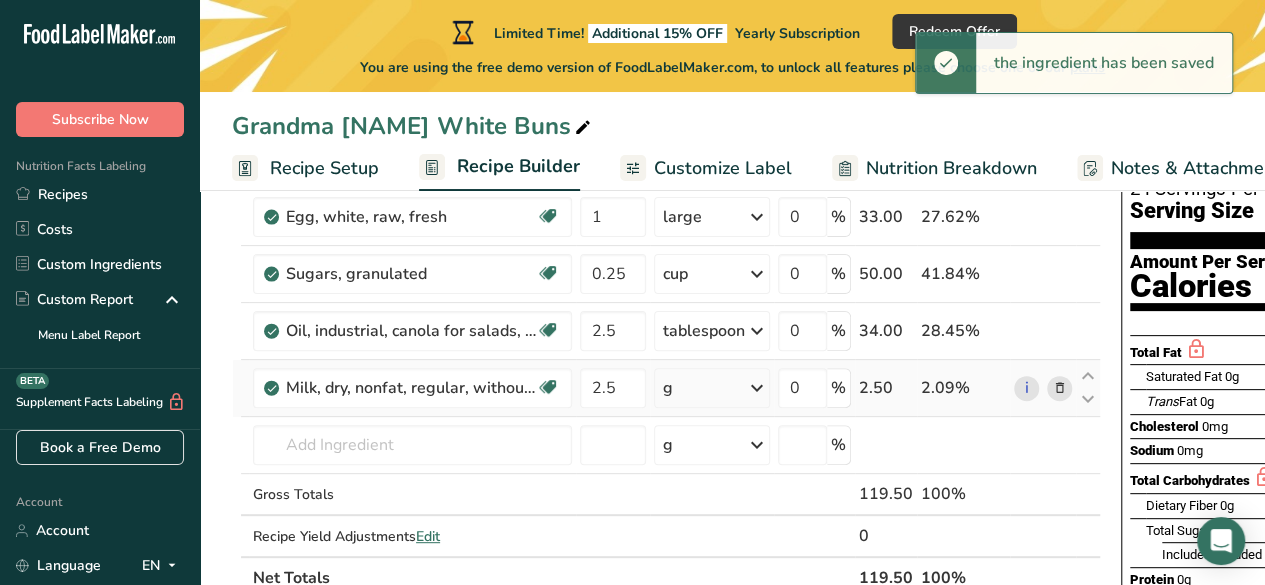 click at bounding box center (757, 388) 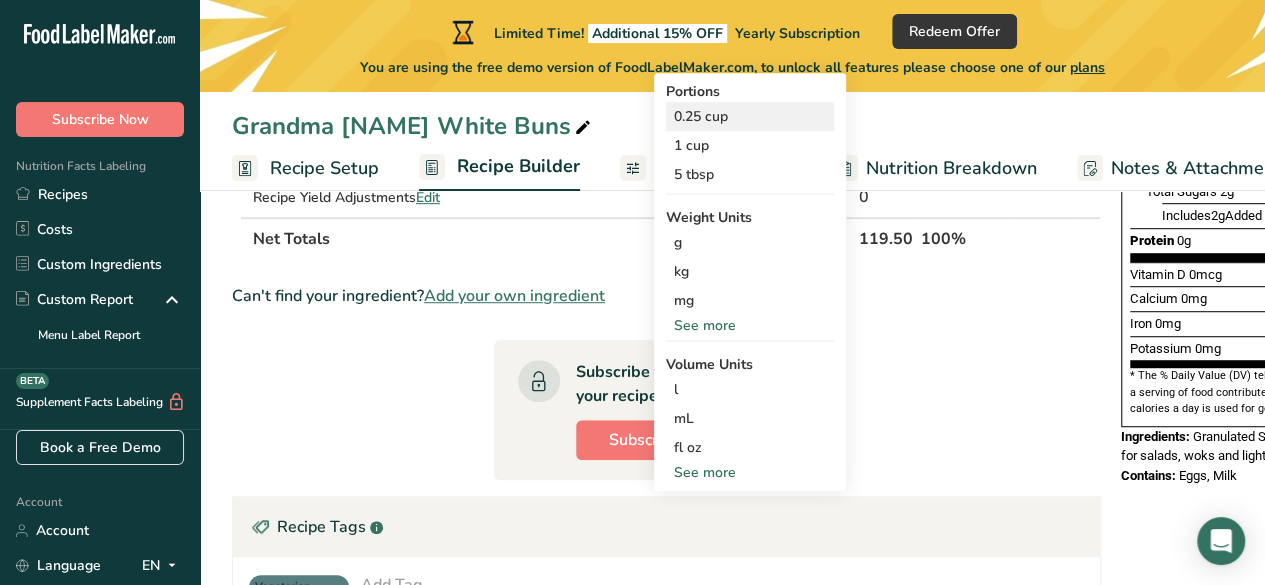 scroll, scrollTop: 522, scrollLeft: 0, axis: vertical 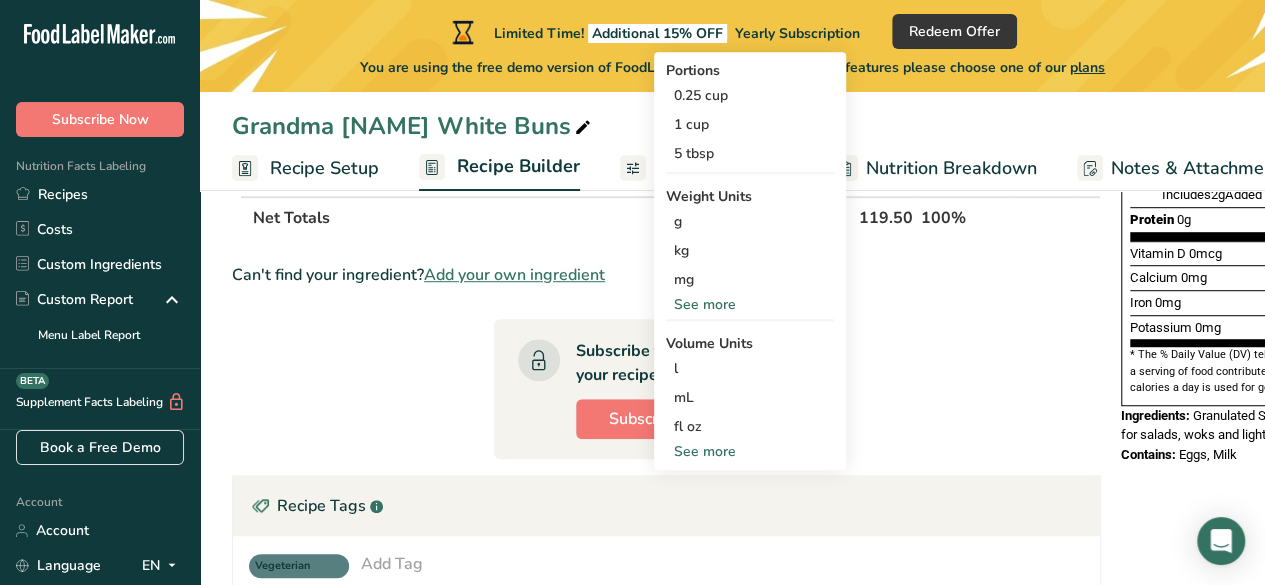 click on "See more" at bounding box center (750, 451) 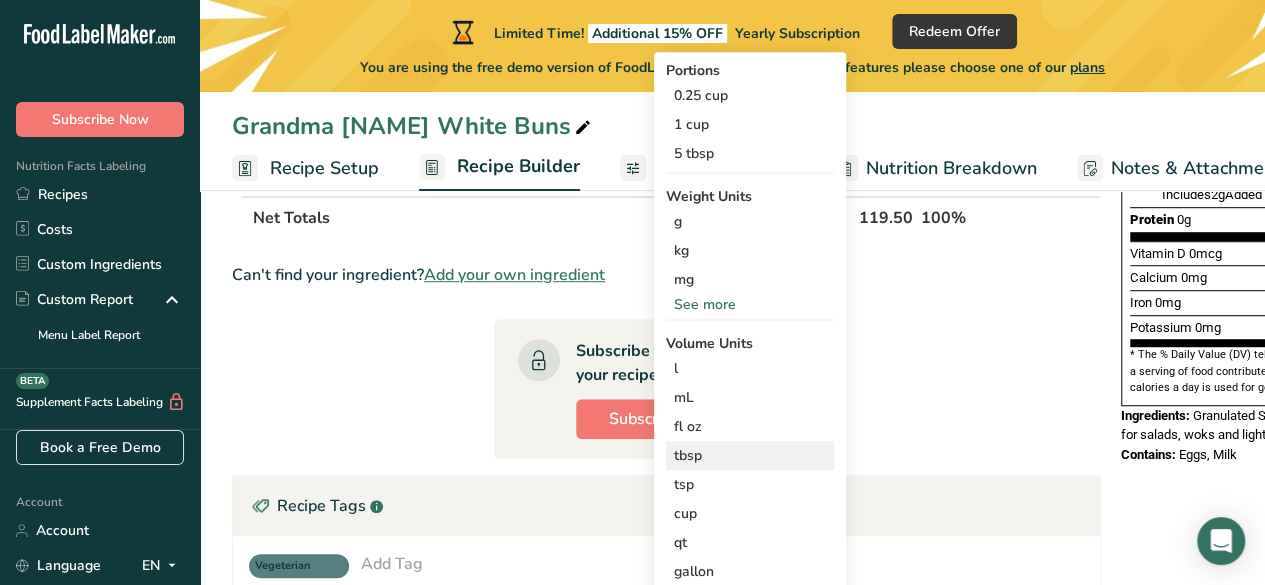 click on "tbsp" at bounding box center (750, 455) 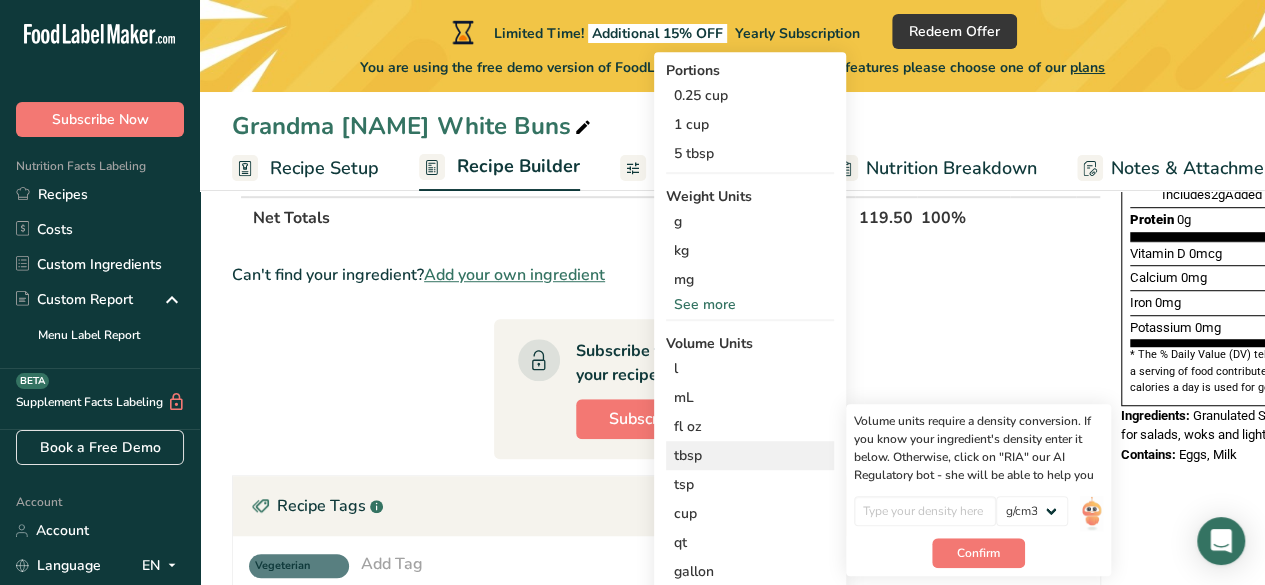 click on "tbsp" at bounding box center [750, 455] 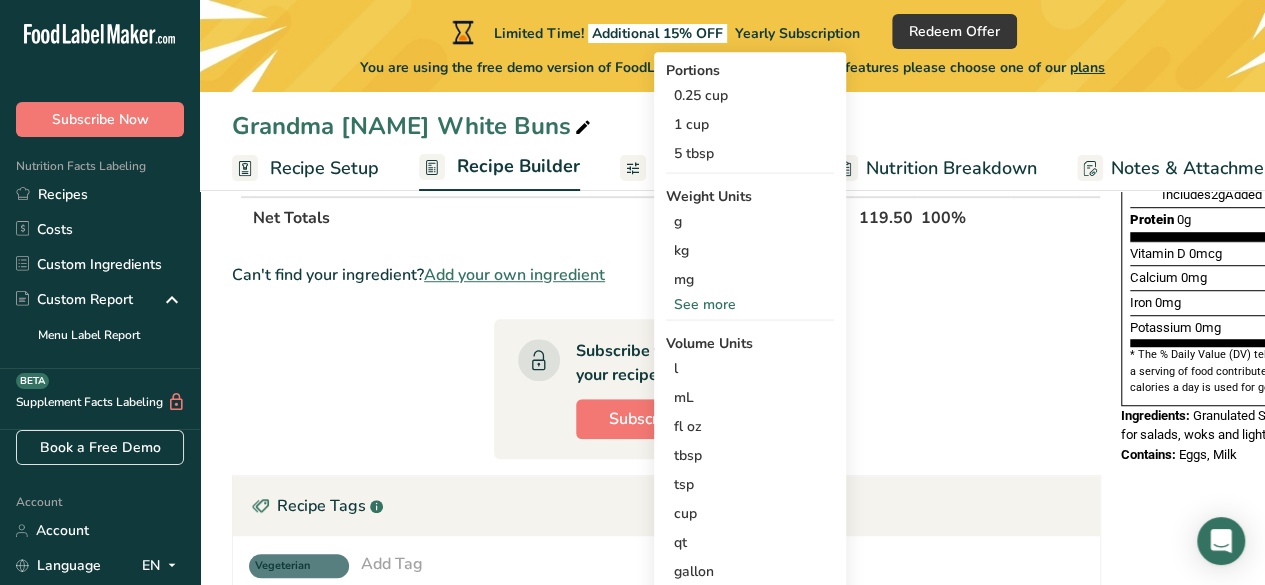 click on "Ingredient *
Amount *
Unit *
Waste *   .a-a{fill:#347362;}.b-a{fill:#fff;}          Grams
Percentage
Egg, white, raw, fresh
Dairy free
Gluten free
Vegetarian
Soy free
1
large
Portions
1 large
1 cup
Weight Units
g
kg
mg
See more
Volume Units
l
Volume units require a density conversion. If you know your ingredient's density enter it below. Otherwise, click on "RIA" our AI Regulatory bot - she will be able to help you
lb/ft3
g/cm3
Confirm
mL
lb/ft3" at bounding box center [666, 342] 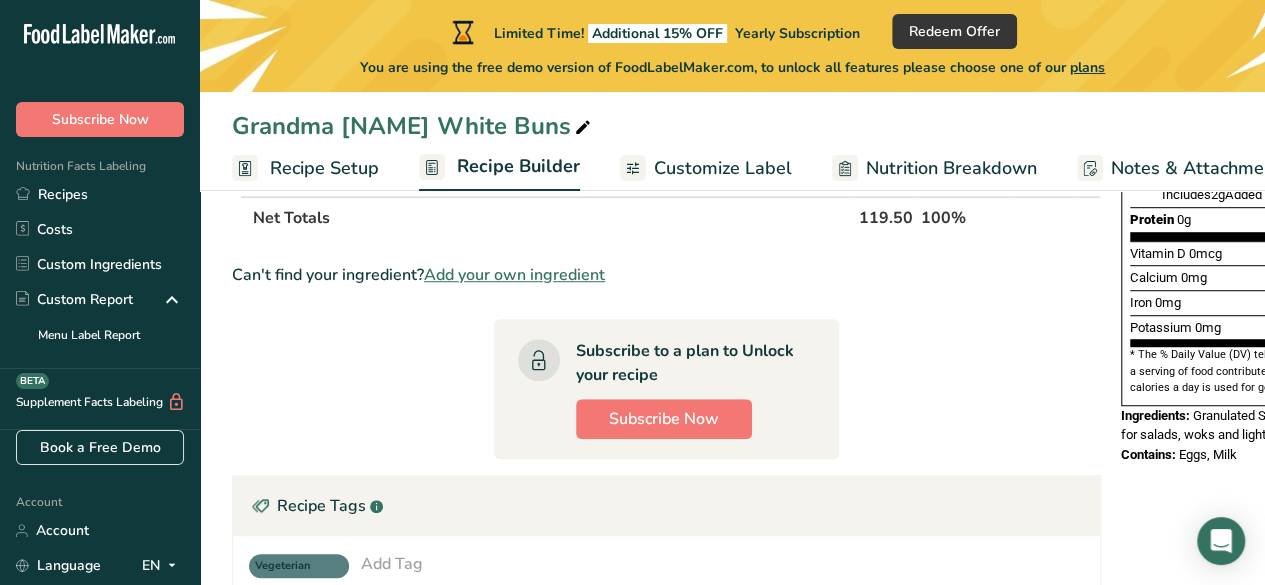 click on "Customize Label" at bounding box center [723, 168] 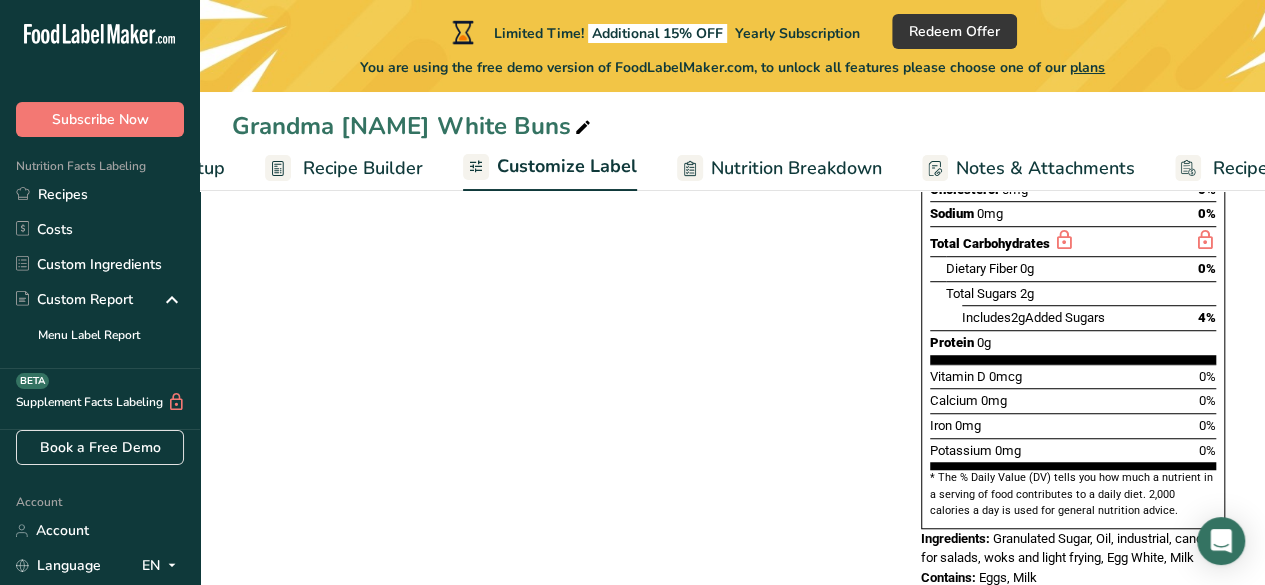 scroll, scrollTop: 0, scrollLeft: 256, axis: horizontal 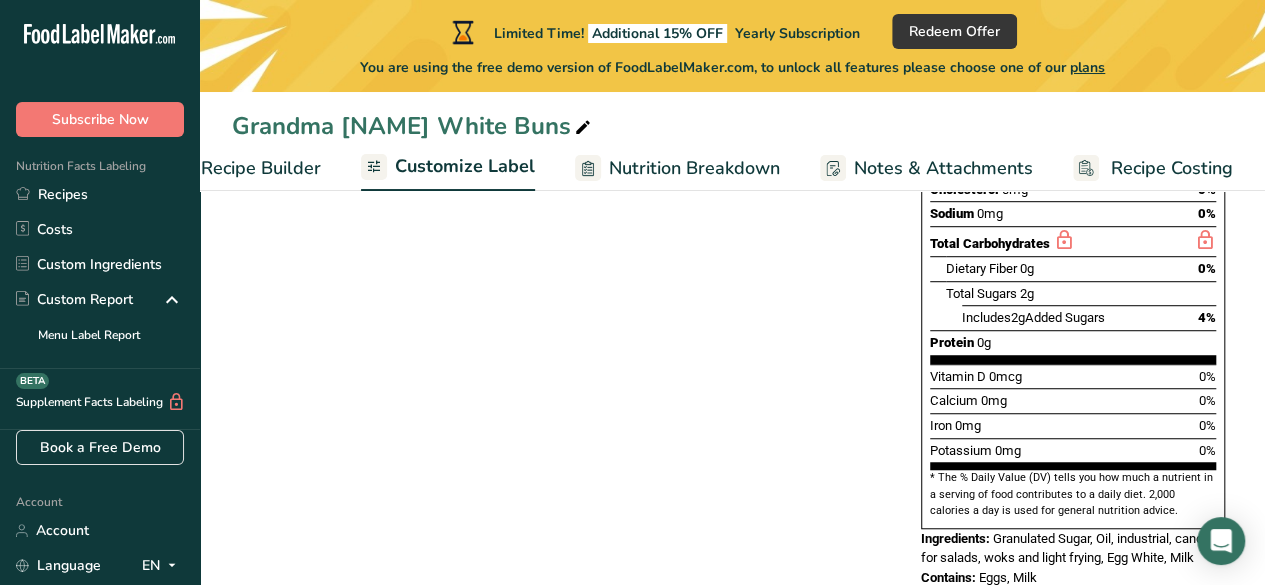 click on "Nutrition Breakdown" at bounding box center (694, 168) 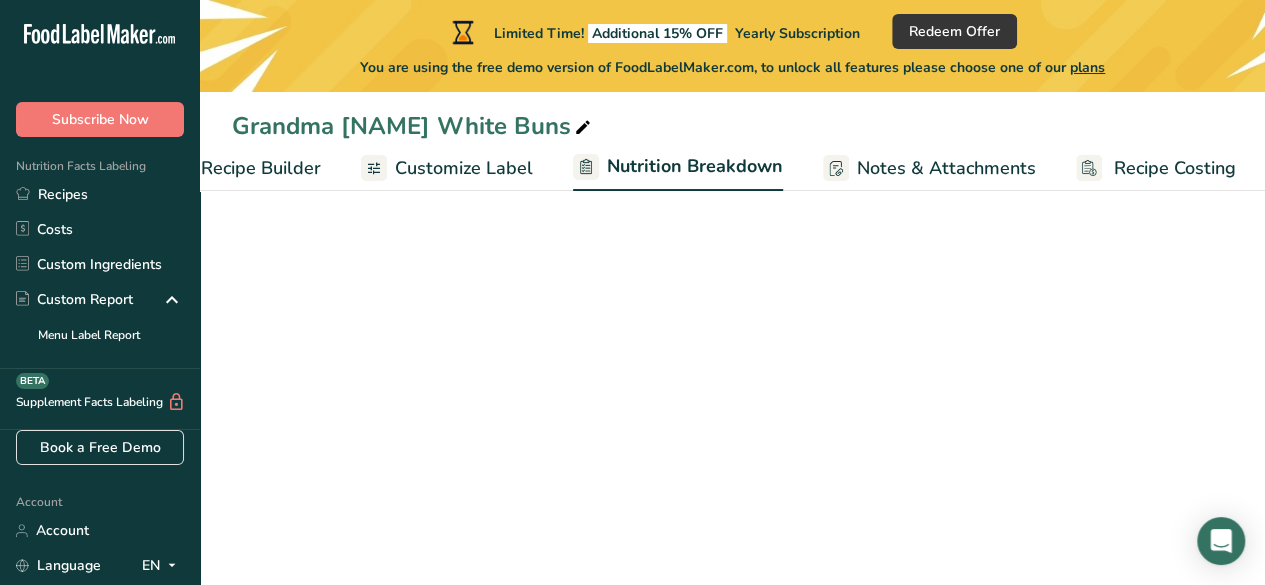 scroll, scrollTop: 0, scrollLeft: 258, axis: horizontal 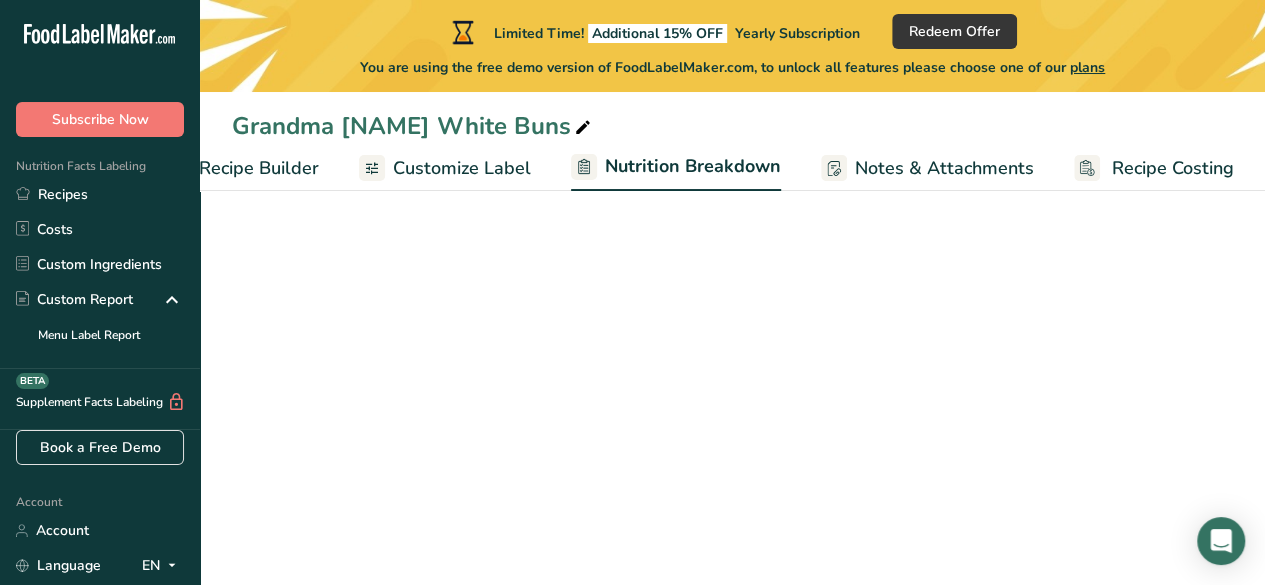 select on "Calories" 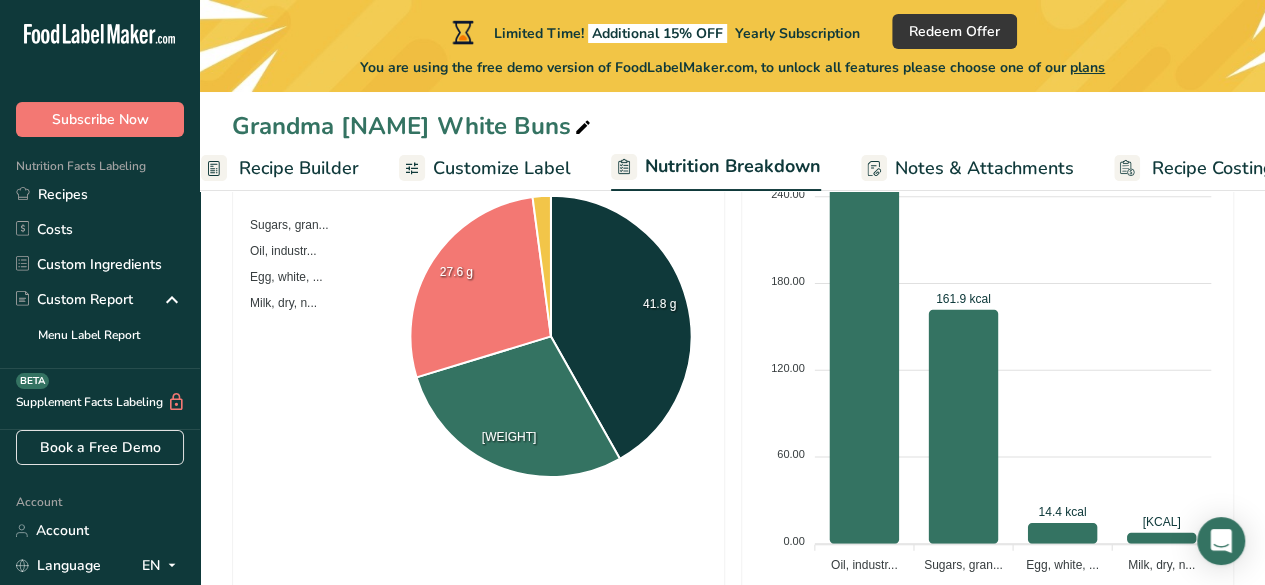 scroll, scrollTop: 0, scrollLeft: 178, axis: horizontal 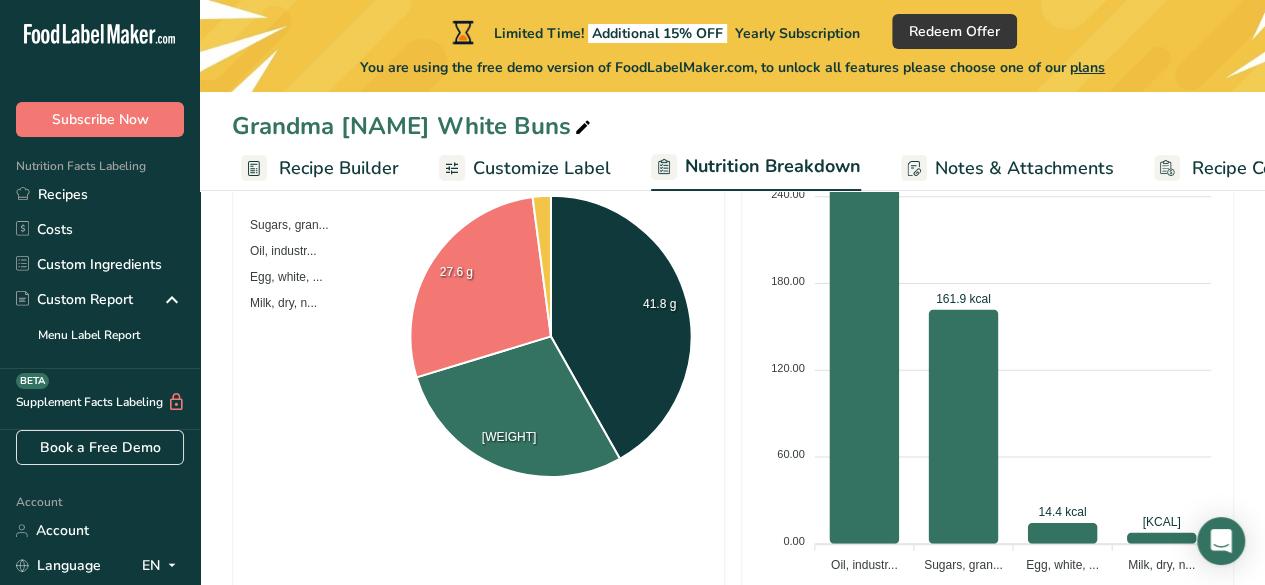 click on "Recipe Builder" at bounding box center [339, 168] 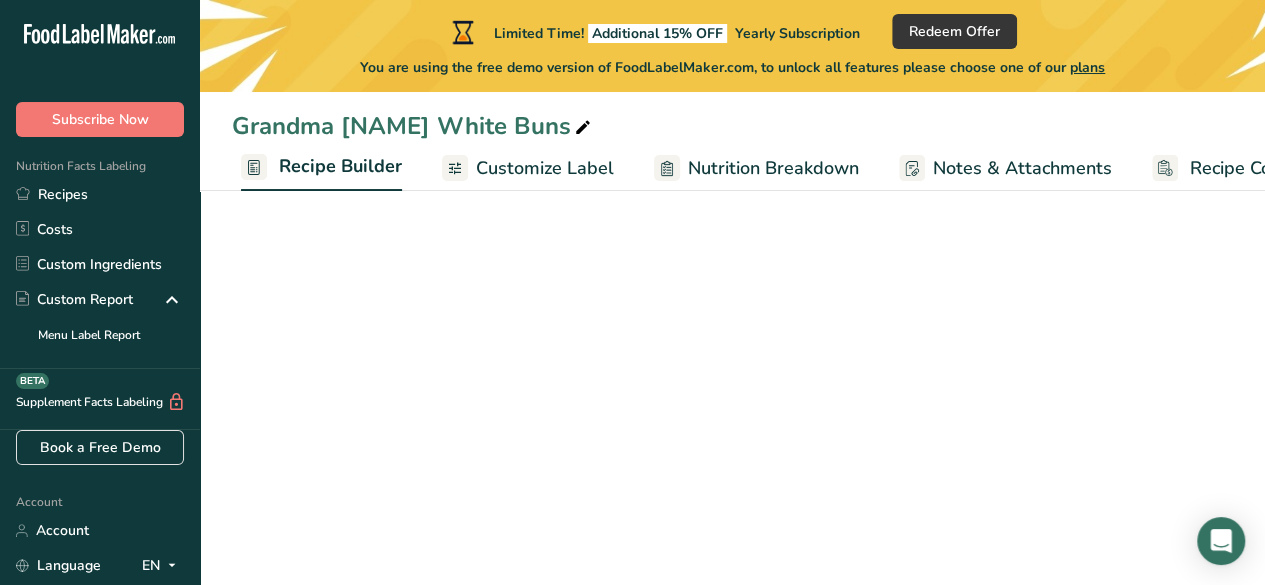 scroll, scrollTop: 0, scrollLeft: 193, axis: horizontal 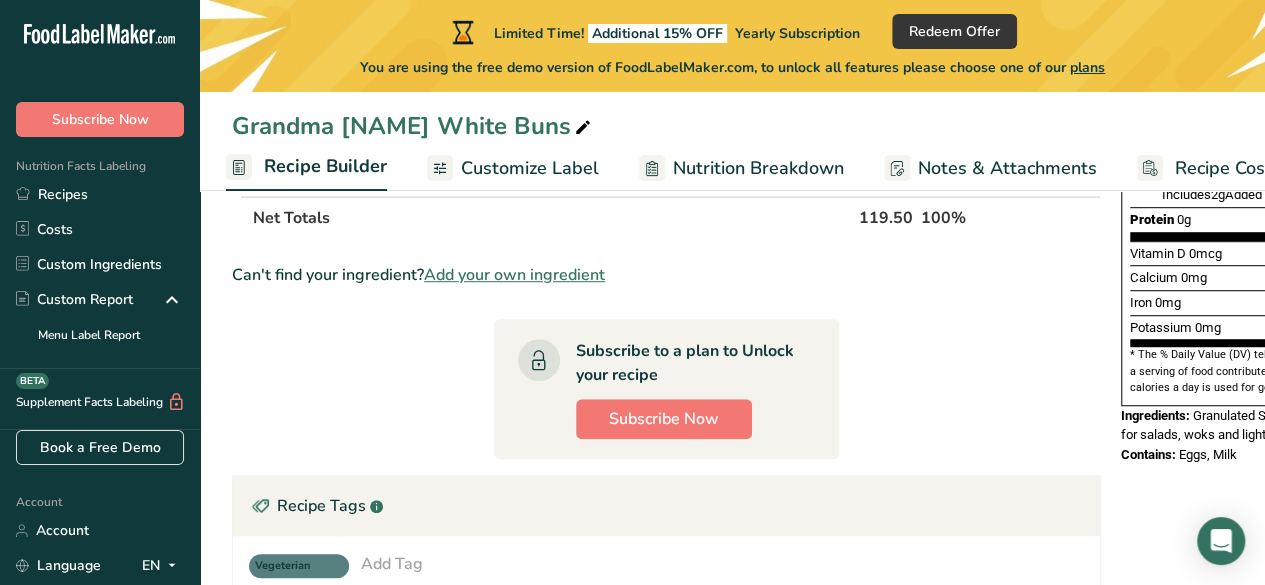 click on "Recipe Builder" at bounding box center [325, 166] 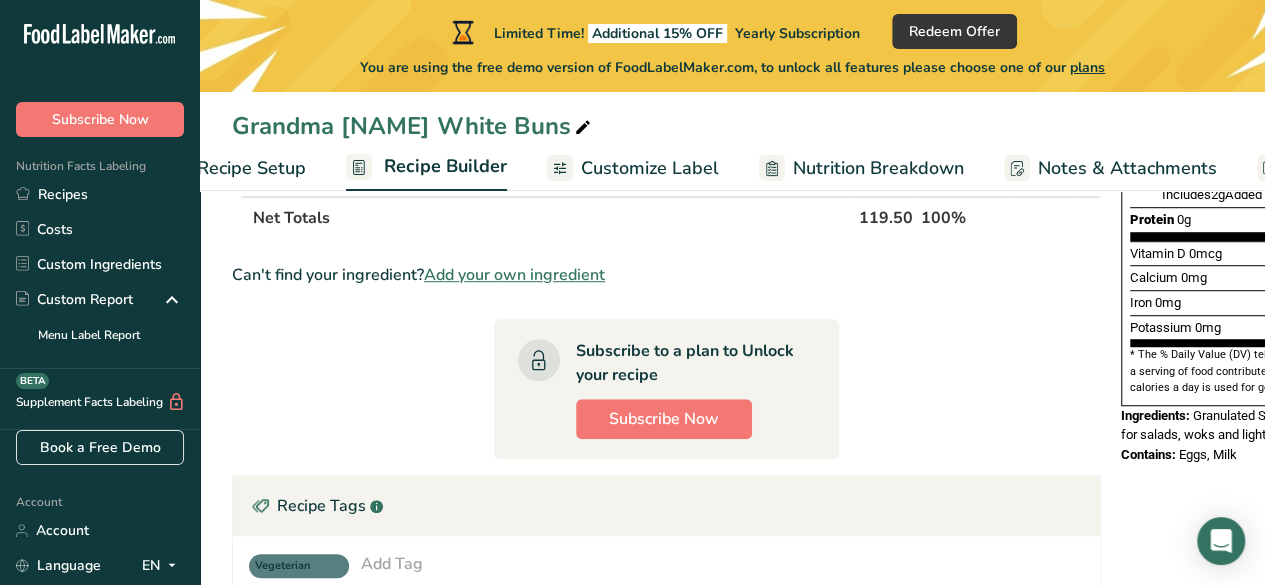 scroll, scrollTop: 0, scrollLeft: 0, axis: both 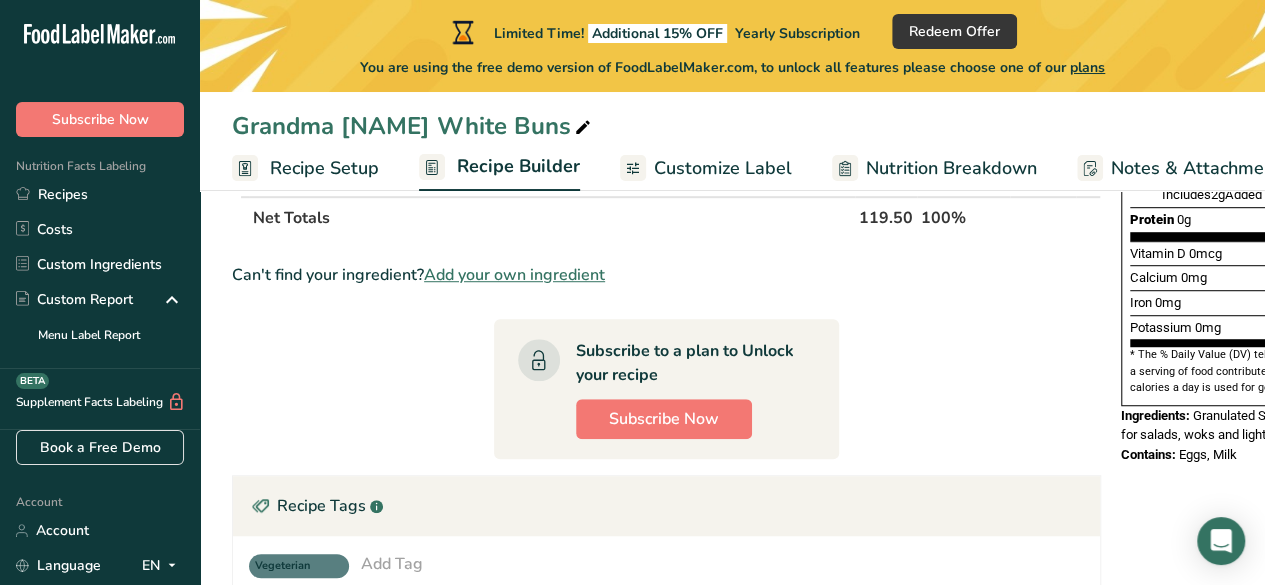 click on "Recipe Setup" at bounding box center (324, 168) 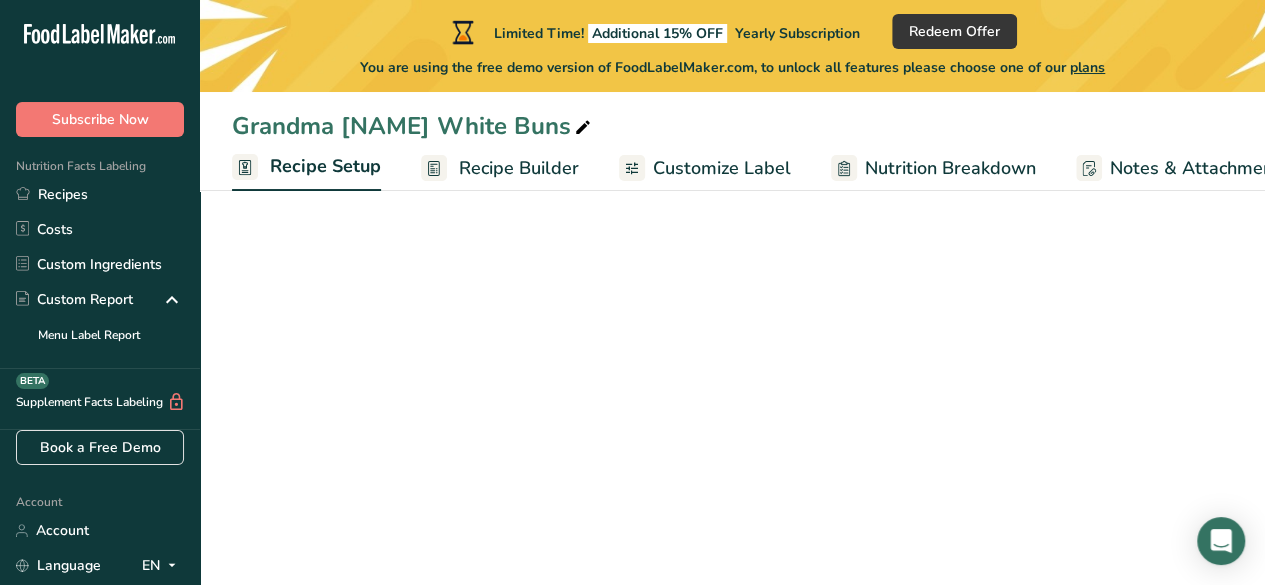 scroll, scrollTop: 0, scrollLeft: 7, axis: horizontal 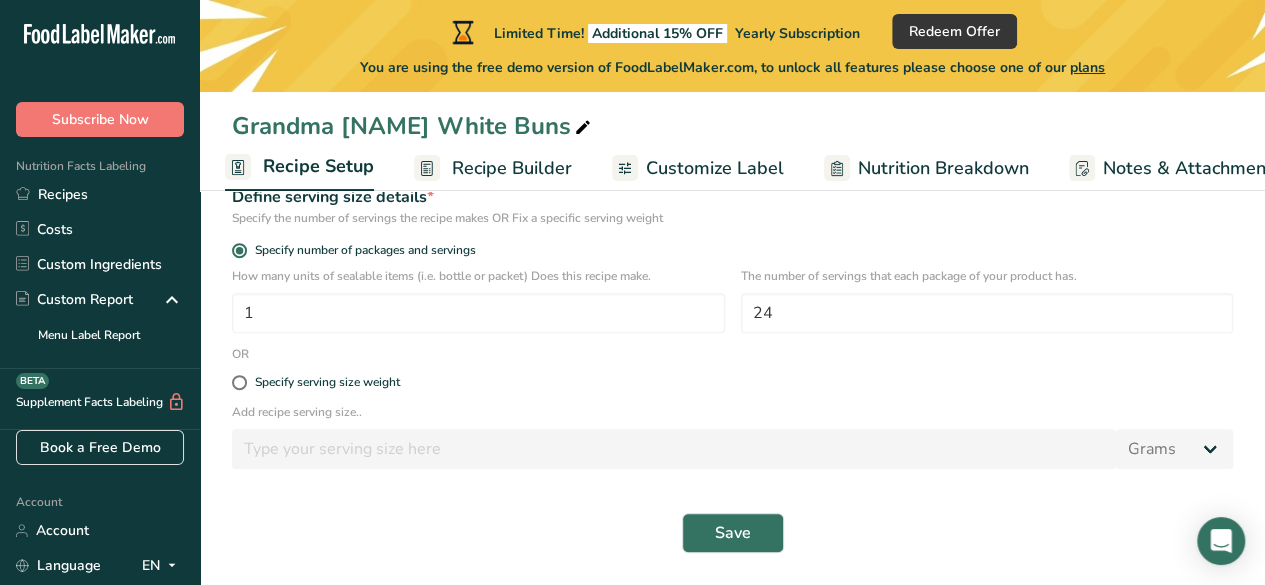 click on "Recipe Builder" at bounding box center [512, 168] 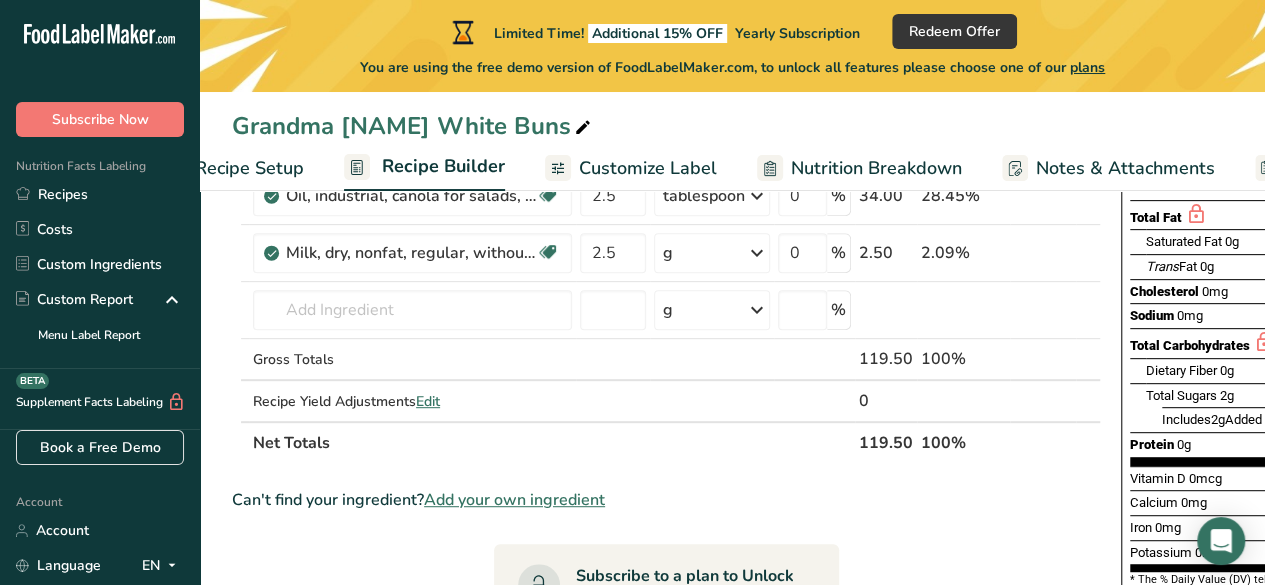 scroll, scrollTop: 0, scrollLeft: 193, axis: horizontal 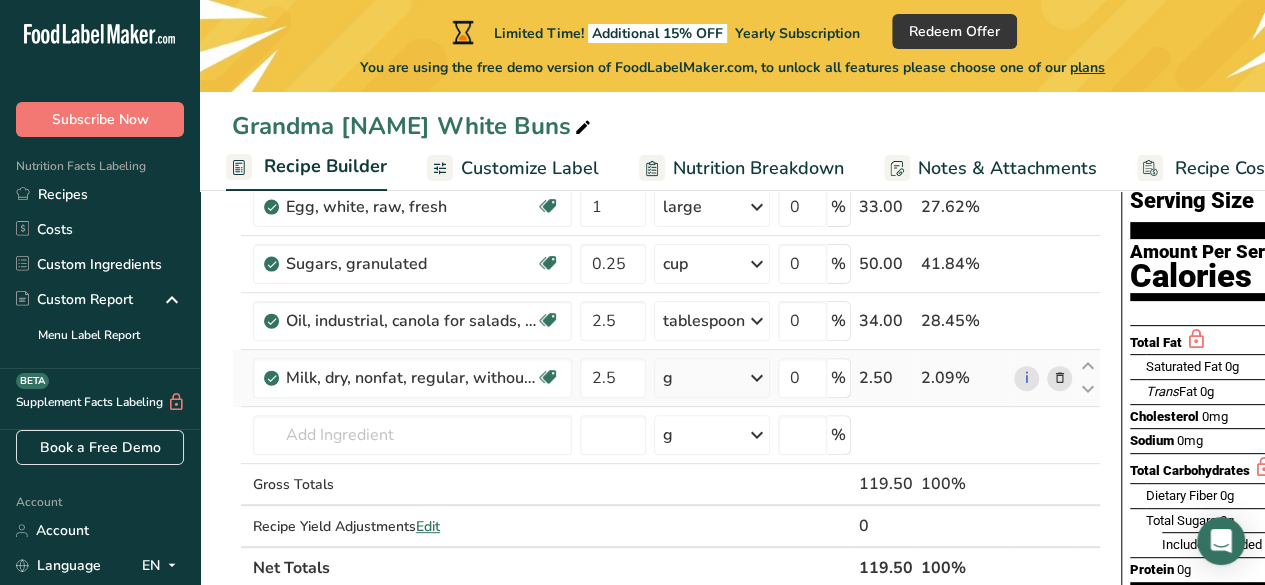 click at bounding box center (757, 378) 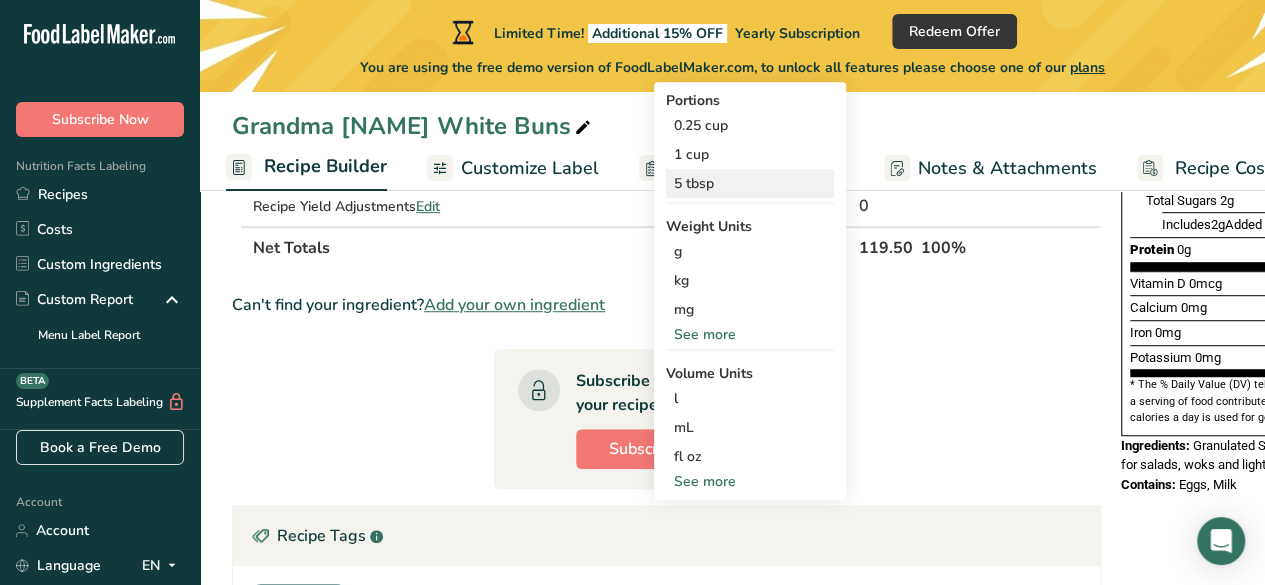 scroll, scrollTop: 492, scrollLeft: 0, axis: vertical 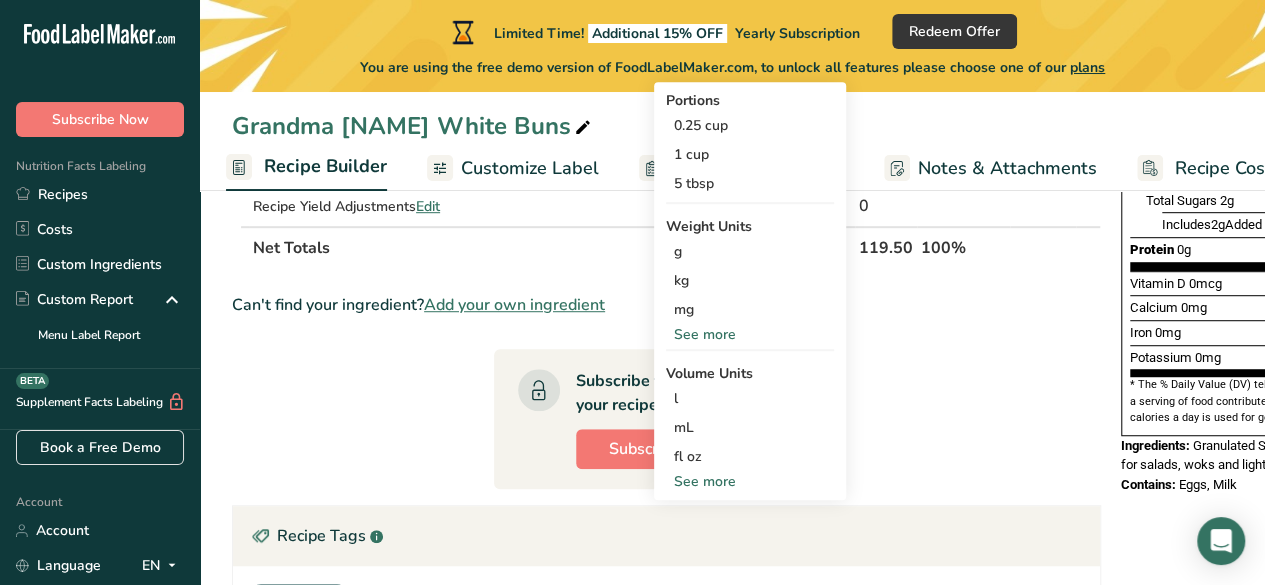click on "See more" at bounding box center [750, 481] 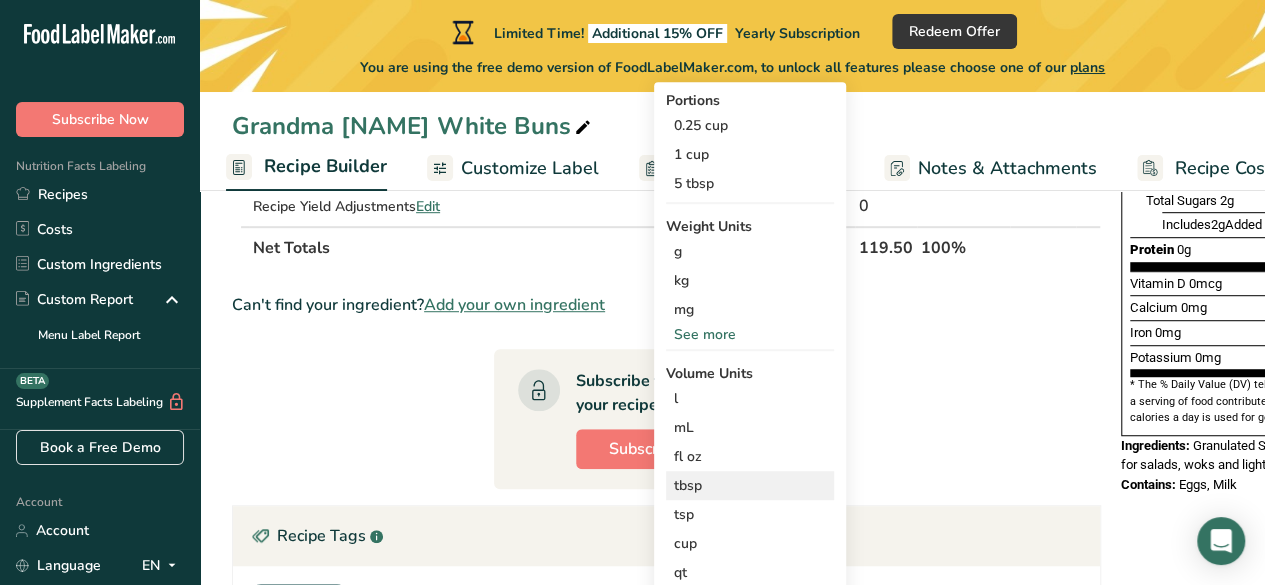 click on "tbsp" at bounding box center [750, 485] 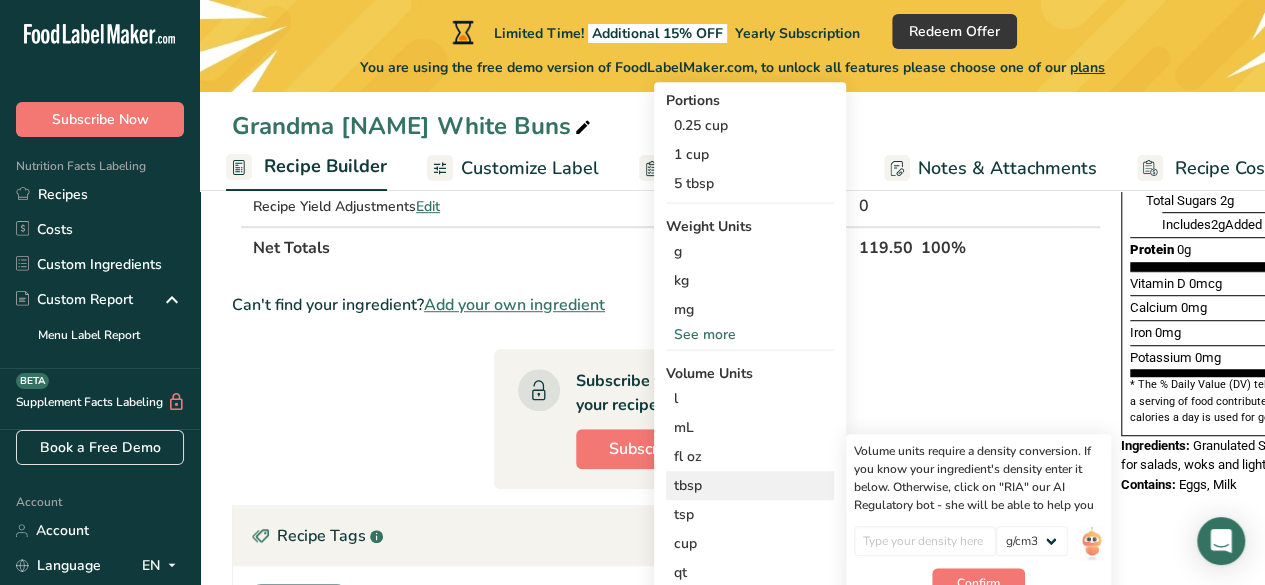 click on "tbsp" at bounding box center (750, 485) 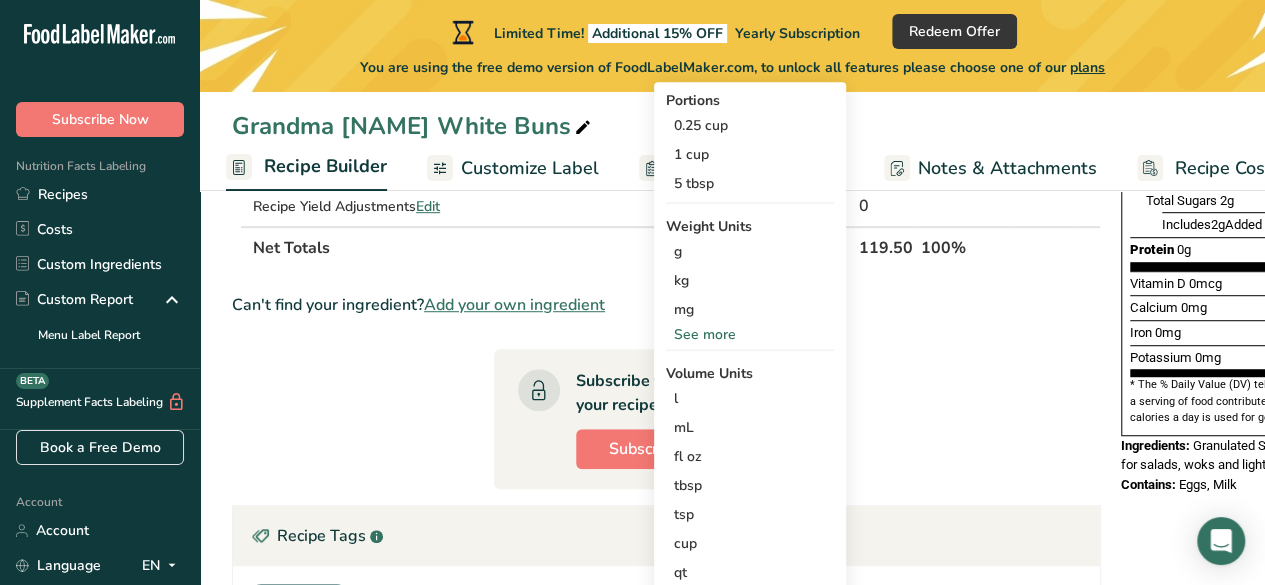 drag, startPoint x: 696, startPoint y: 487, endPoint x: 978, endPoint y: 419, distance: 290.08273 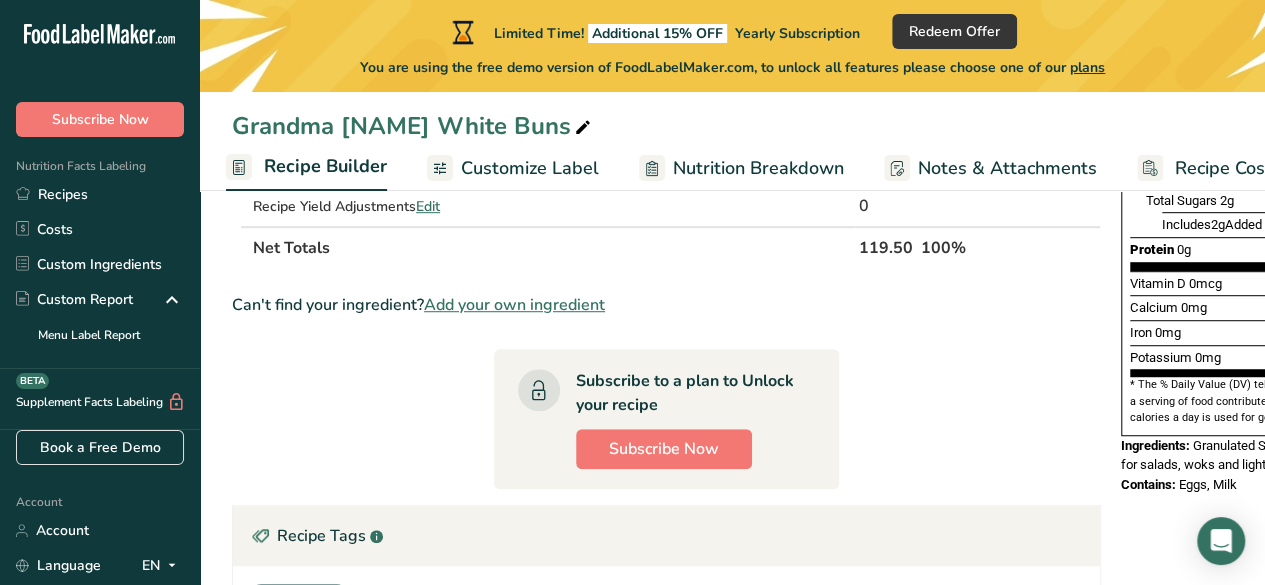 click on "Ingredient *
Amount *
Unit *
Waste *   .a-a{fill:#347362;}.b-a{fill:#fff;}          Grams
Percentage
Egg, white, raw, fresh
Dairy free
Gluten free
Vegetarian
Soy free
1
large
Portions
1 large
1 cup
Weight Units
g
kg
mg
See more
Volume Units
l
Volume units require a density conversion. If you know your ingredient's density enter it below. Otherwise, click on "RIA" our AI Regulatory bot - she will be able to help you
lb/ft3
g/cm3
Confirm
mL
lb/ft3" at bounding box center (666, 372) 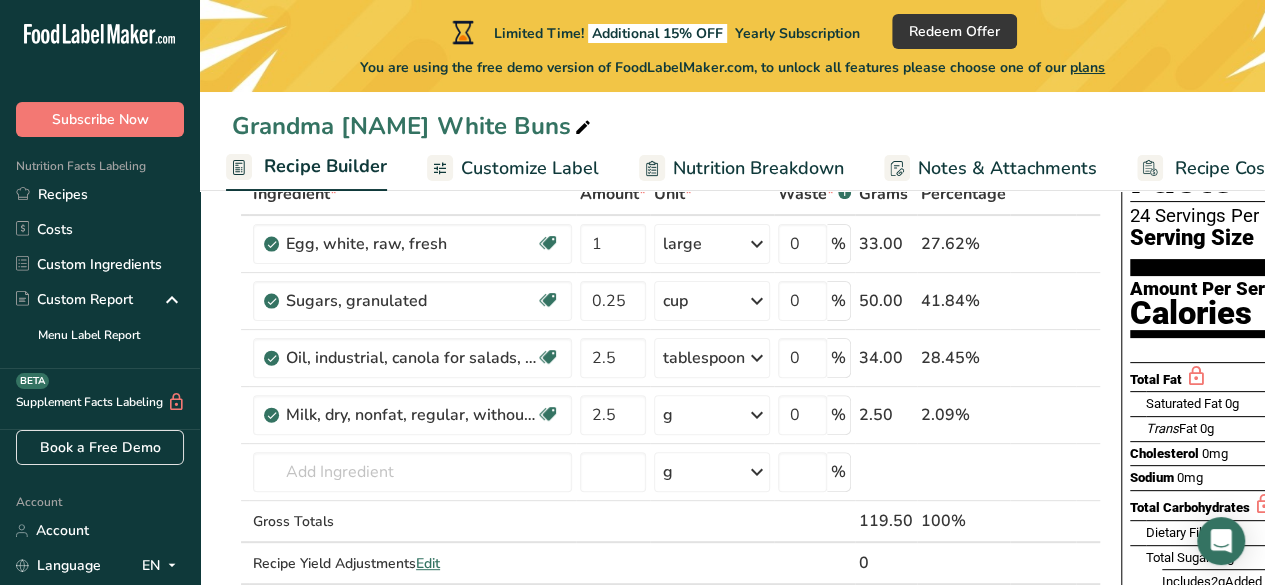 scroll, scrollTop: 132, scrollLeft: 0, axis: vertical 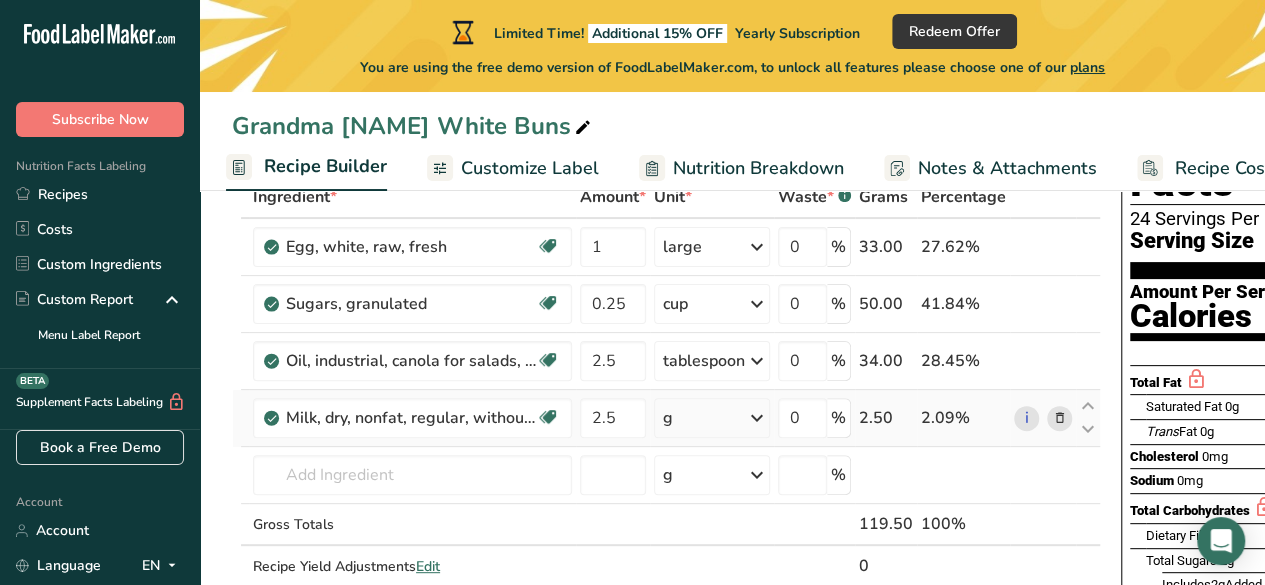 click at bounding box center (757, 418) 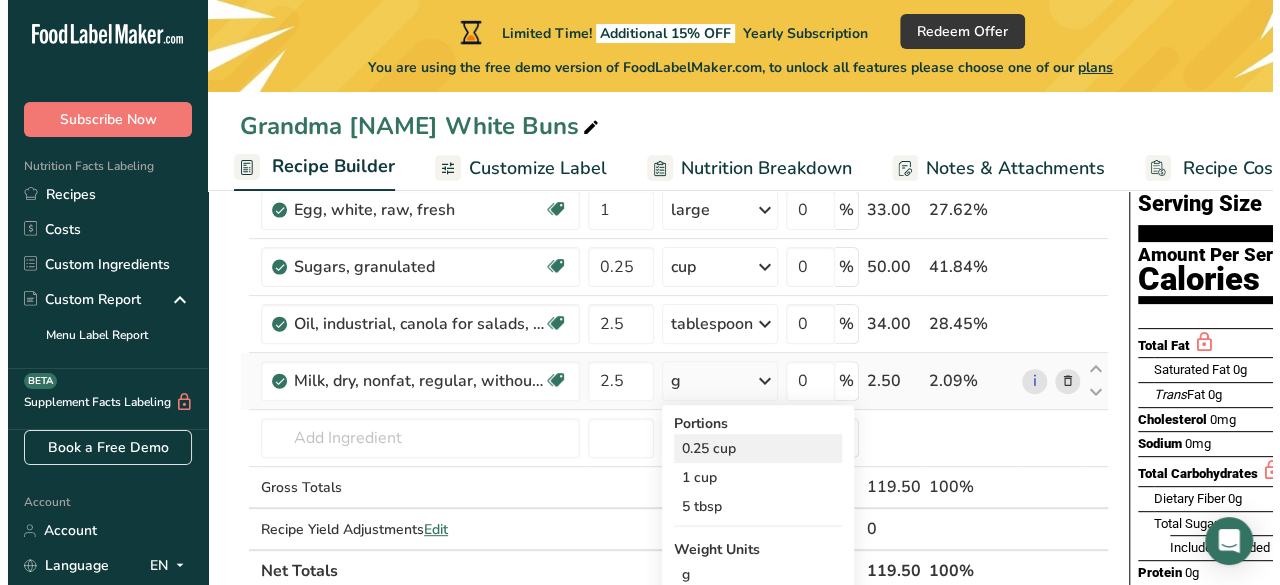 scroll, scrollTop: 172, scrollLeft: 0, axis: vertical 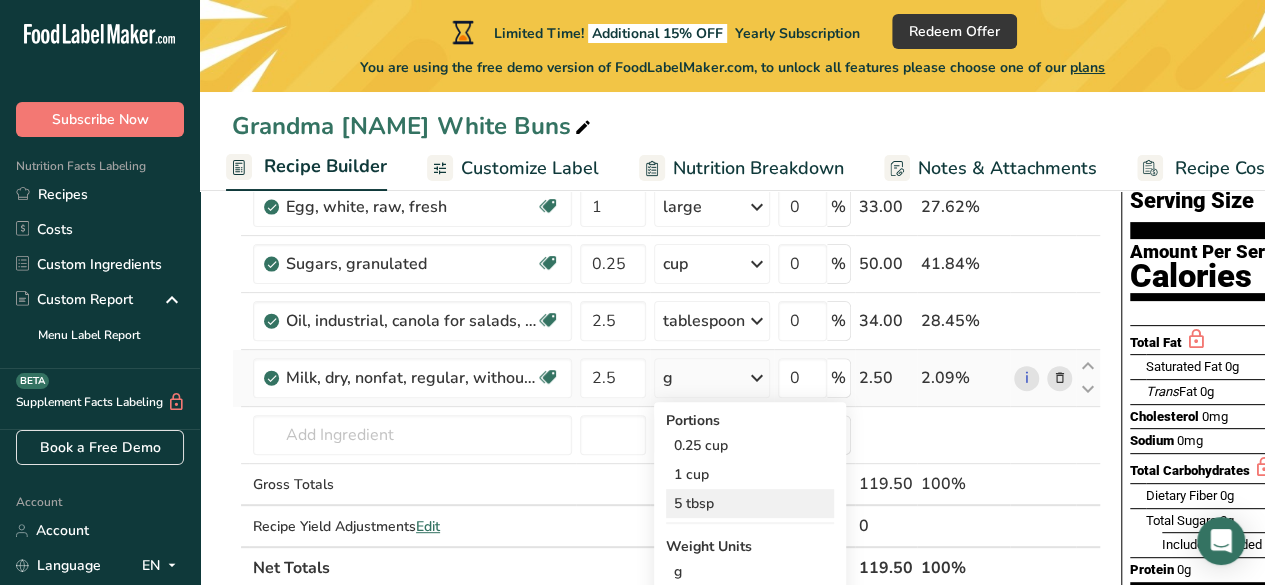 click on "5 tbsp" at bounding box center [750, 503] 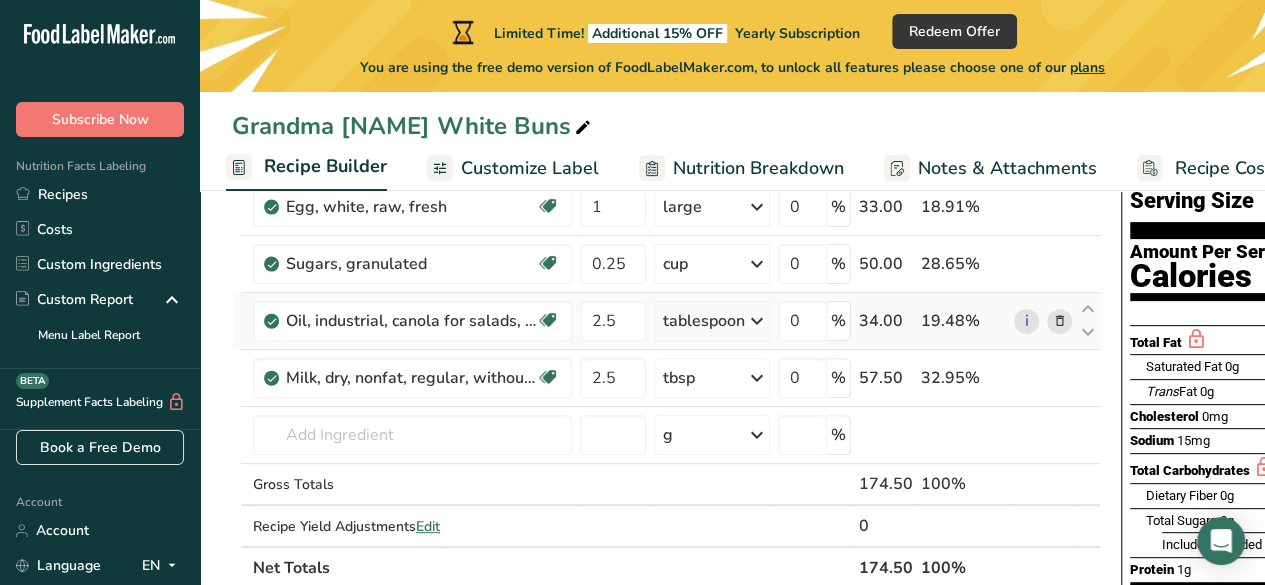 click at bounding box center (757, 321) 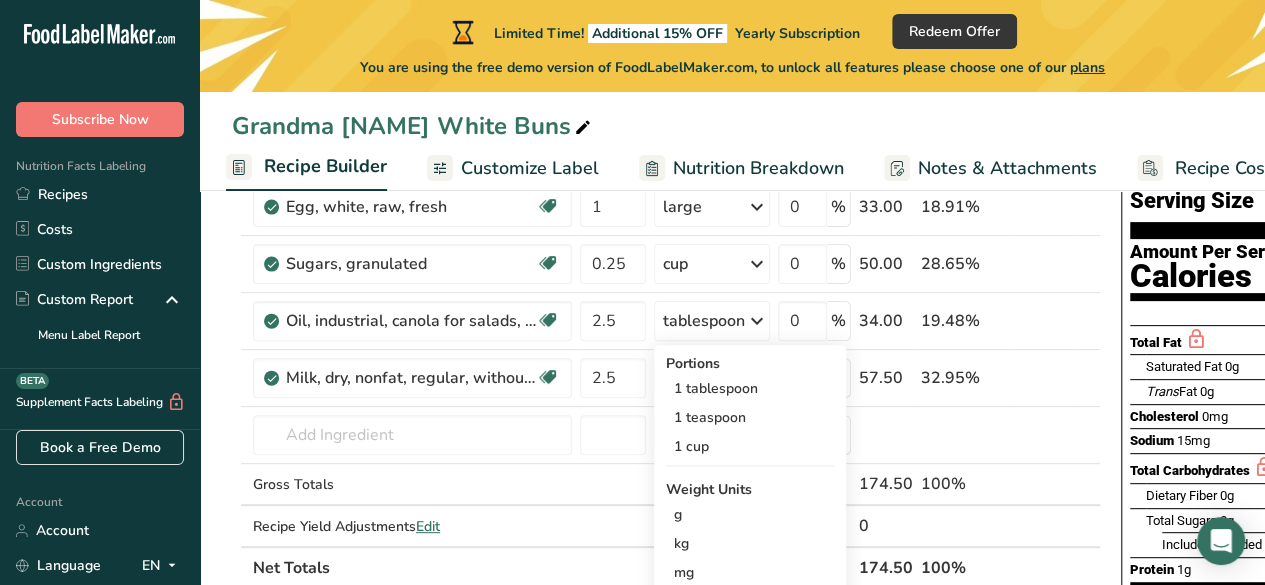 click on "Add Ingredients
Manage Recipe         Delete Recipe             Duplicate Recipe               Scale Recipe               Save as Sub-Recipe   .a-a{fill:#347362;}.b-a{fill:#fff;}                                 Nutrition Breakdown                 Recipe Card
NEW
Amino Acids Pattern Report             Activity History
Download
Choose your preferred label style
Standard FDA label
Standard FDA label
The most common format for nutrition facts labels in compliance with the FDA's typeface, style and requirements
Tabular FDA label
A label format compliant with the FDA regulations presented in a tabular (horizontal) display.
Linear FDA label
A simple linear display for small sized packages.
Simplified FDA label" at bounding box center (732, 689) 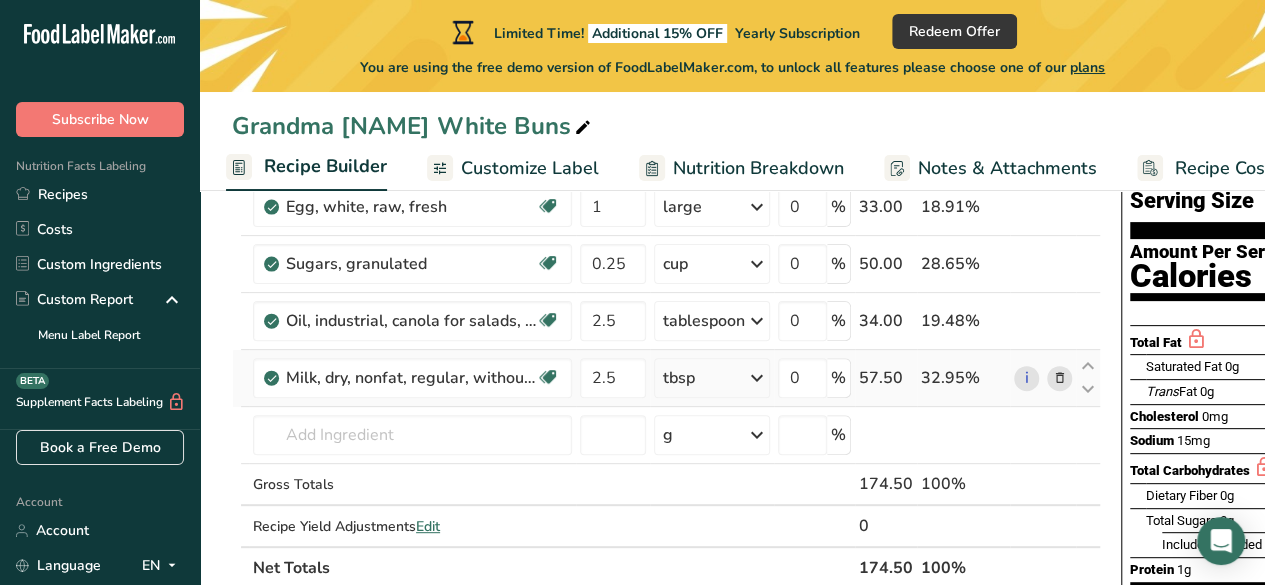 click at bounding box center [757, 378] 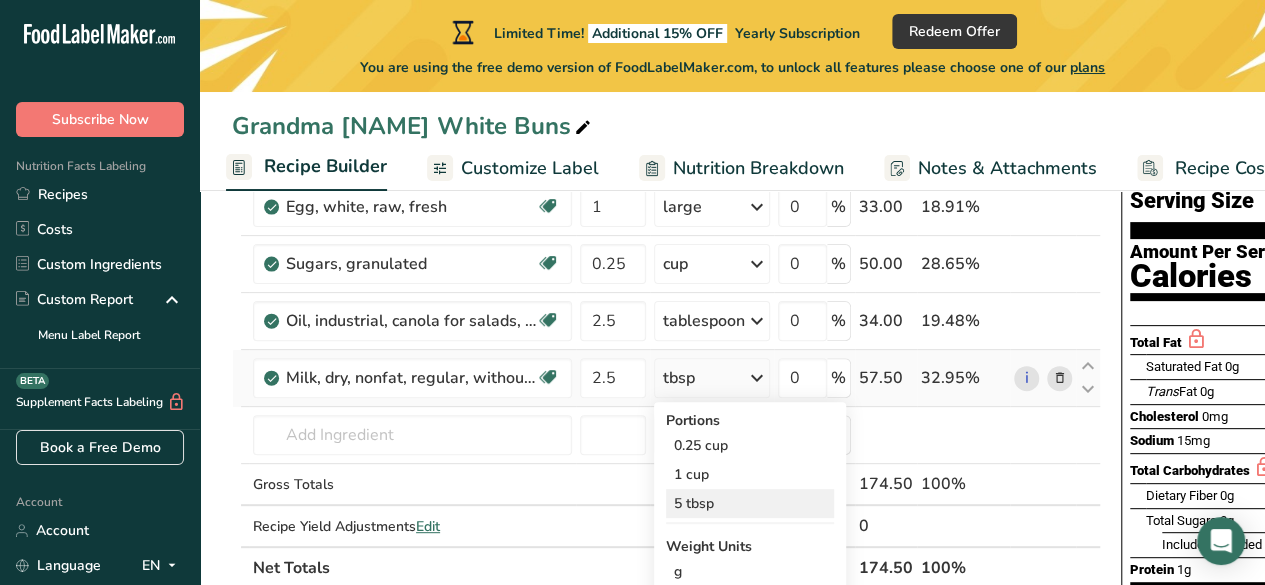 click on "5 tbsp" at bounding box center (750, 503) 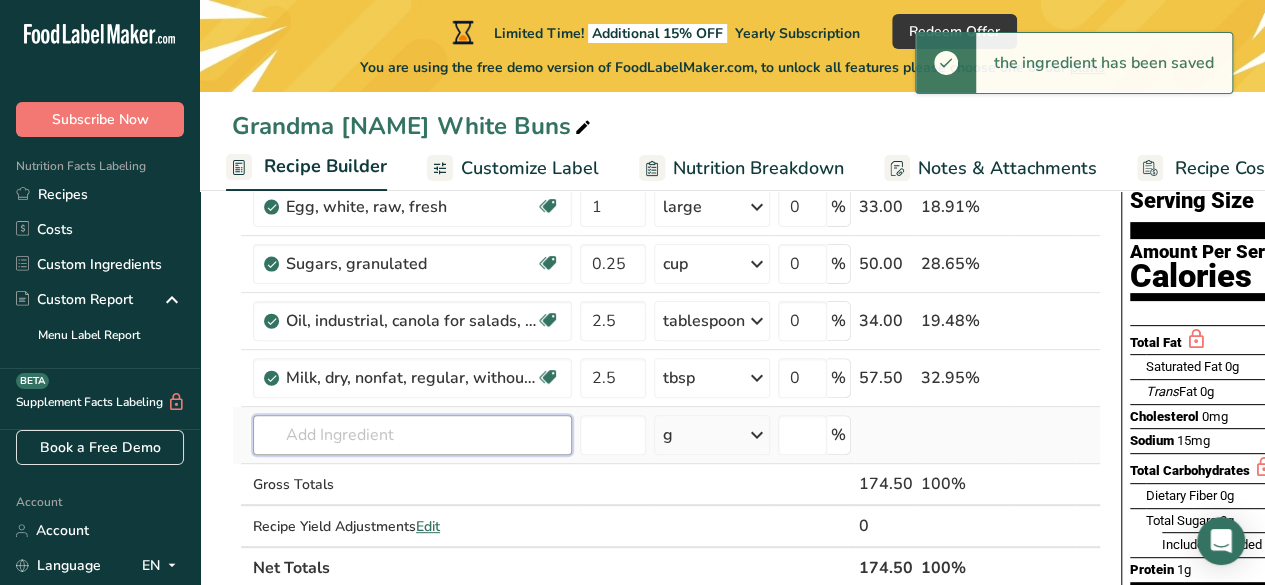 click at bounding box center (412, 435) 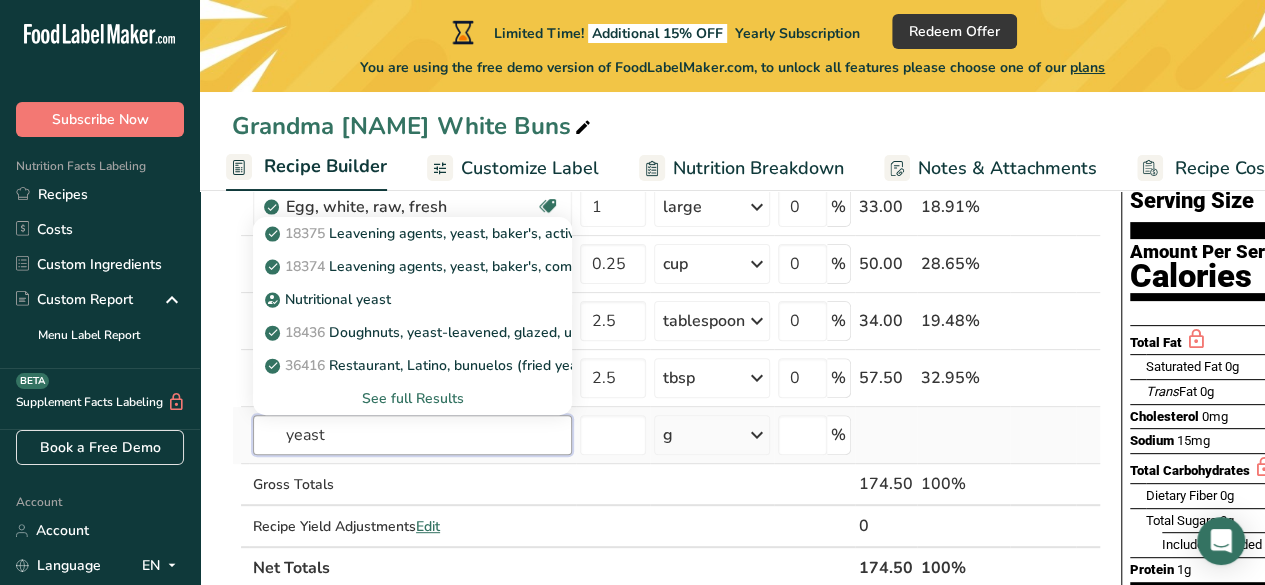 type on "yeast" 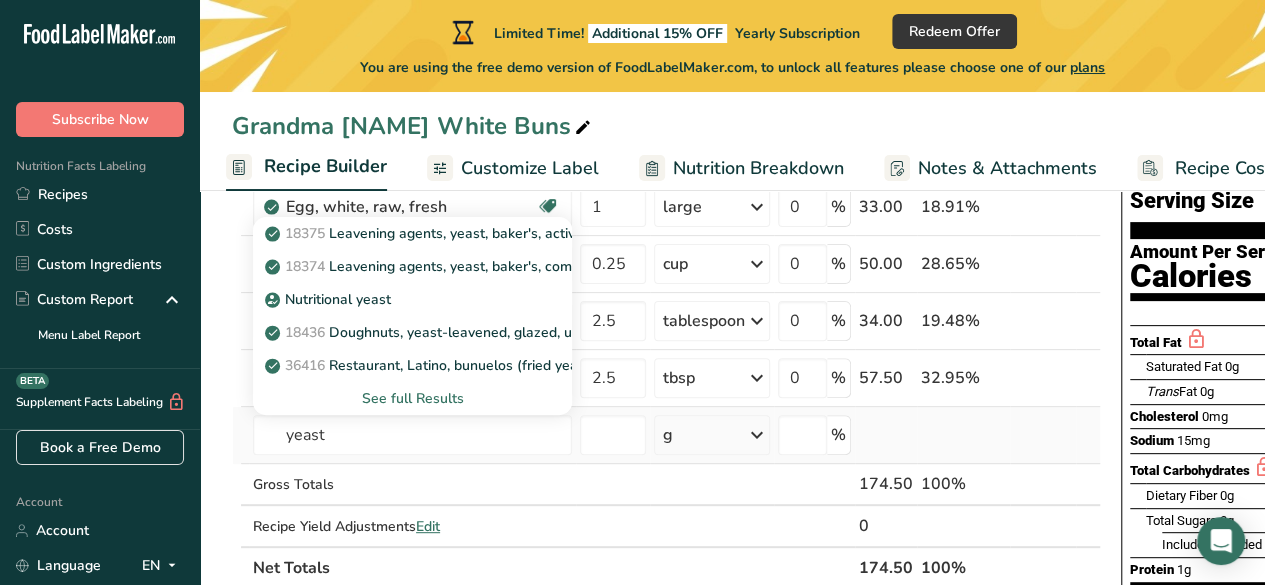 type 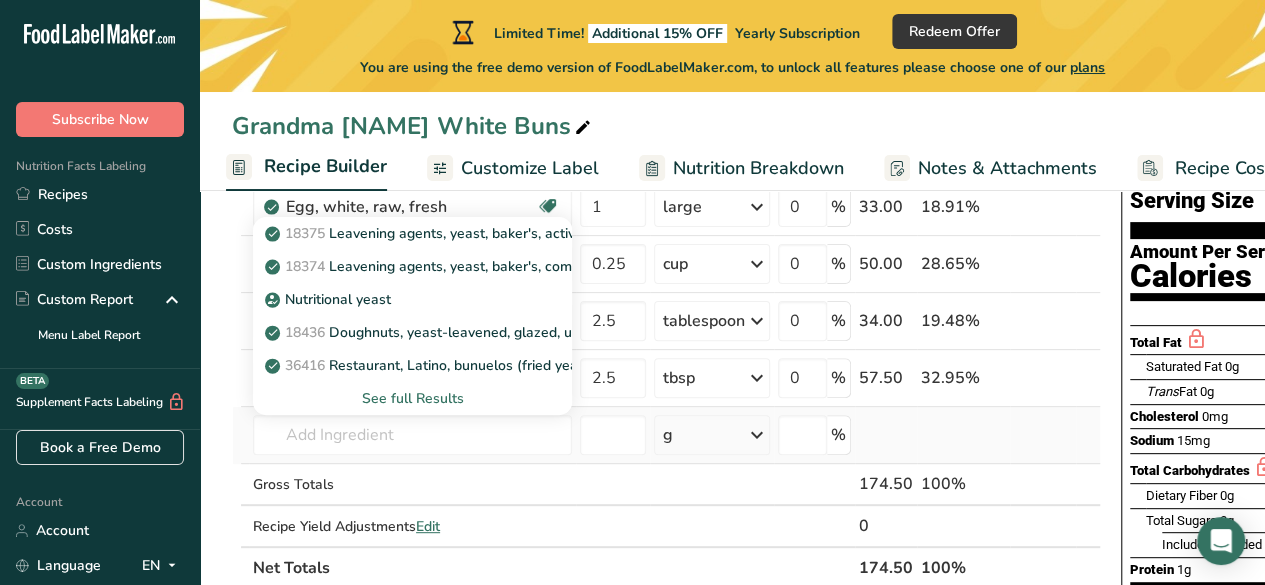 click on "See full Results" at bounding box center (412, 398) 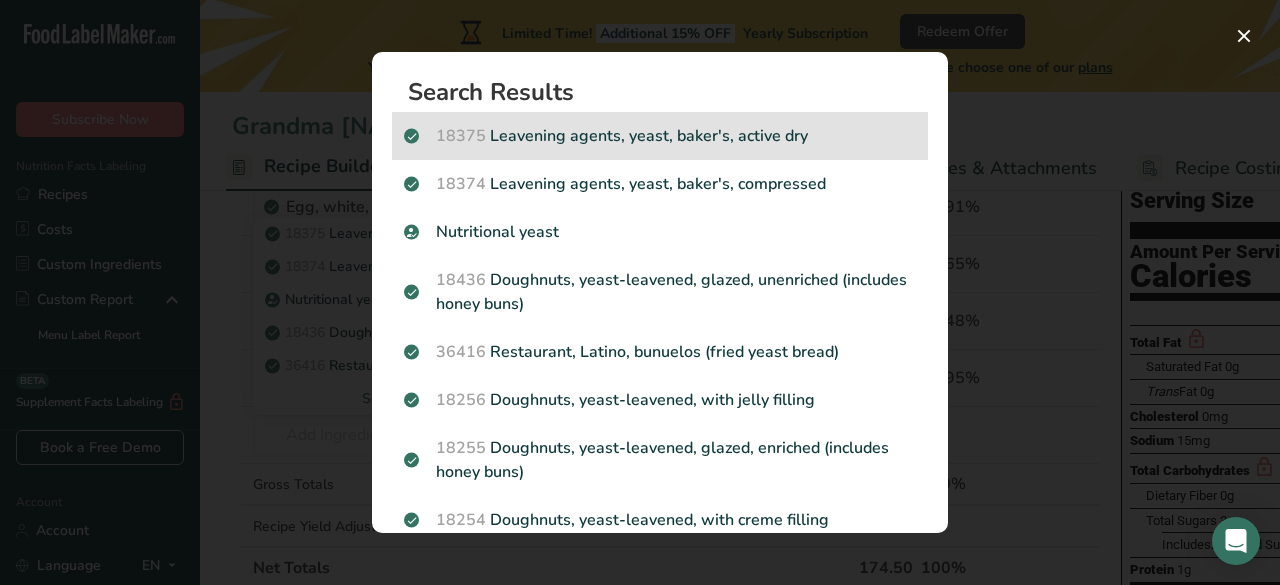 click on "18375
Leavening agents, yeast, baker's, active dry" at bounding box center [660, 136] 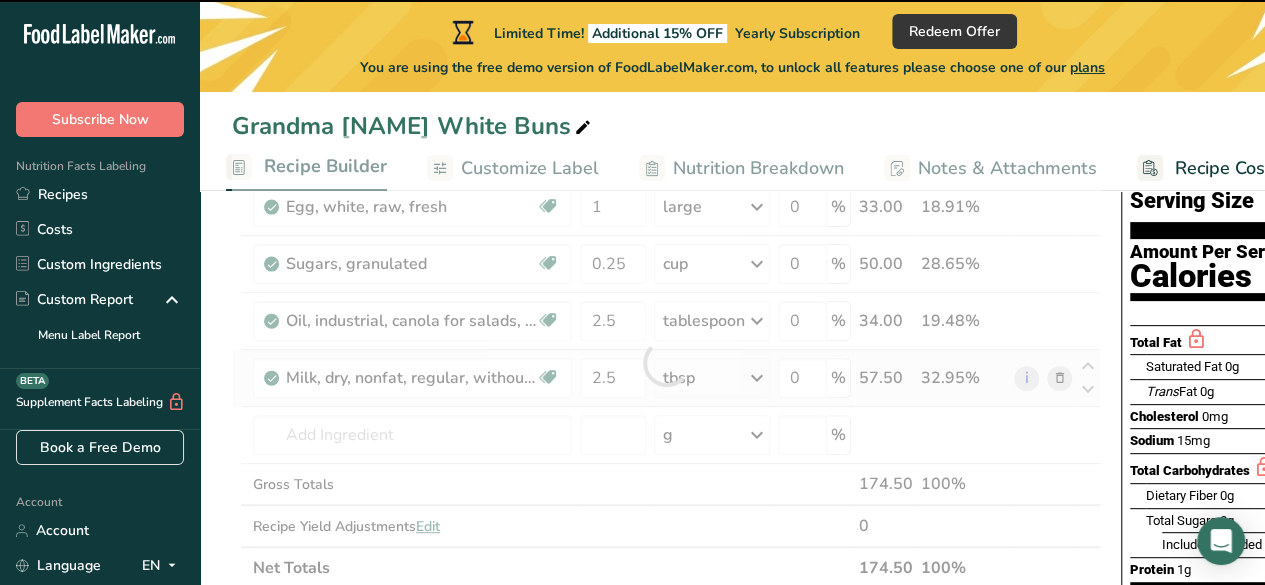 type on "0" 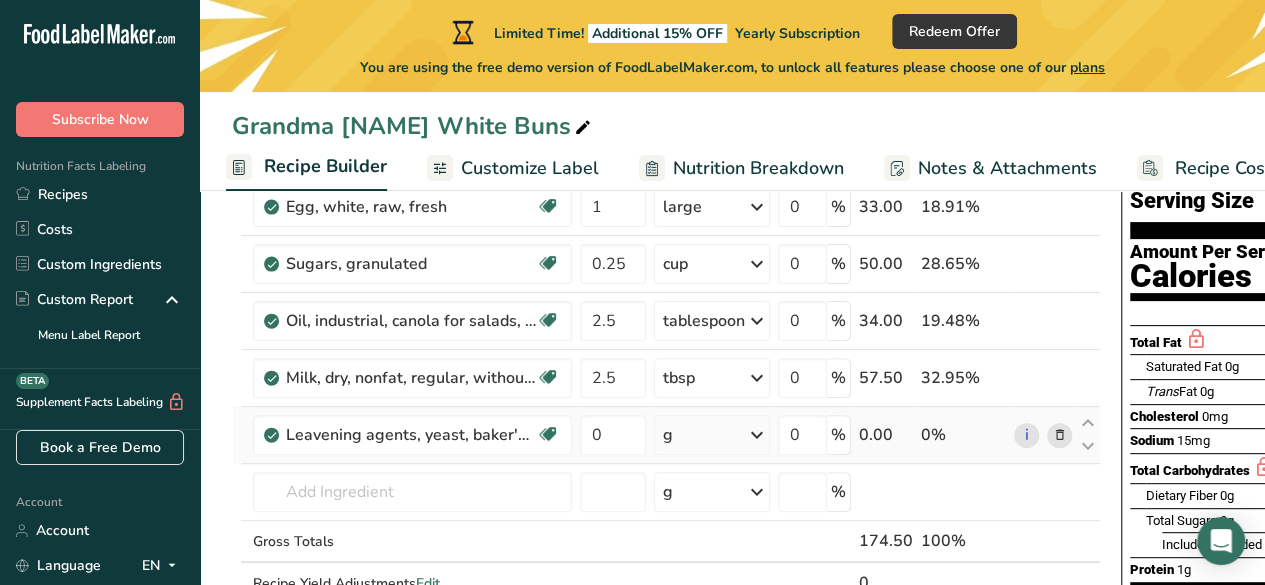 click at bounding box center (757, 435) 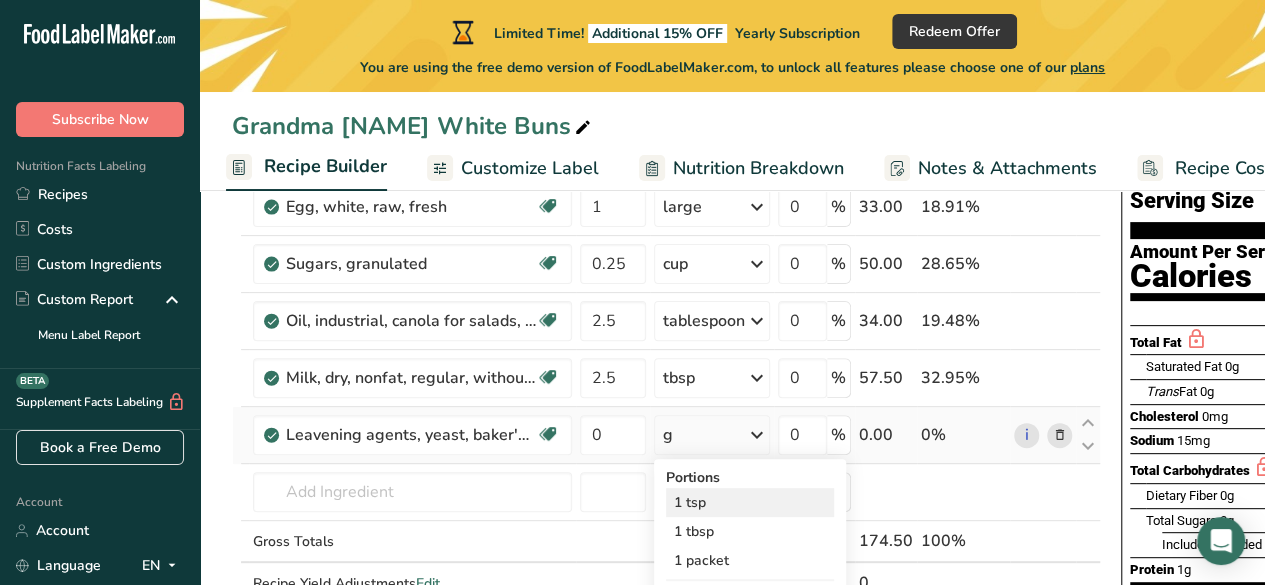 click on "1 tsp" at bounding box center [750, 502] 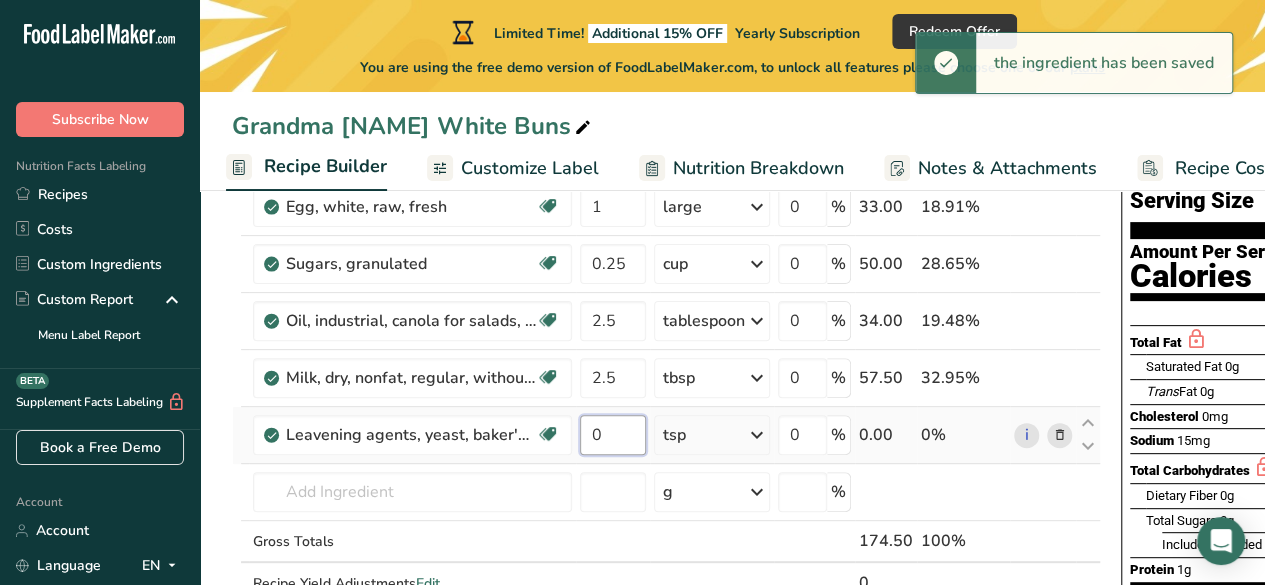 click on "0" at bounding box center [613, 435] 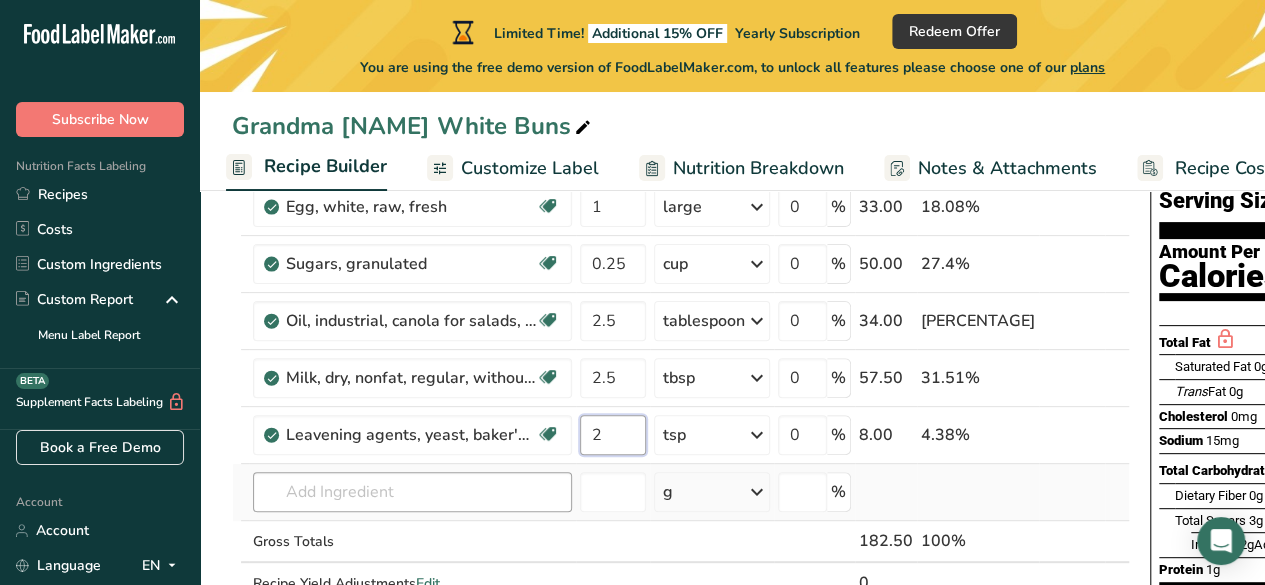 type on "2" 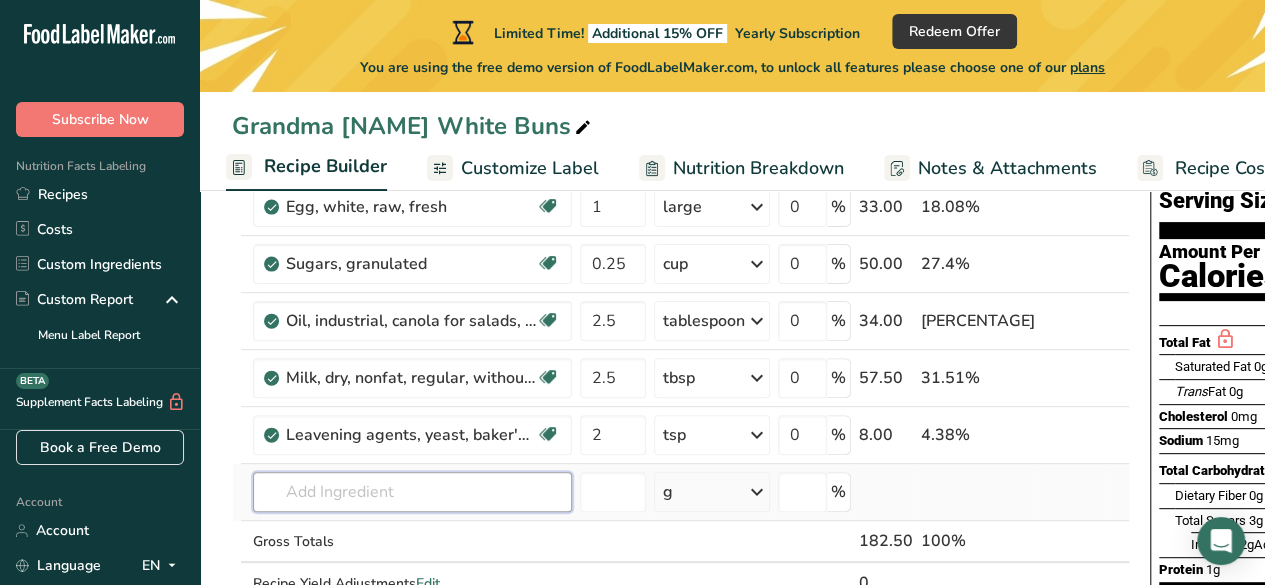 click on "Ingredient *
Amount *
Unit *
Waste *   .a-a{fill:#347362;}.b-a{fill:#fff;}          Grams
Percentage
Egg, white, raw, fresh
Dairy free
Gluten free
Vegetarian
Soy free
1
large
Portions
1 large
1 cup
Weight Units
g
kg
mg
See more
Volume Units
l
Volume units require a density conversion. If you know your ingredient's density enter it below. Otherwise, click on "RIA" our AI Regulatory bot - she will be able to help you
lb/ft3
g/cm3
Confirm
mL
lb/ft3
fl oz" at bounding box center (681, 391) 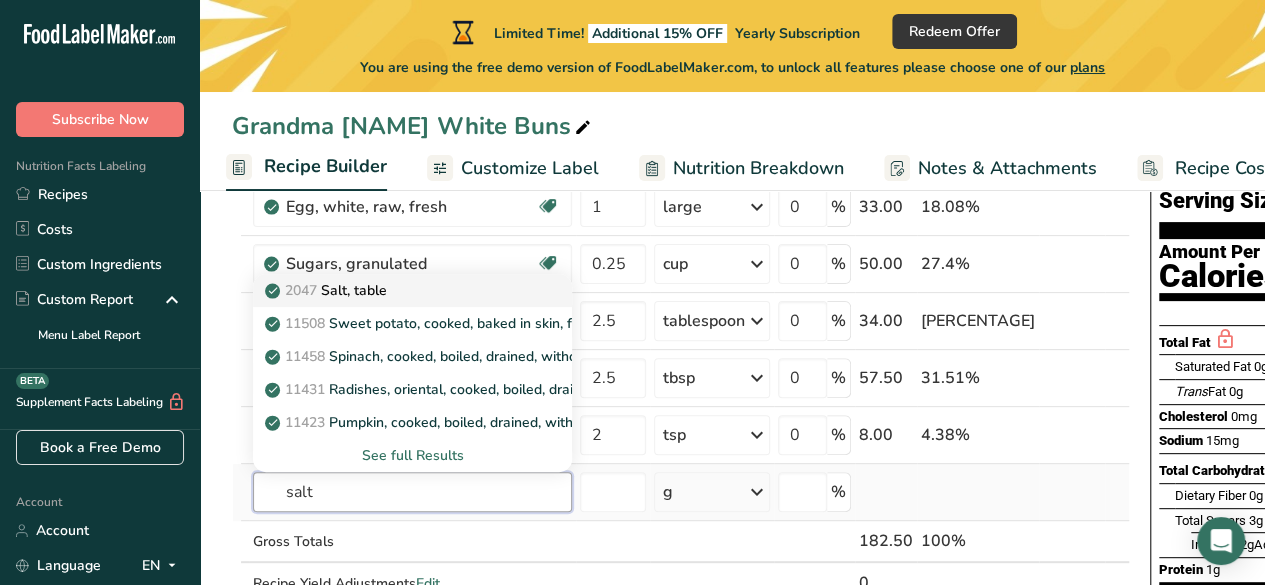 type on "salt" 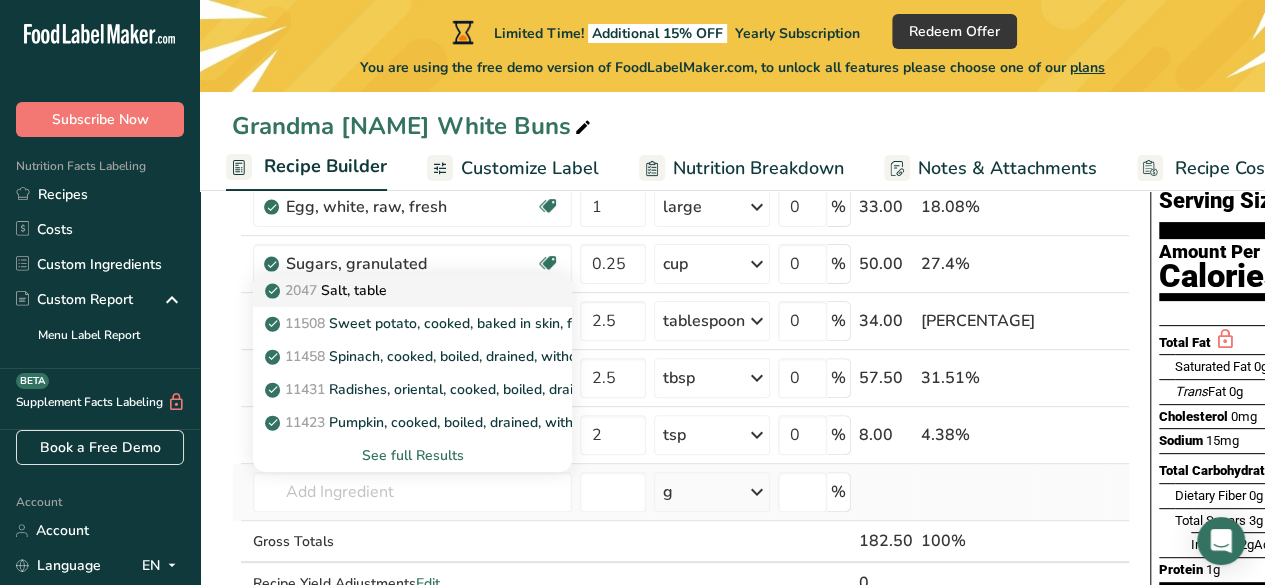 click on "2047
Salt, table" at bounding box center (396, 290) 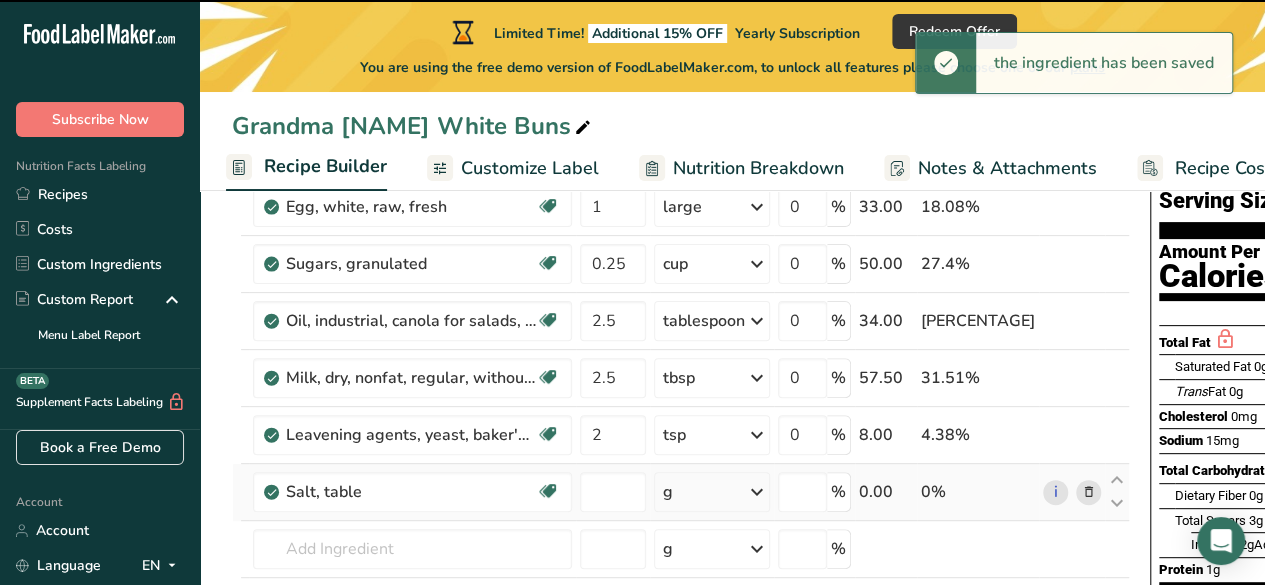 type on "0" 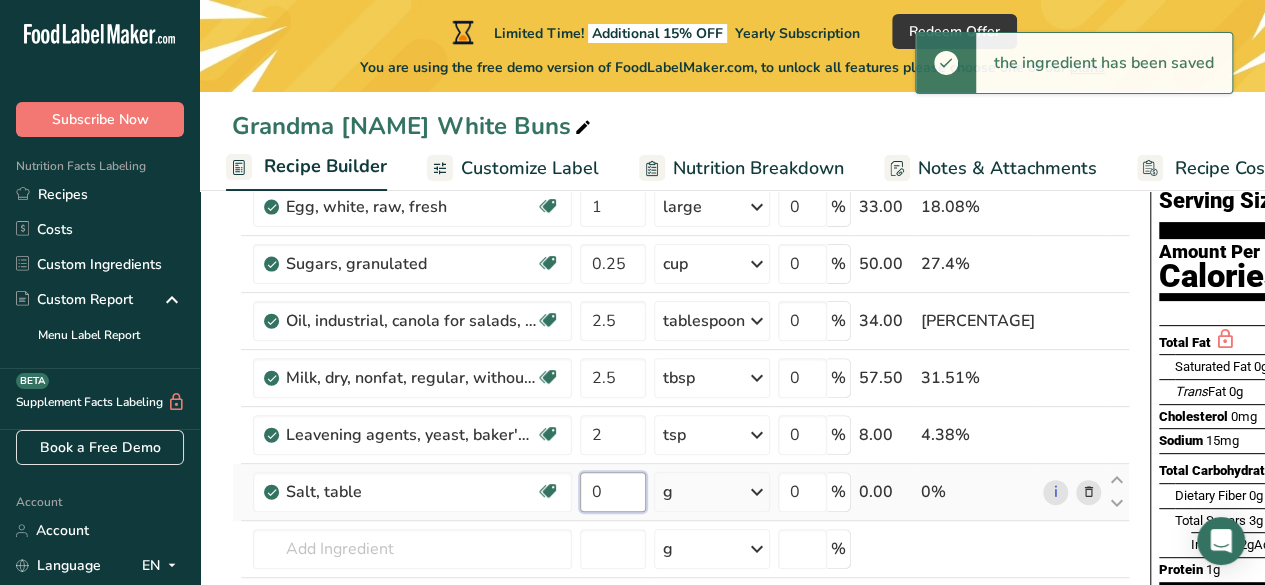 click on "0" at bounding box center [613, 492] 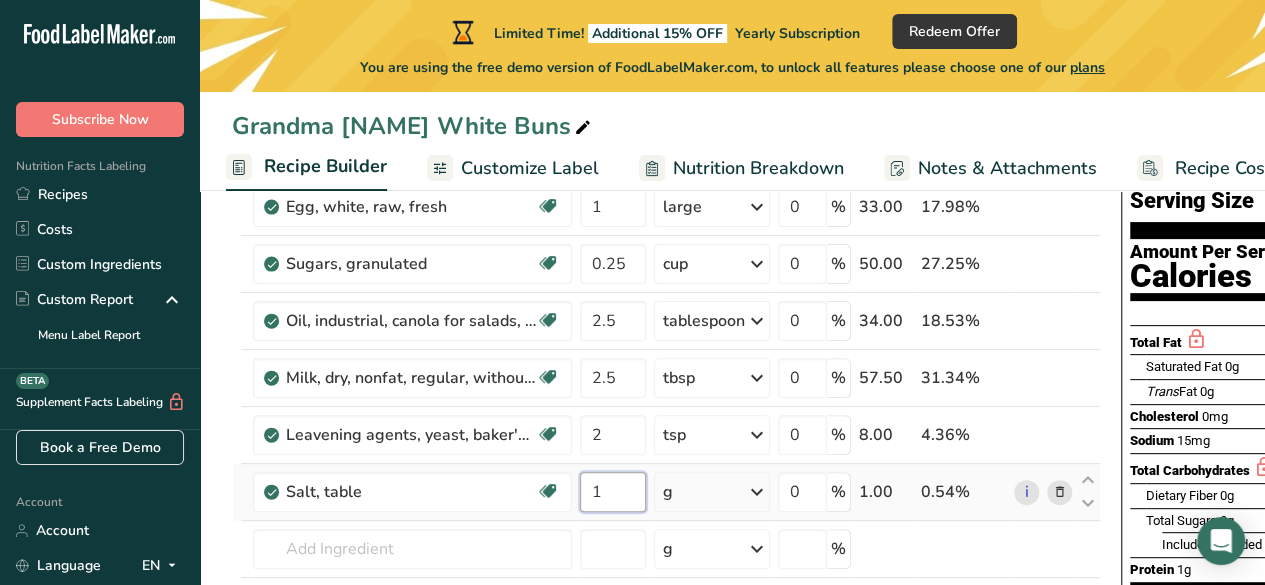 type on "1" 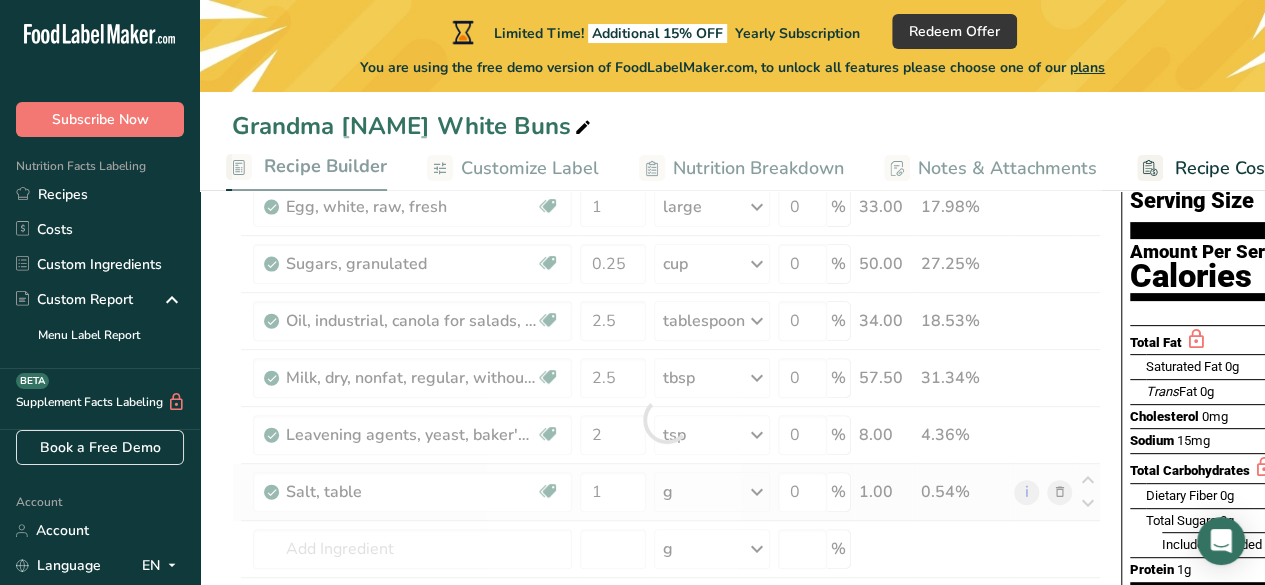 click on "Ingredient *
Amount *
Unit *
Waste *   .a-a{fill:#347362;}.b-a{fill:#fff;}          Grams
Percentage
Egg, white, raw, fresh
Dairy free
Gluten free
Vegetarian
Soy free
1
large
Portions
1 large
1 cup
Weight Units
g
kg
mg
See more
Volume Units
l
Volume units require a density conversion. If you know your ingredient's density enter it below. Otherwise, click on "RIA" our AI Regulatory bot - she will be able to help you
lb/ft3
g/cm3
Confirm
mL
lb/ft3
fl oz" at bounding box center (666, 419) 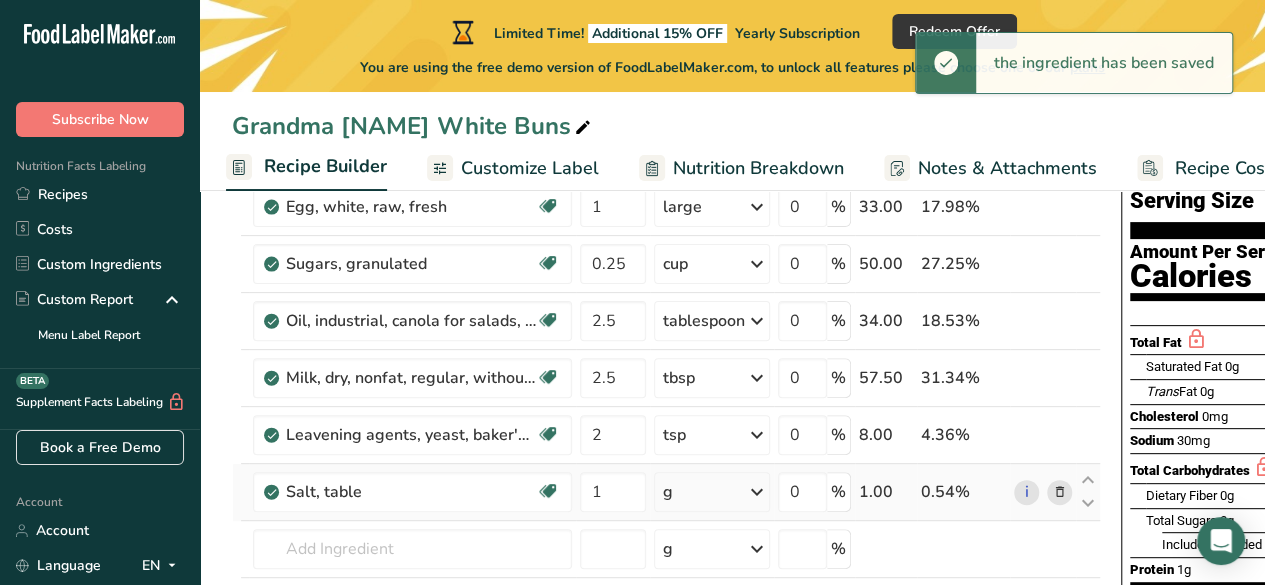 click on "g" at bounding box center (712, 492) 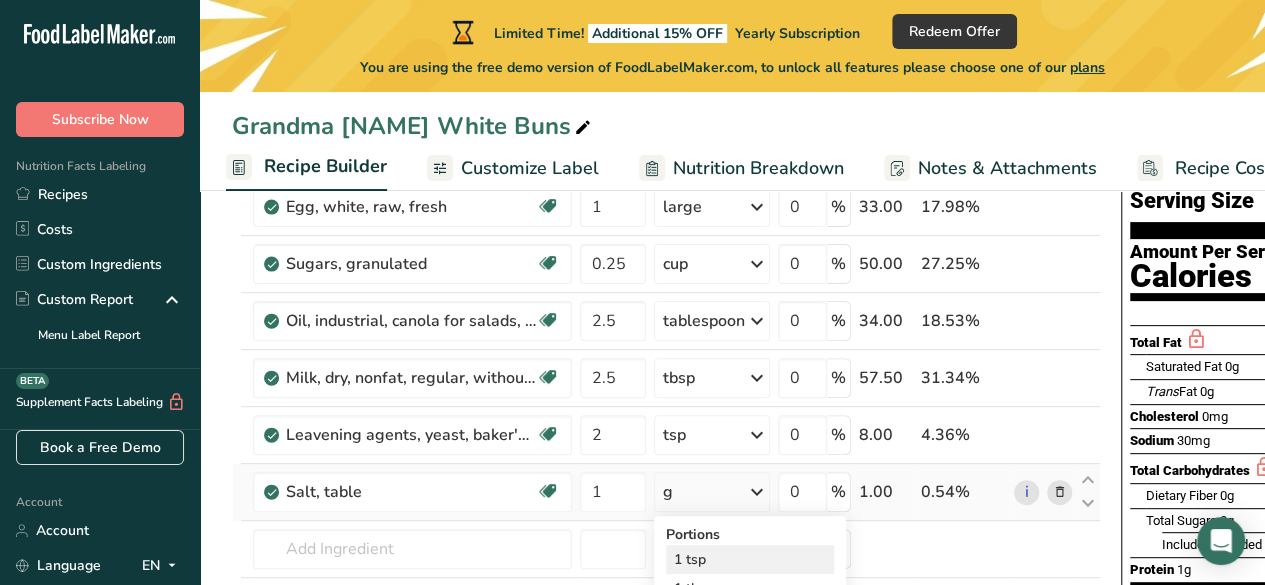 click on "1 tsp" at bounding box center (750, 559) 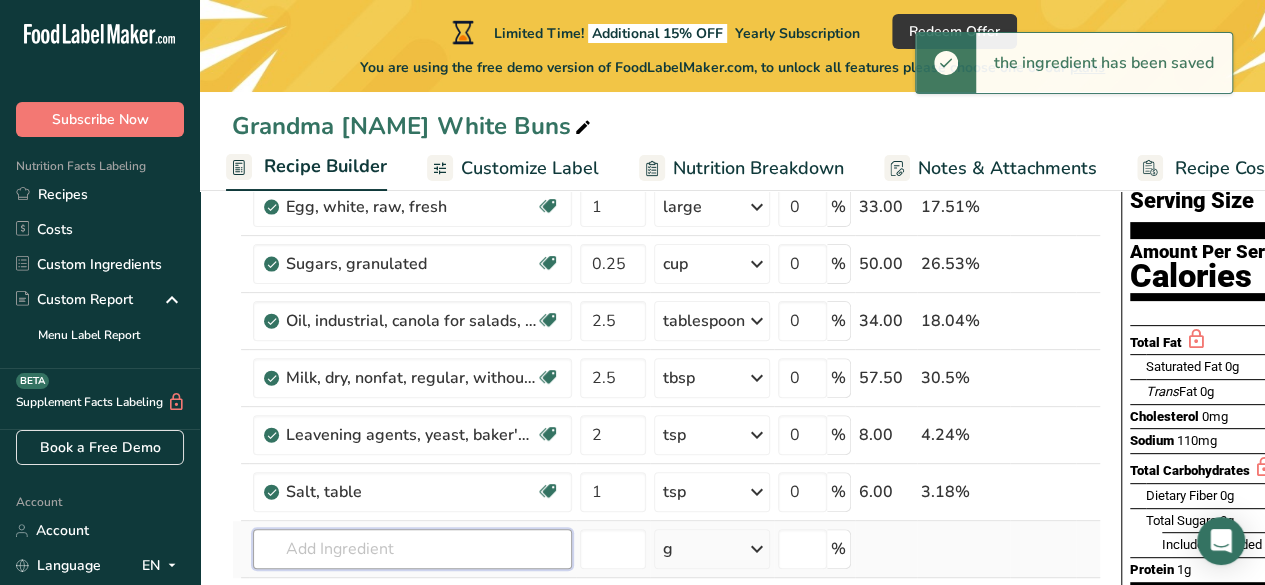 click at bounding box center [412, 549] 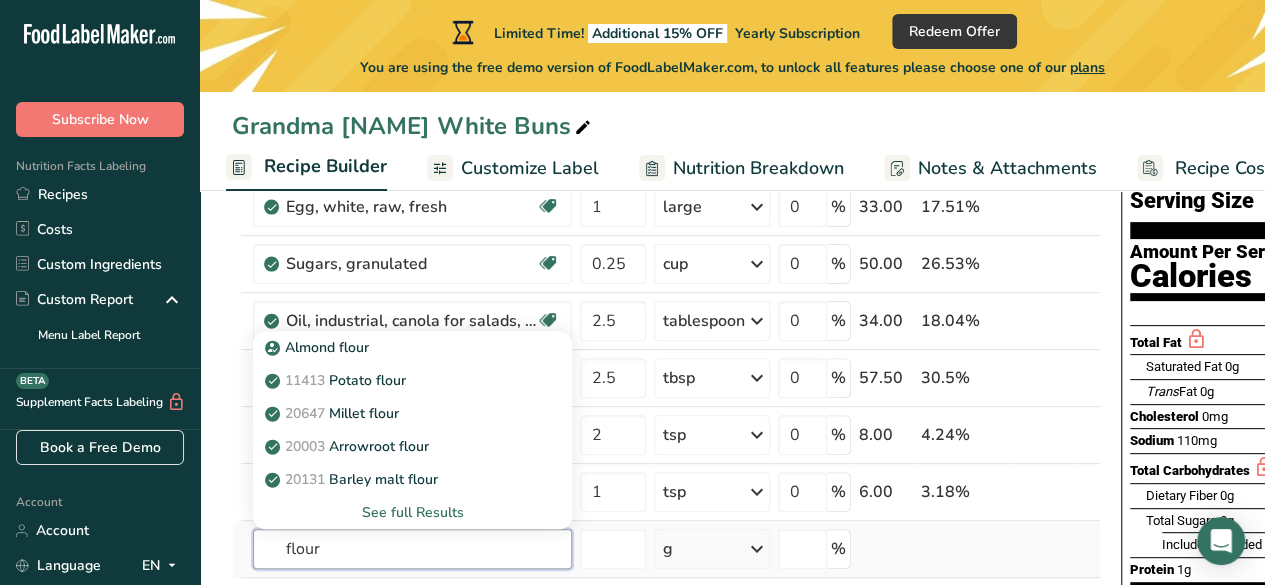 type on "flour" 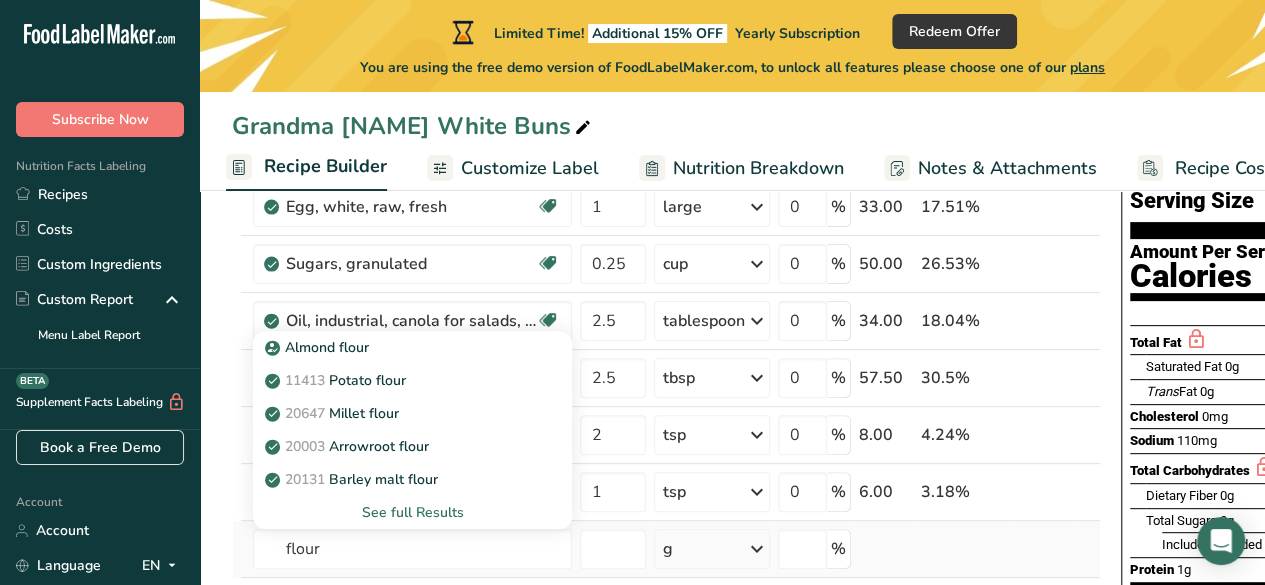 type 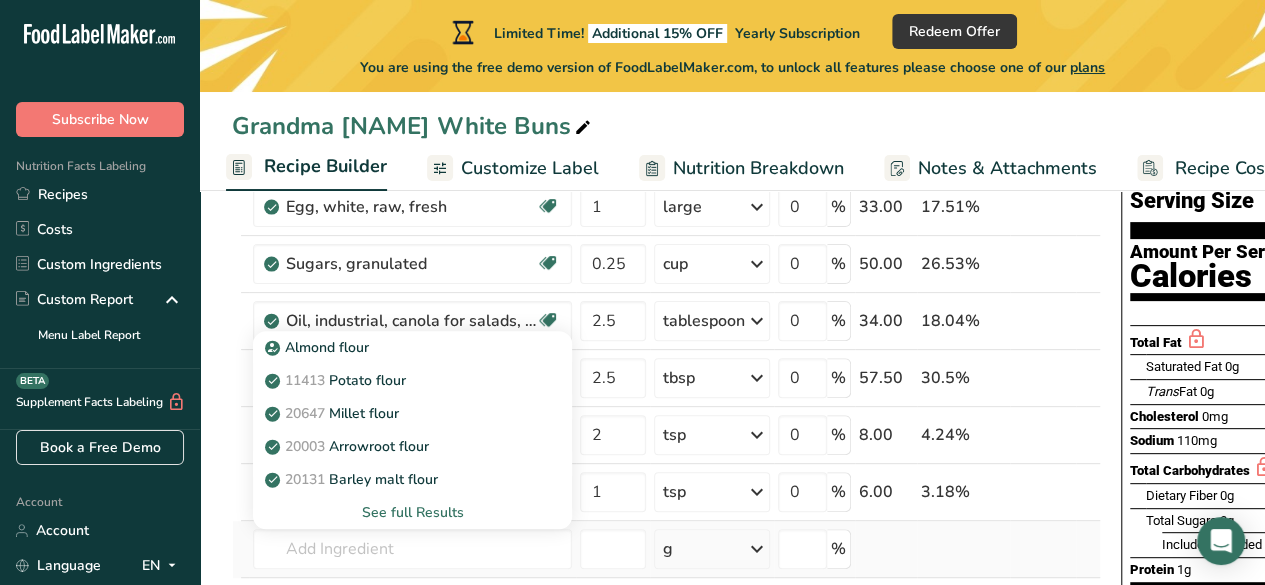 click on "See full Results" at bounding box center (412, 512) 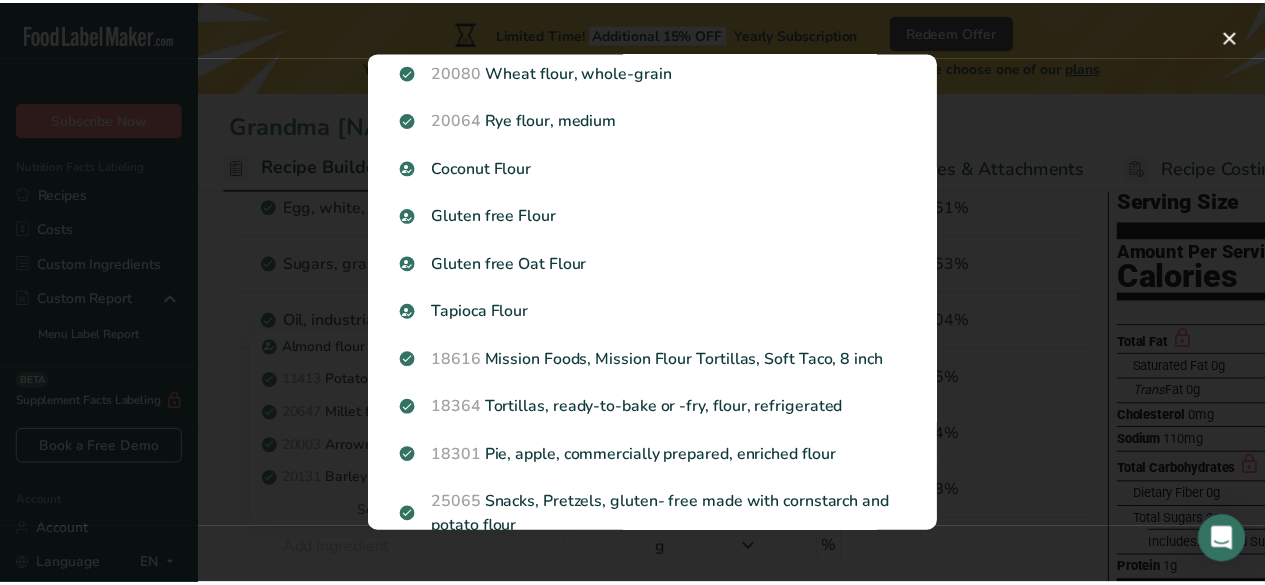 scroll, scrollTop: 0, scrollLeft: 0, axis: both 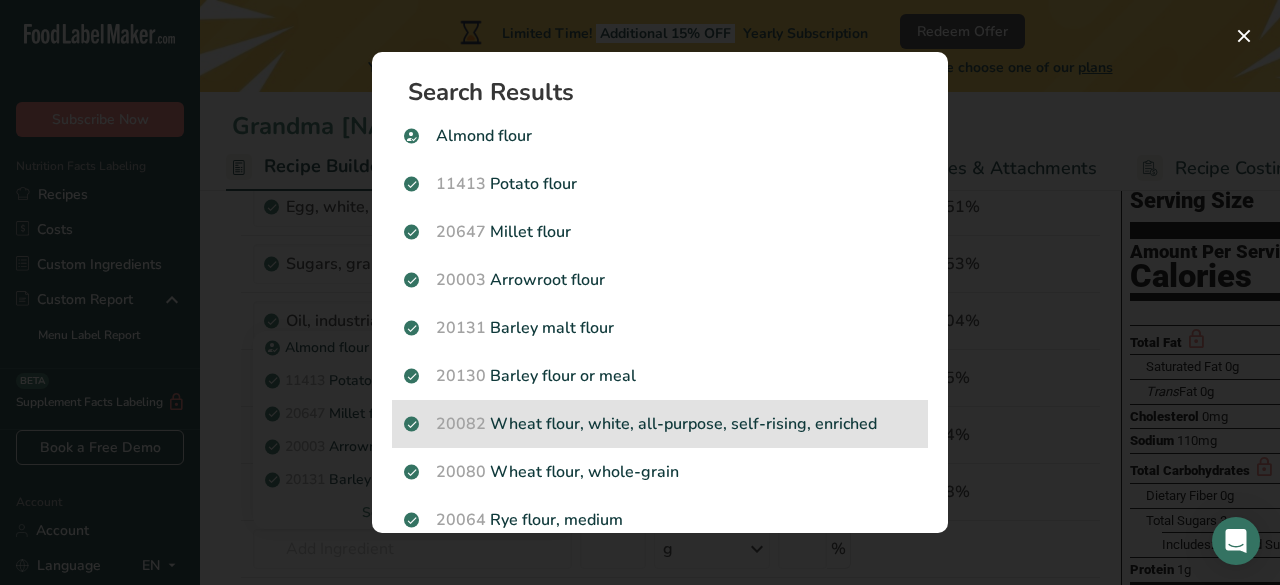click on "20082
Wheat flour, white, all-purpose, self-rising, enriched" at bounding box center [660, 424] 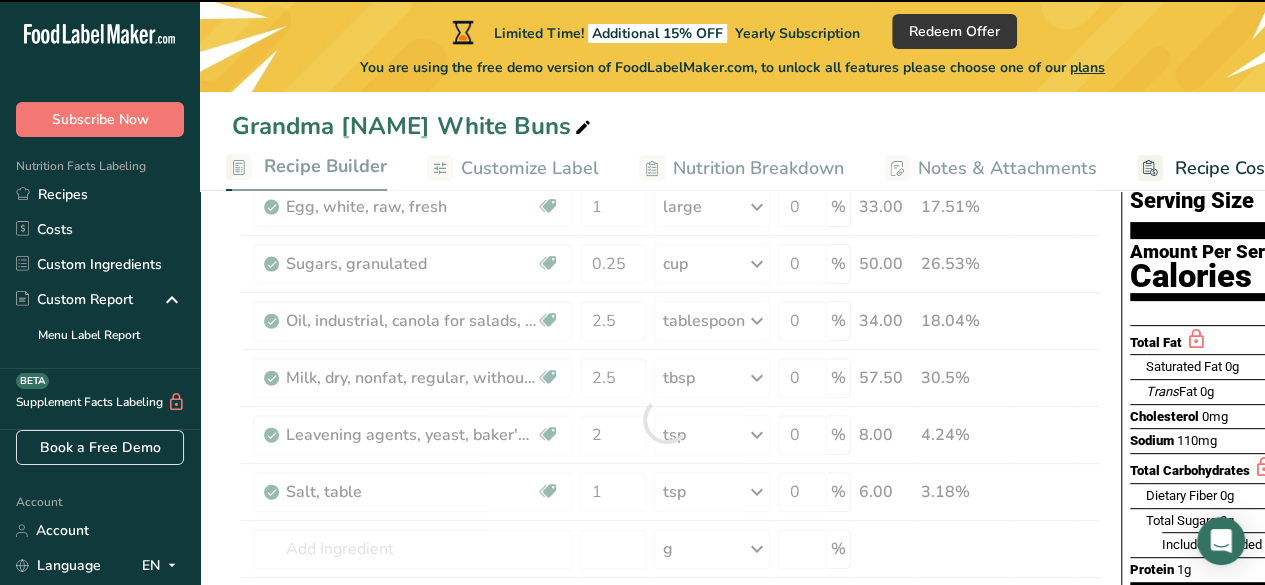 type on "0" 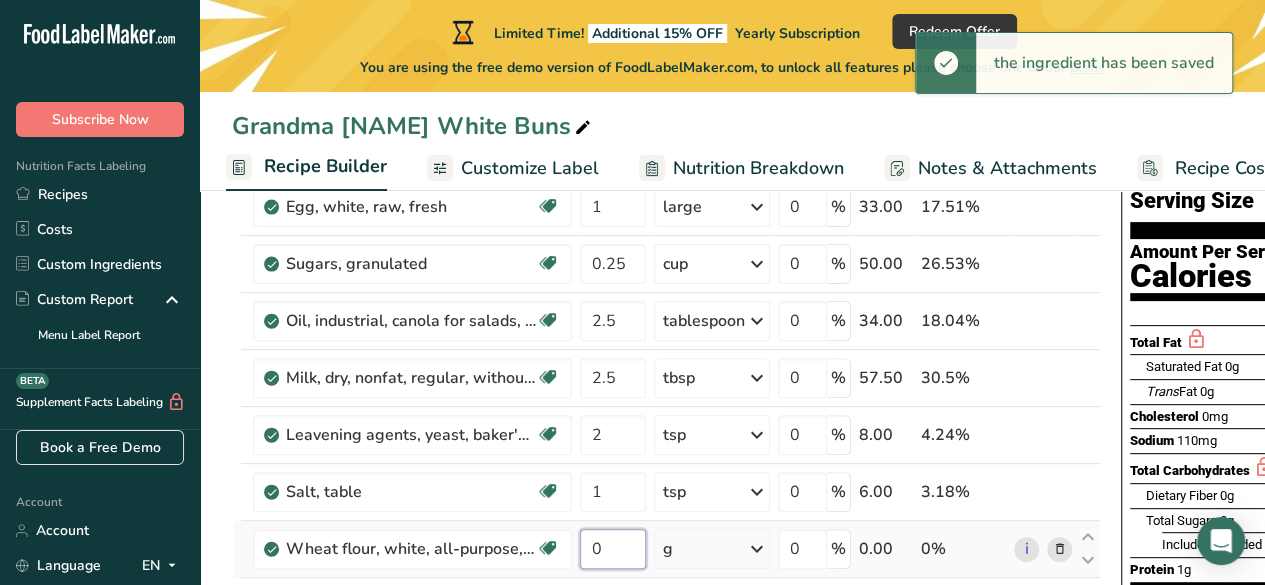 click on "0" at bounding box center [613, 549] 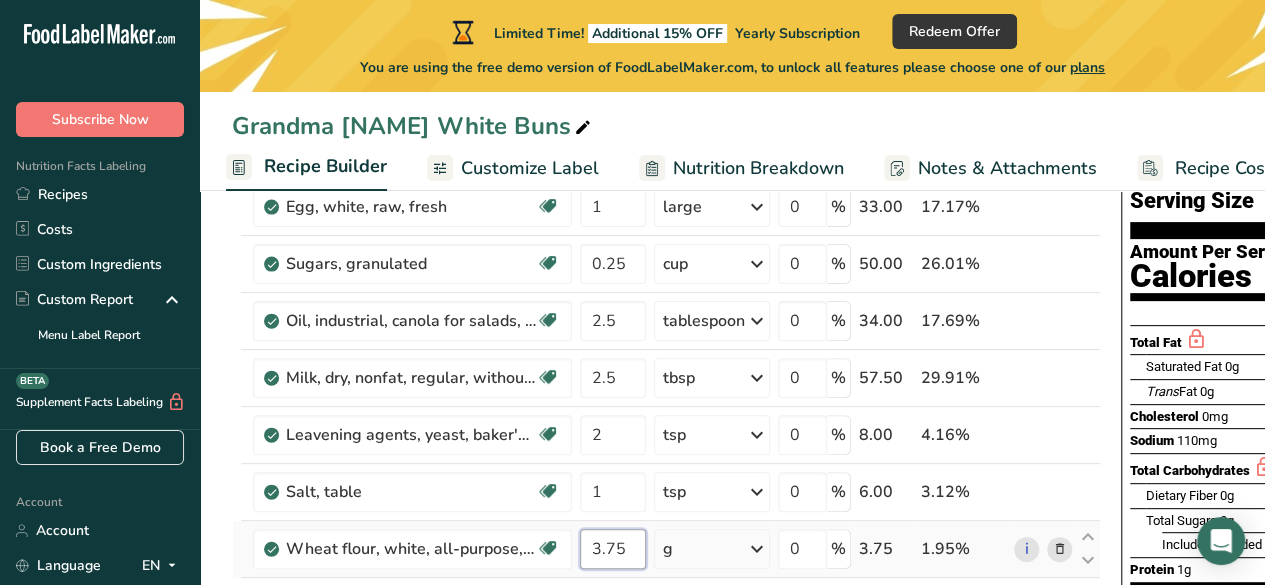 type on "3.75" 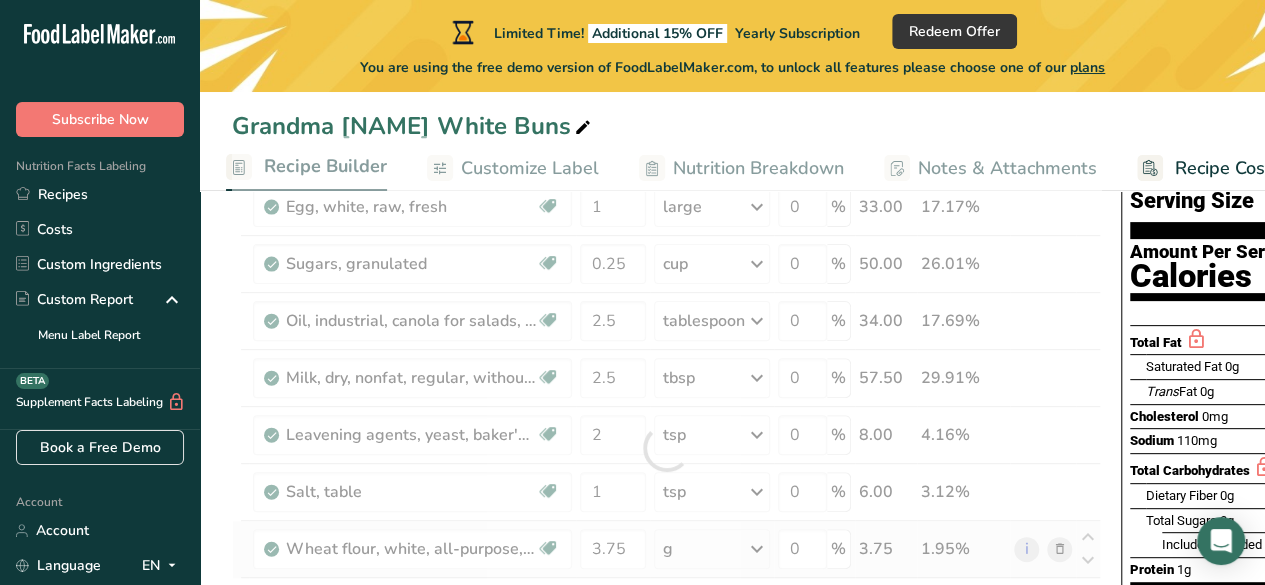 click on "Ingredient *
Amount *
Unit *
Waste *   .a-a{fill:#347362;}.b-a{fill:#fff;}          Grams
Percentage
Egg, white, raw, fresh
Dairy free
Gluten free
Vegetarian
Soy free
1
large
Portions
1 large
1 cup
Weight Units
g
kg
mg
See more
Volume Units
l
Volume units require a density conversion. If you know your ingredient's density enter it below. Otherwise, click on "RIA" our AI Regulatory bot - she will be able to help you
lb/ft3
g/cm3
Confirm
mL
lb/ft3
fl oz" at bounding box center [666, 448] 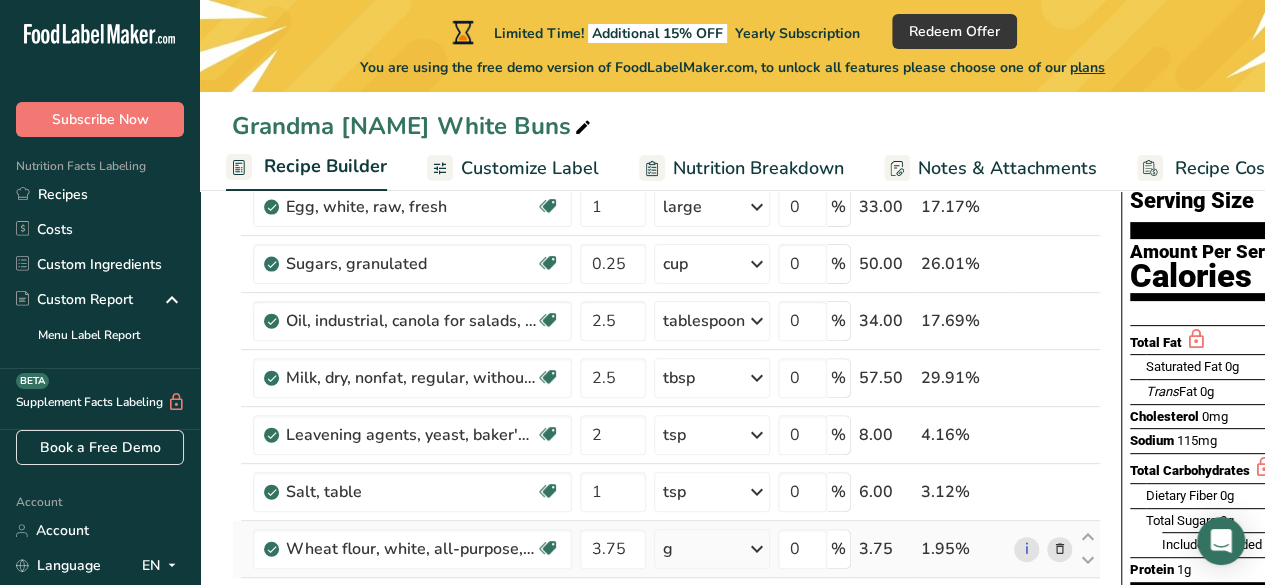 click at bounding box center [757, 549] 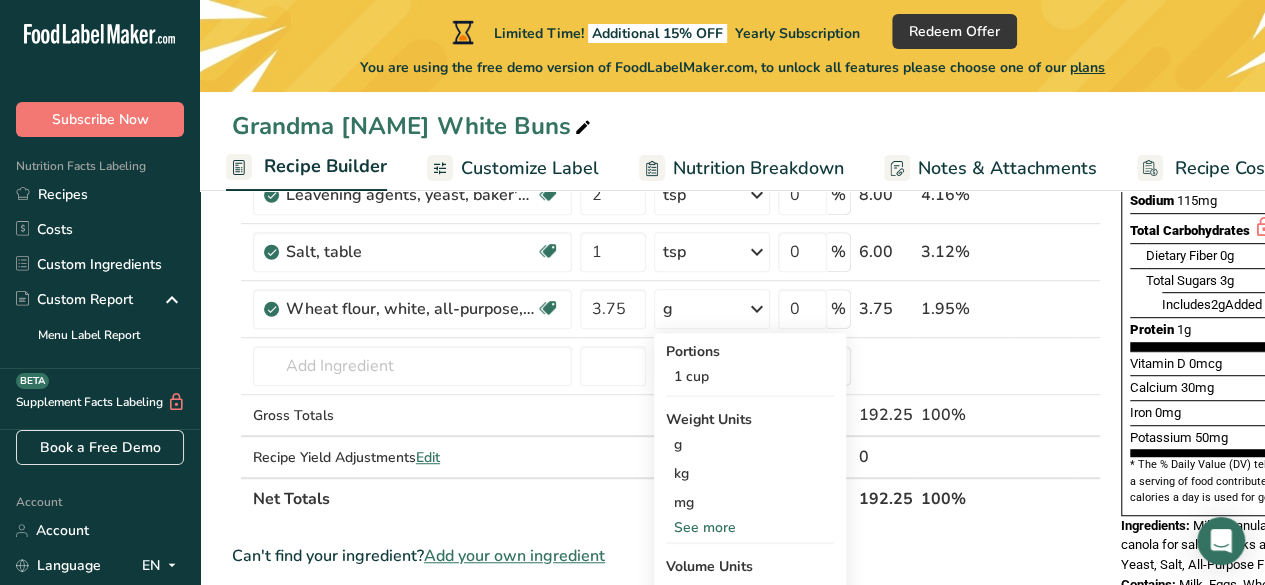 scroll, scrollTop: 440, scrollLeft: 0, axis: vertical 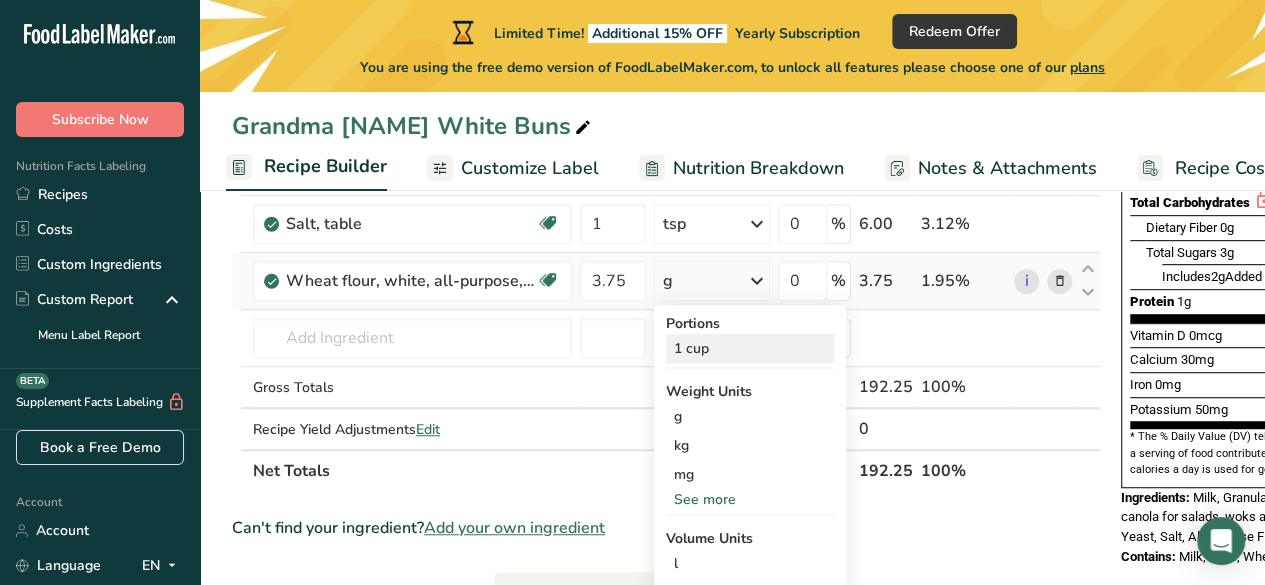 click on "1 cup" at bounding box center (750, 348) 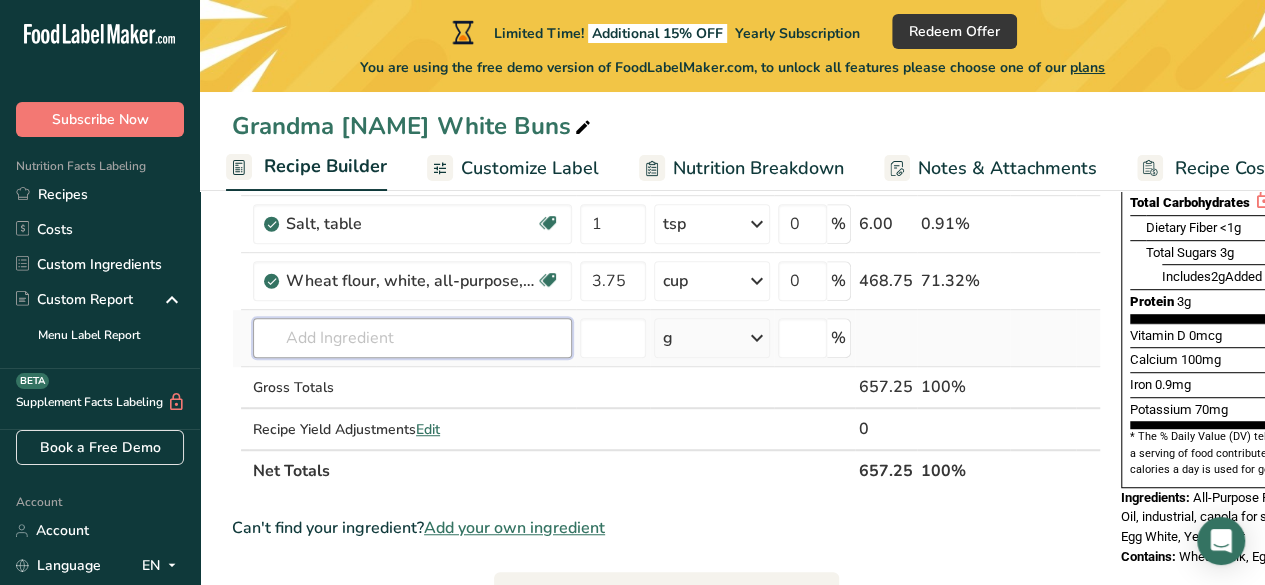 click at bounding box center (412, 338) 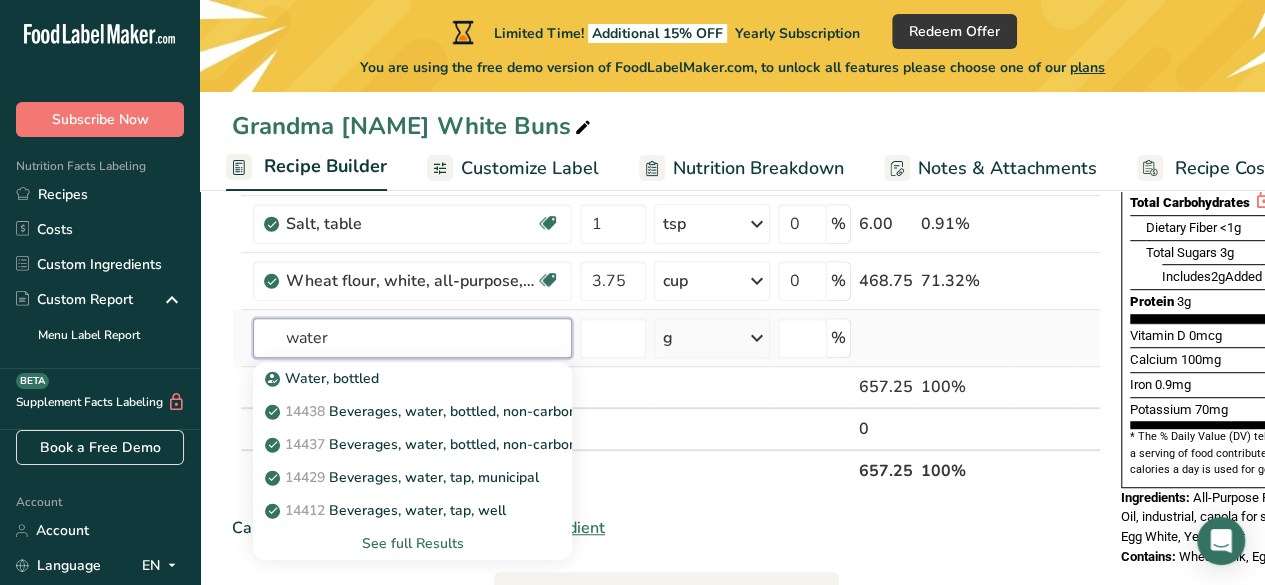 type on "water" 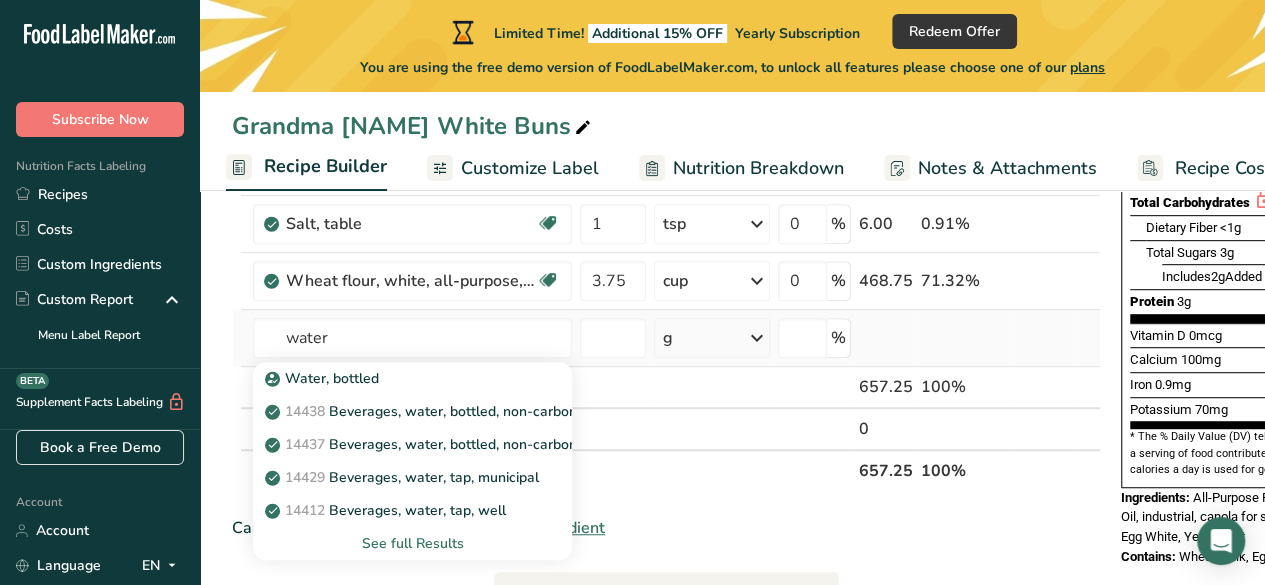 type 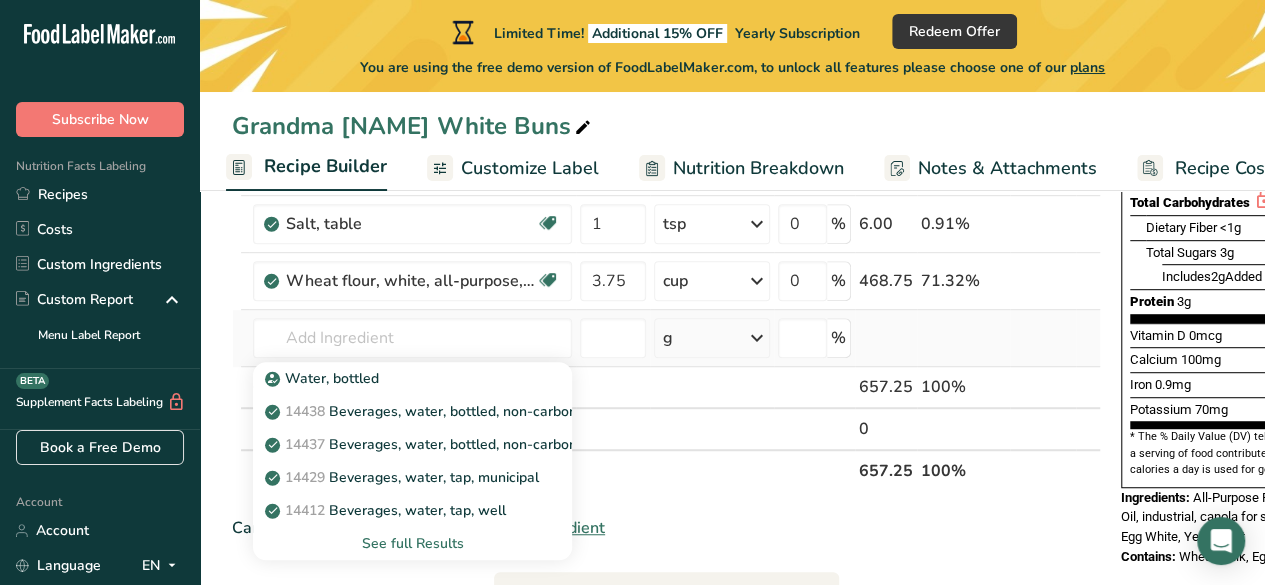 click on "See full Results" at bounding box center (412, 543) 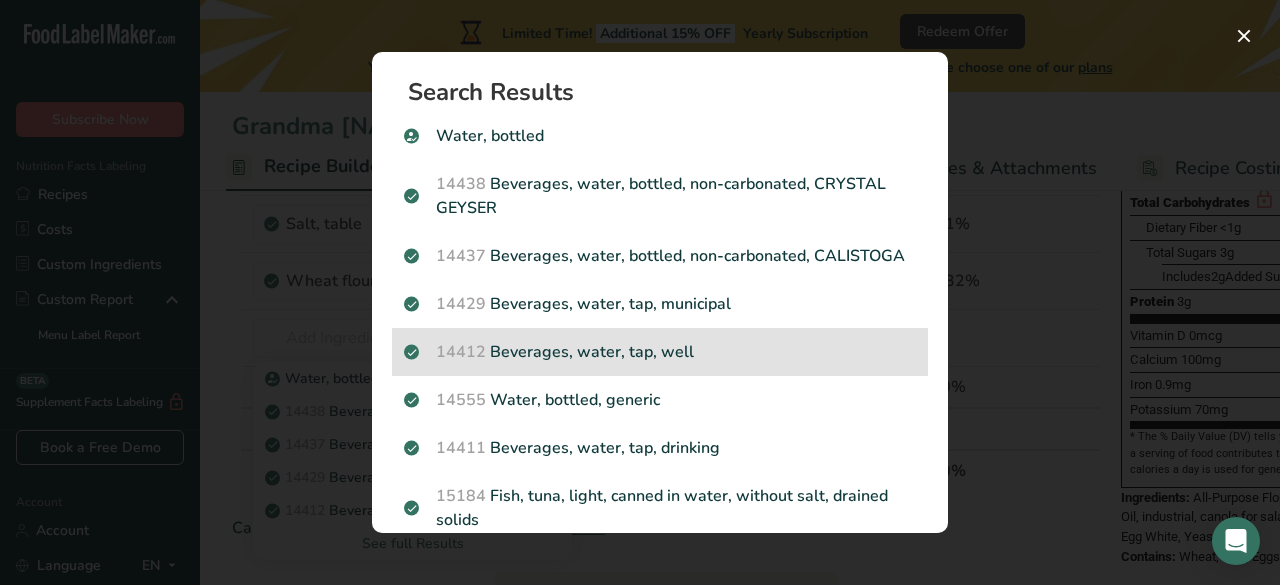 click on "14412
Beverages, water, tap, well" at bounding box center (660, 352) 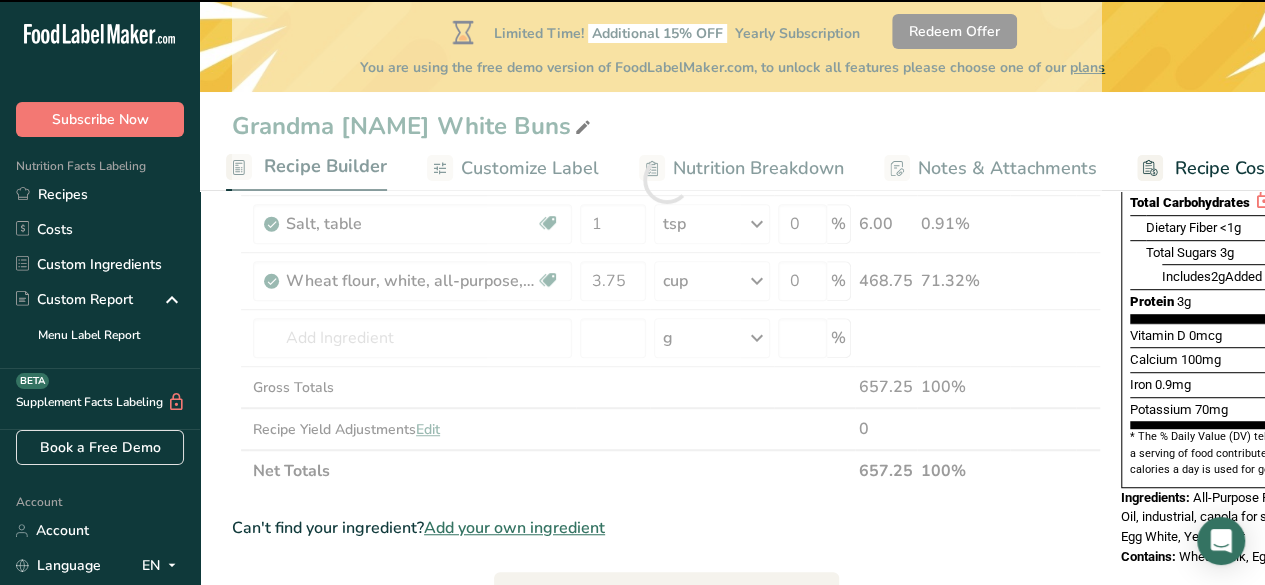 type on "0" 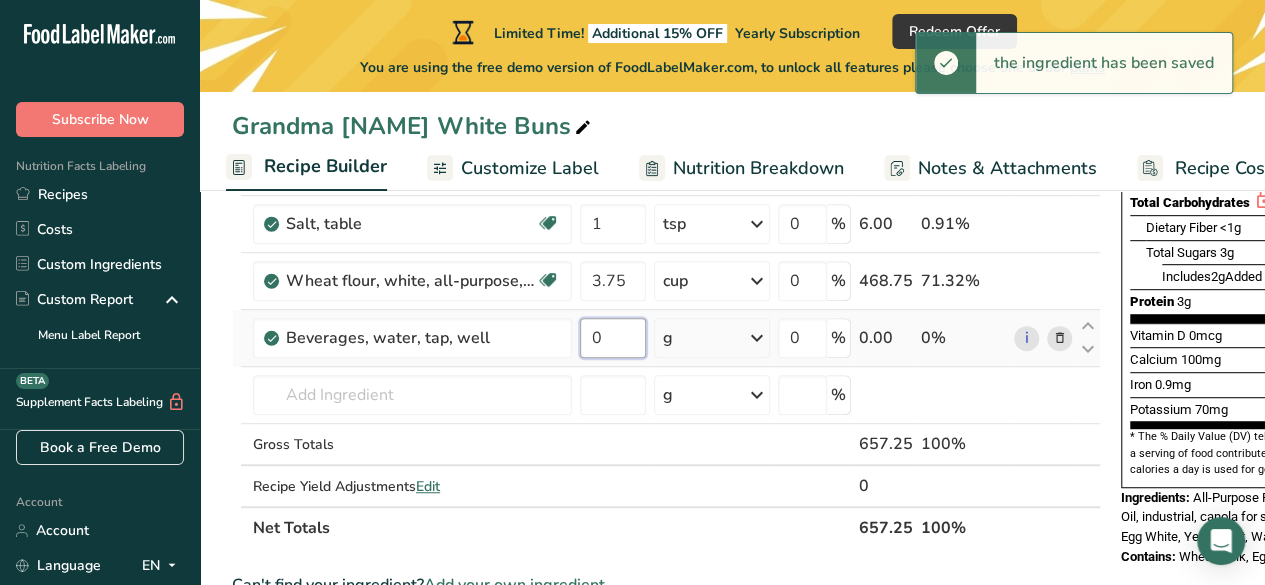 click on "0" at bounding box center [613, 338] 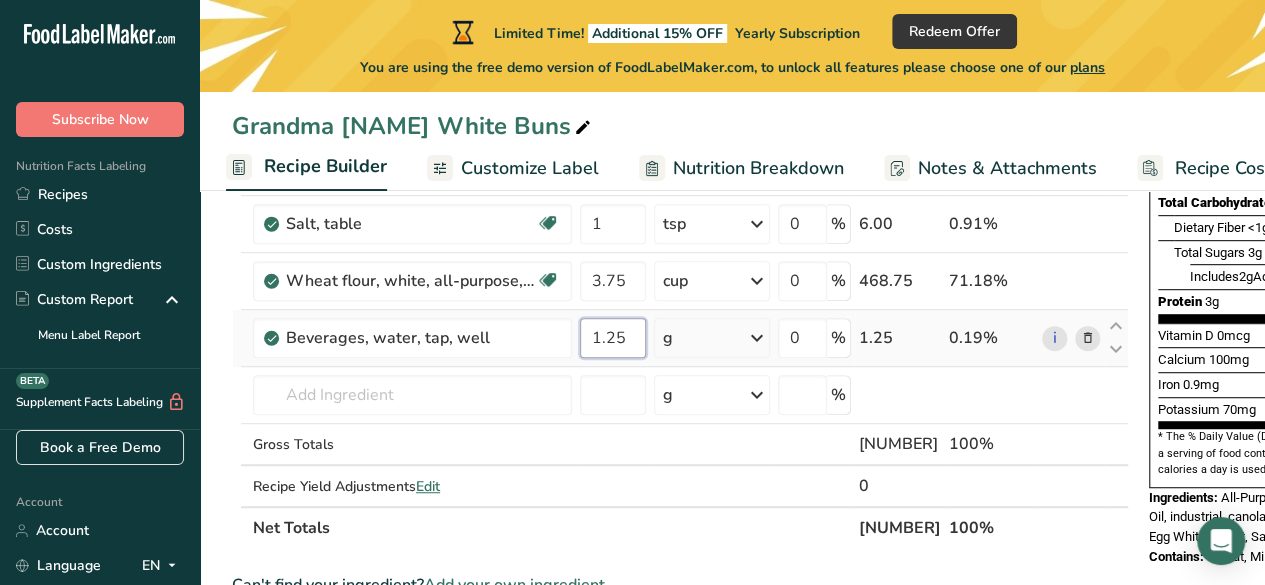 type on "1.25" 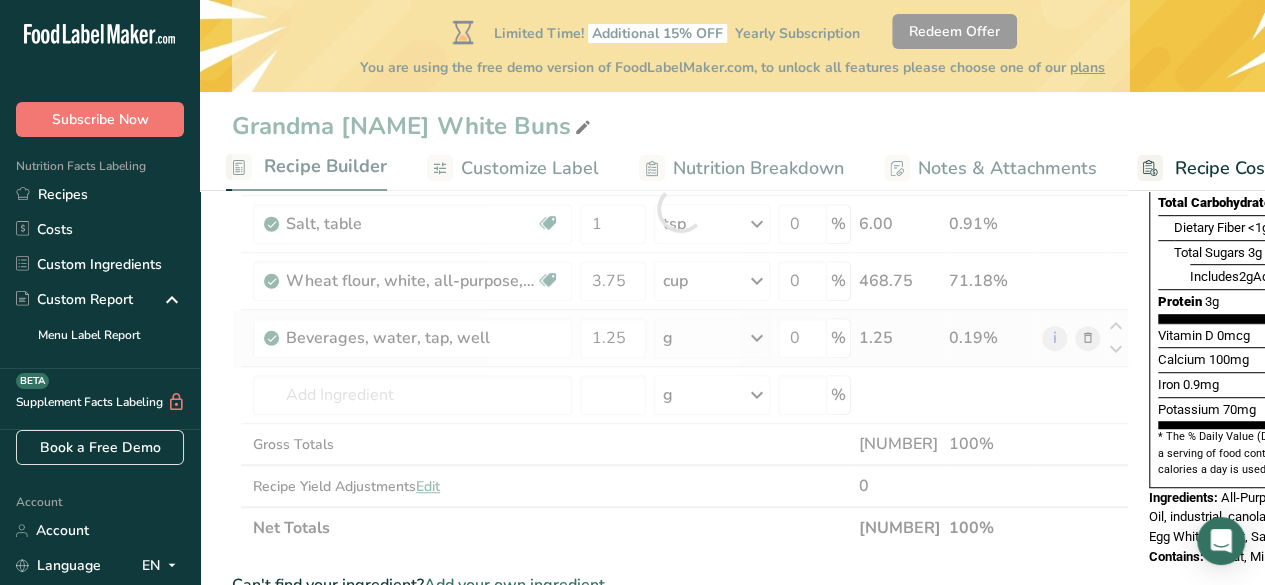 click on "Ingredient *
Amount *
Unit *
Waste *   .a-a{fill:#347362;}.b-a{fill:#fff;}          Grams
Percentage
Egg, white, raw, fresh
Dairy free
Gluten free
Vegetarian
Soy free
1
large
Portions
1 large
1 cup
Weight Units
g
kg
mg
See more
Volume Units
l
Volume units require a density conversion. If you know your ingredient's density enter it below. Otherwise, click on "RIA" our AI Regulatory bot - she will be able to help you
lb/ft3
g/cm3
Confirm
mL
lb/ft3
fl oz" at bounding box center [680, 208] 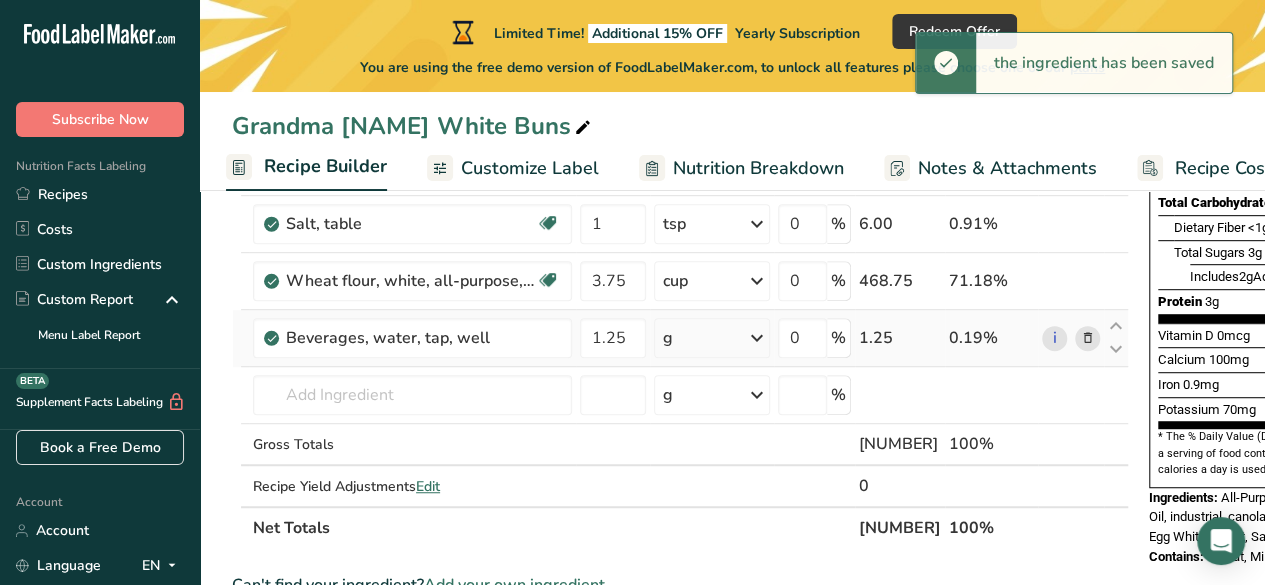 click at bounding box center (757, 338) 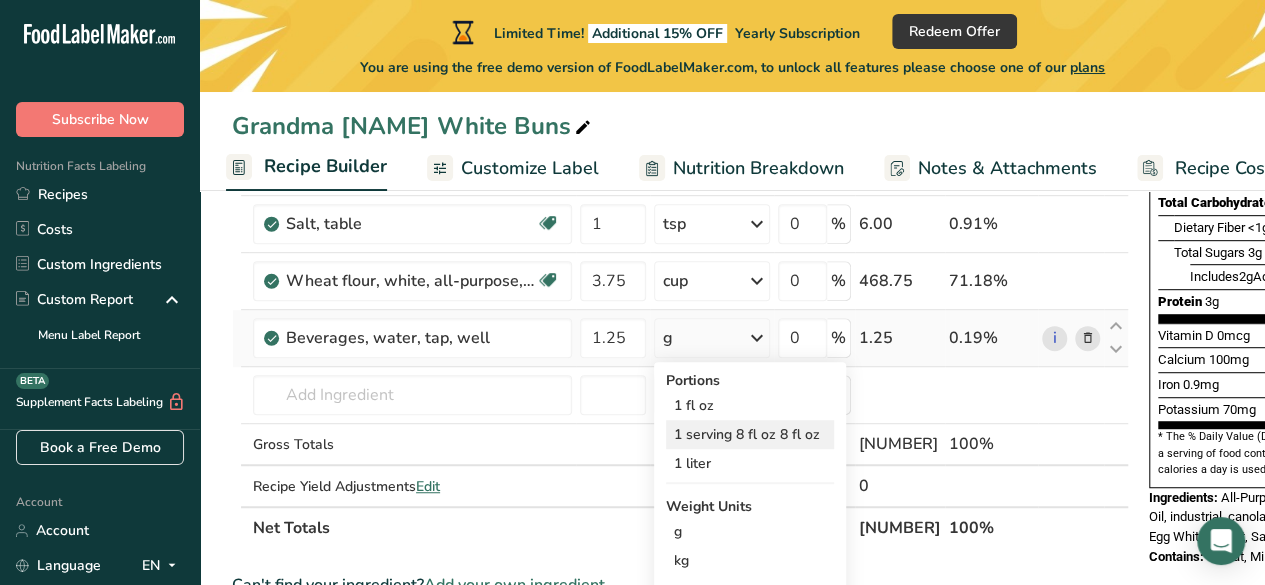 click on "1 serving 8 fl oz 8 fl oz" at bounding box center [750, 434] 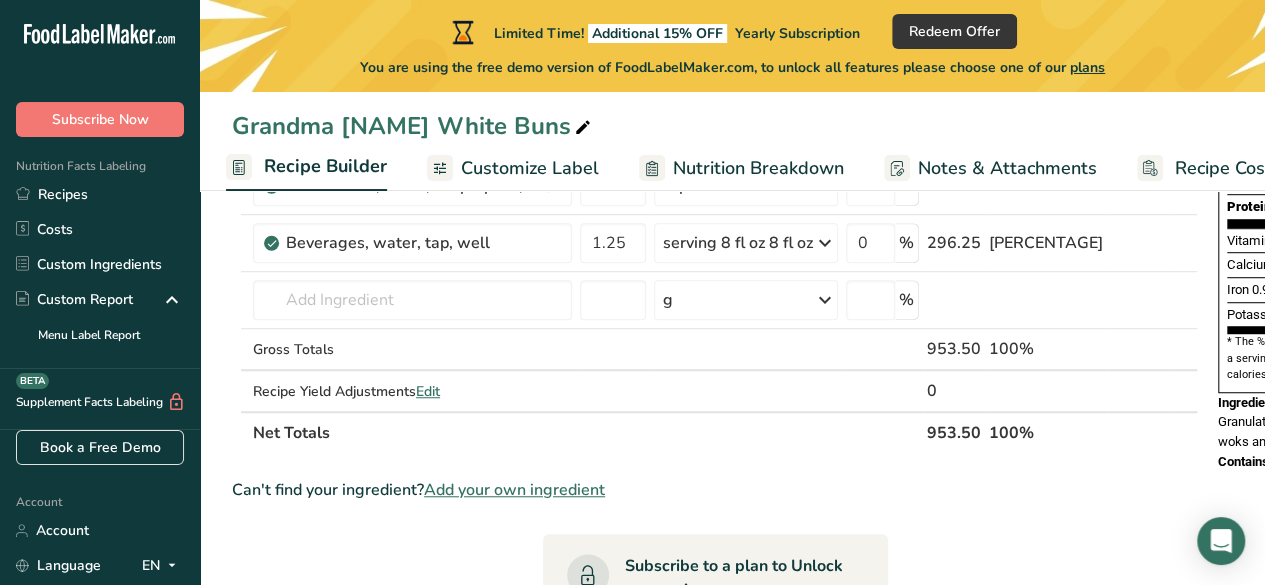 scroll, scrollTop: 548, scrollLeft: 0, axis: vertical 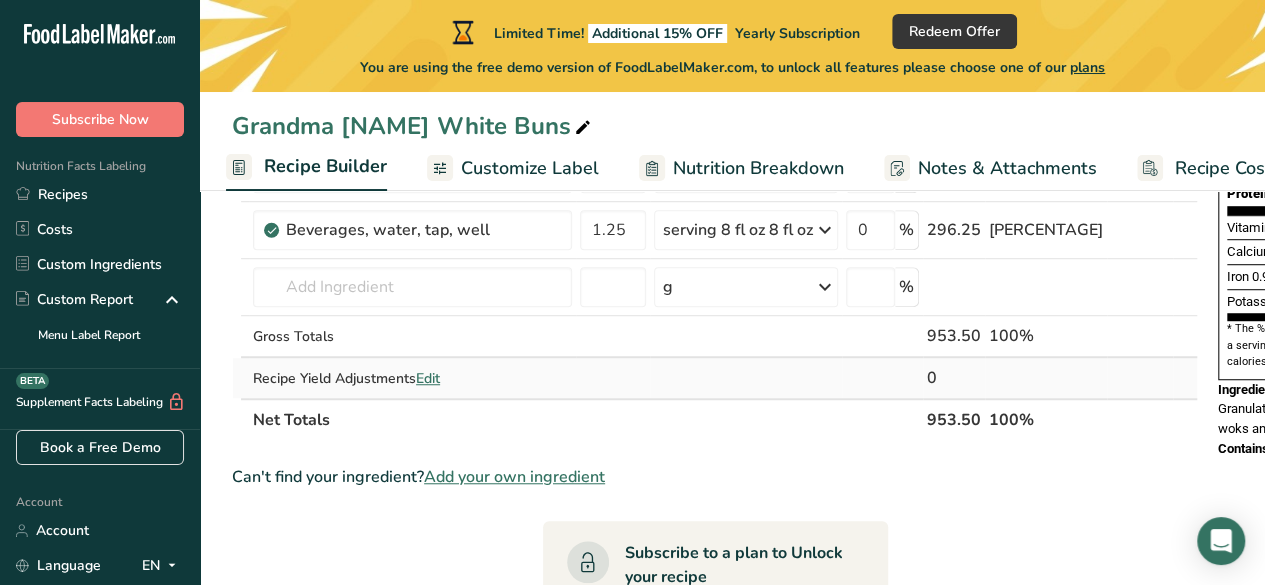 click on "0" at bounding box center [954, 378] 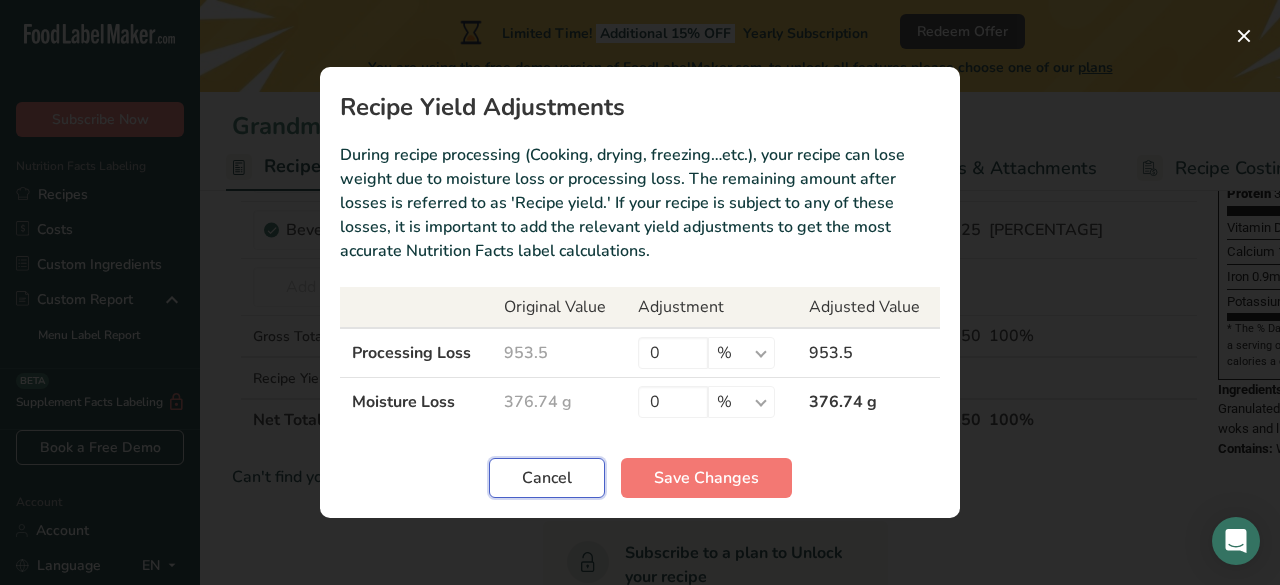 click on "Cancel" at bounding box center [547, 478] 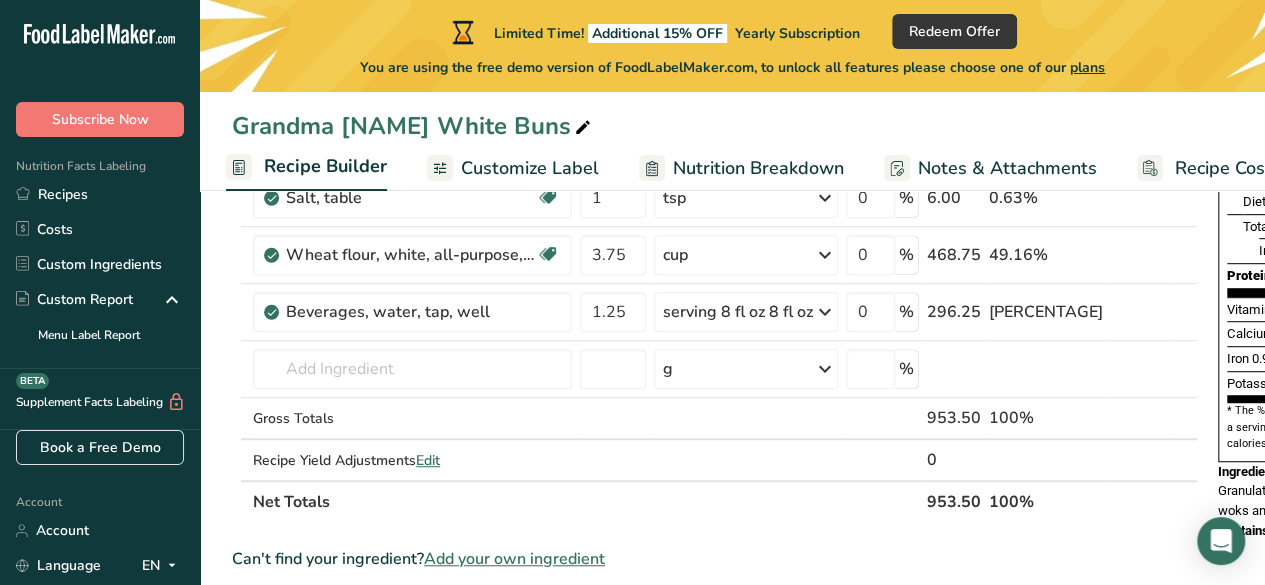 scroll, scrollTop: 459, scrollLeft: 0, axis: vertical 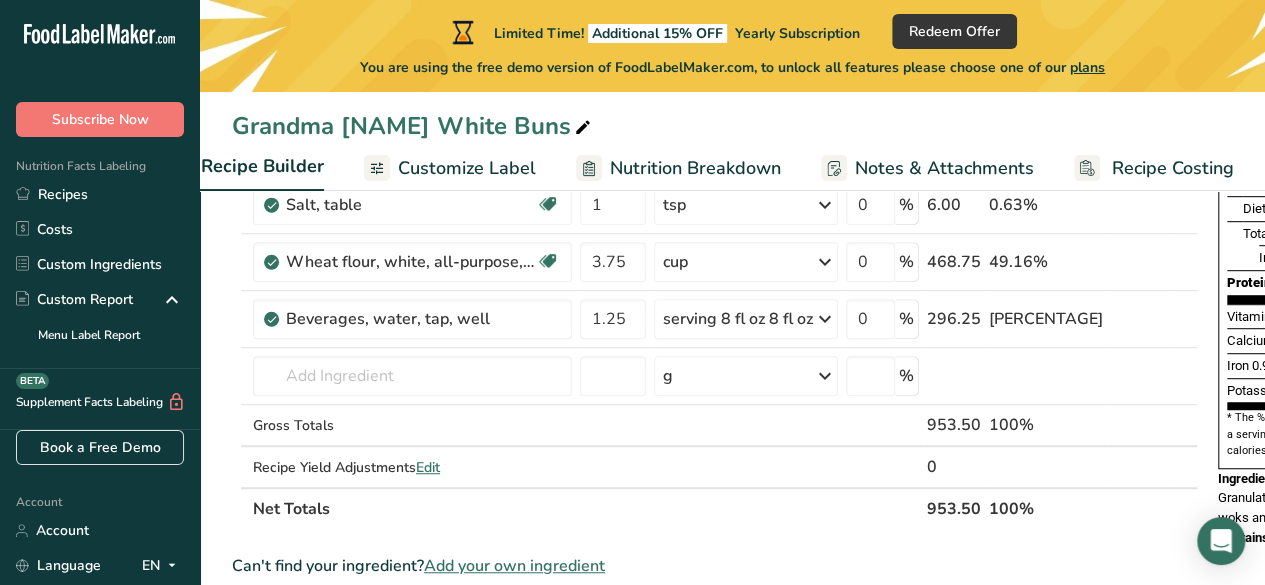 click on "Nutrition Breakdown" at bounding box center (695, 168) 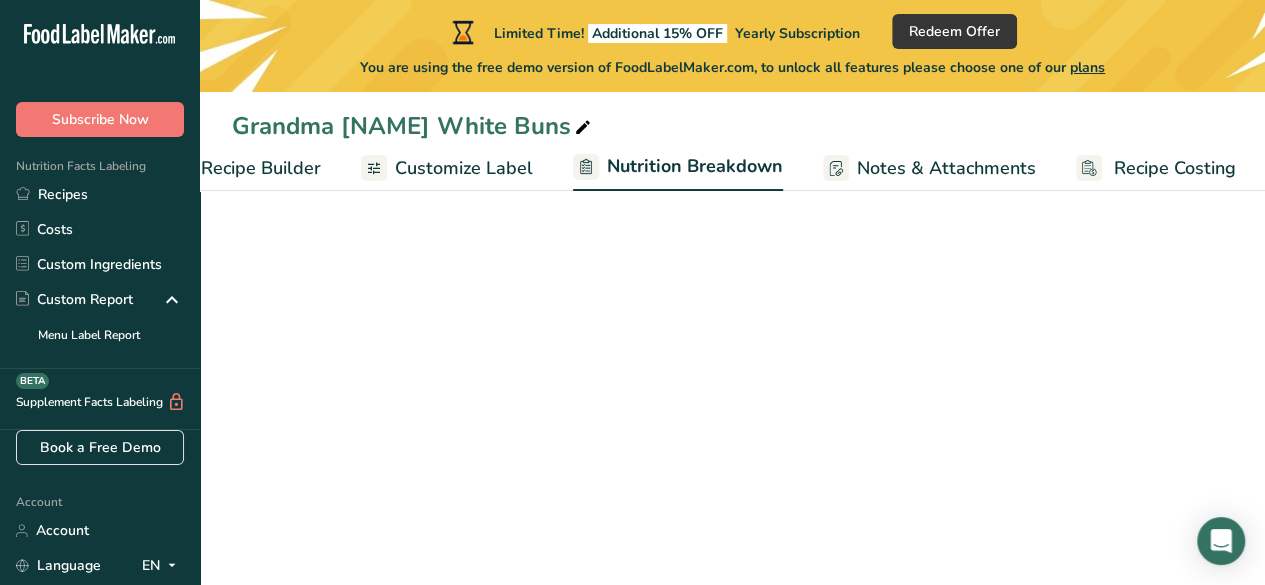 scroll, scrollTop: 0, scrollLeft: 258, axis: horizontal 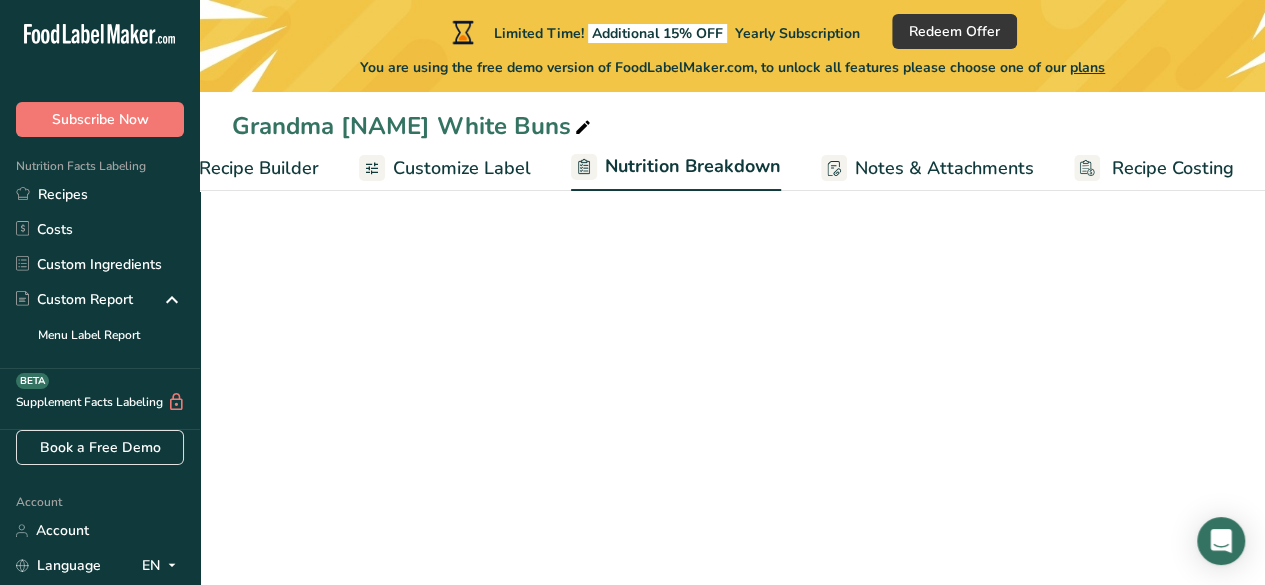 select on "Calories" 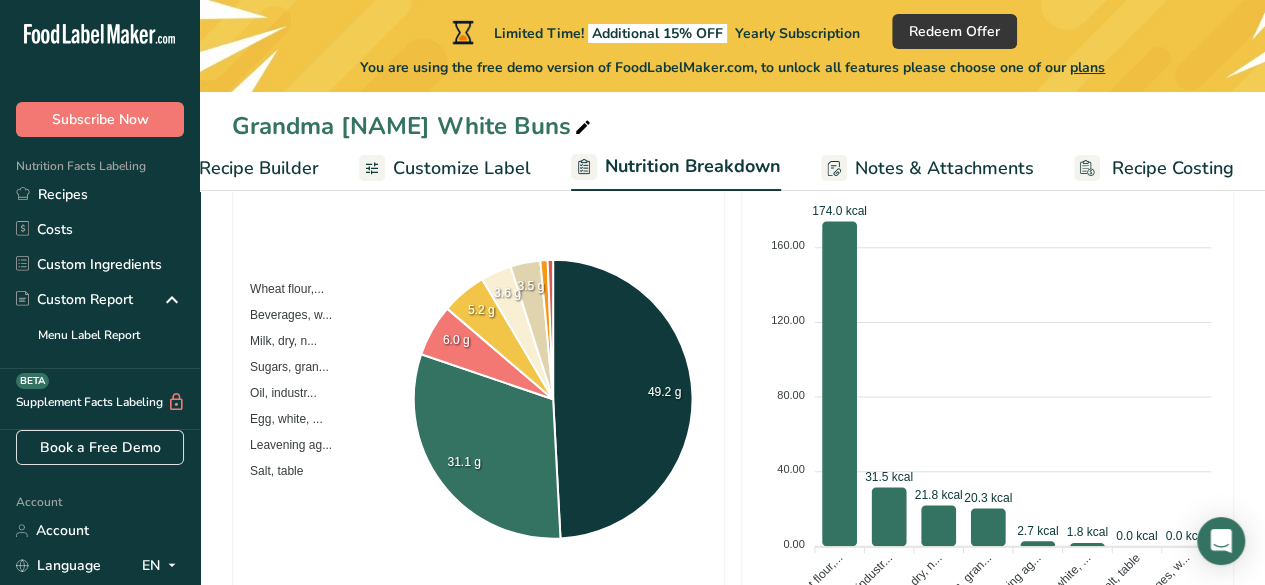 click on "Notes & Attachments" at bounding box center [944, 168] 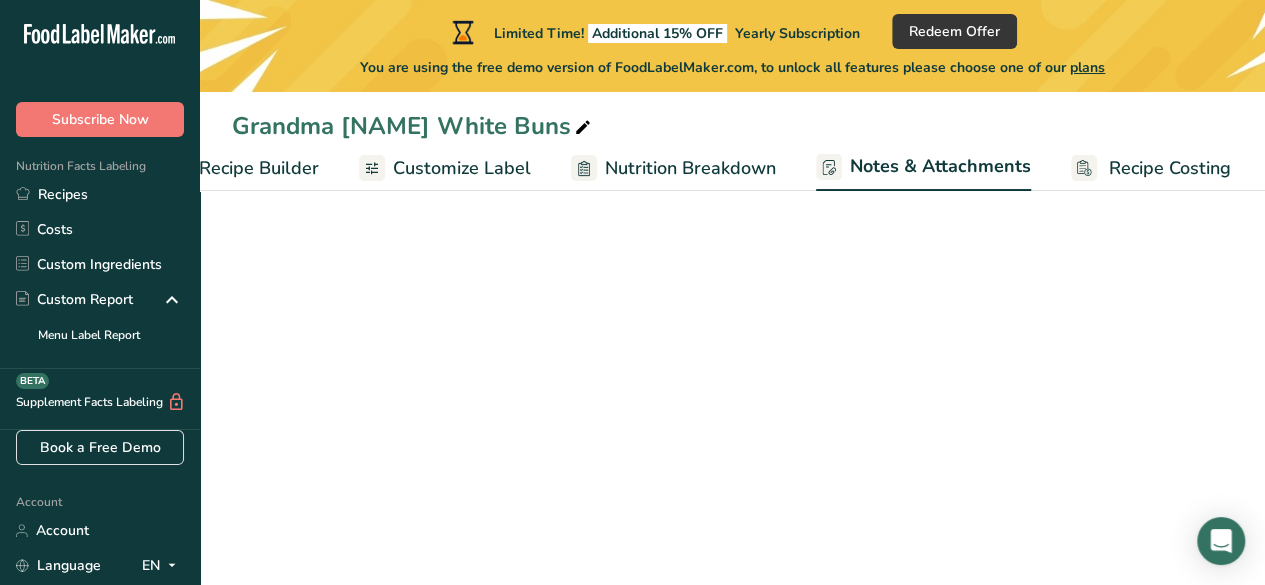 scroll, scrollTop: 0, scrollLeft: 257, axis: horizontal 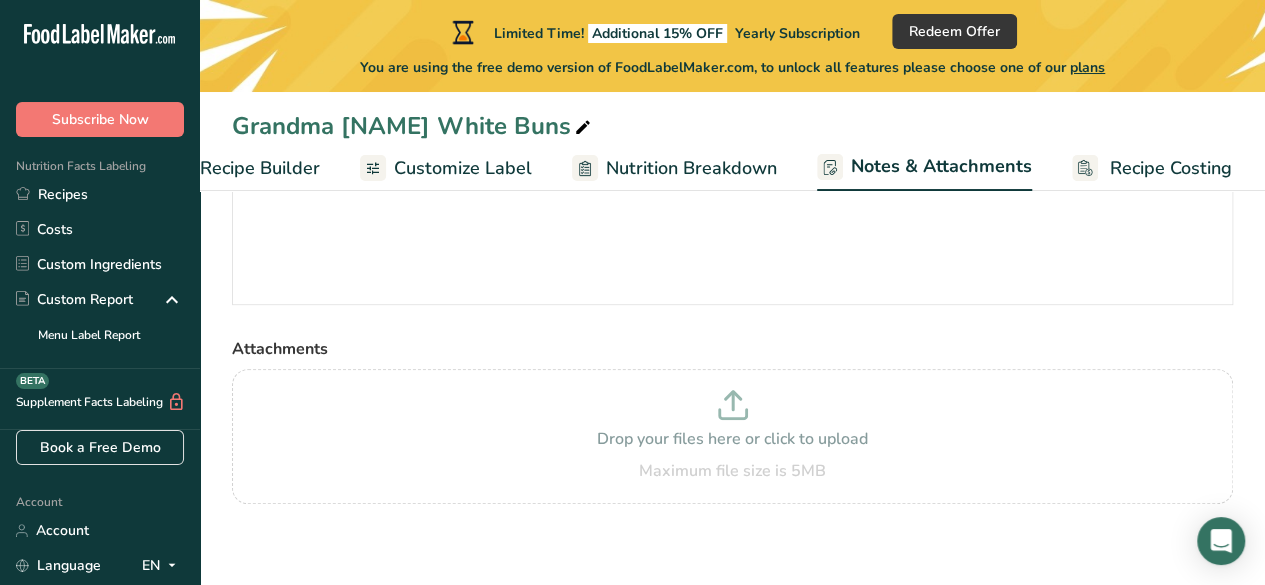 click on "Customize Label" at bounding box center (463, 168) 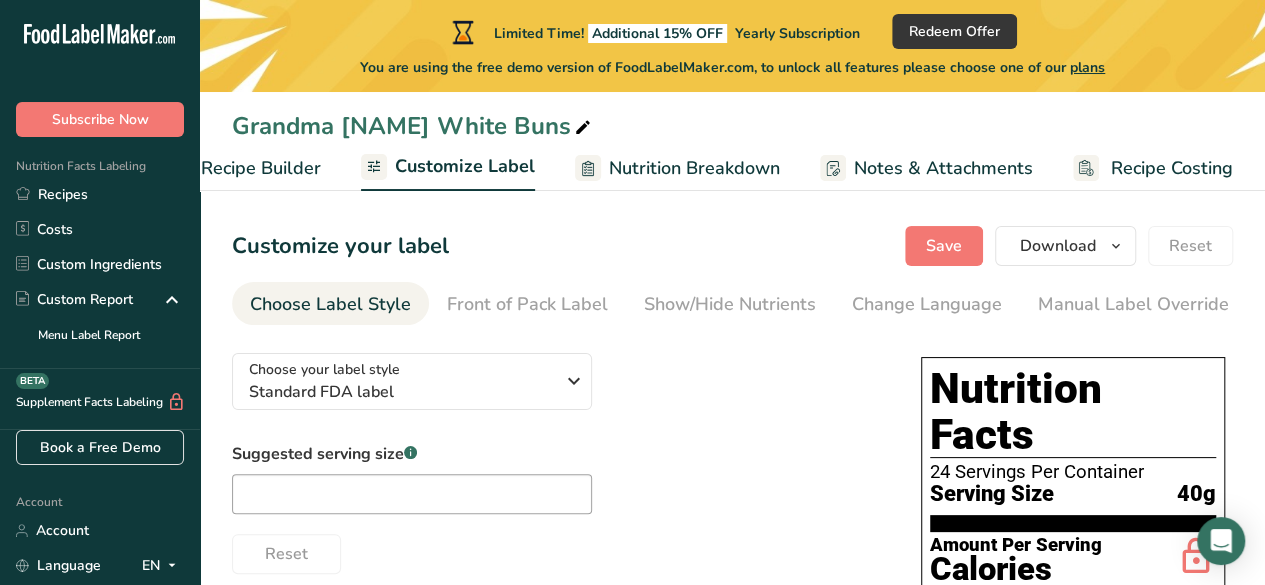 scroll, scrollTop: 0, scrollLeft: 0, axis: both 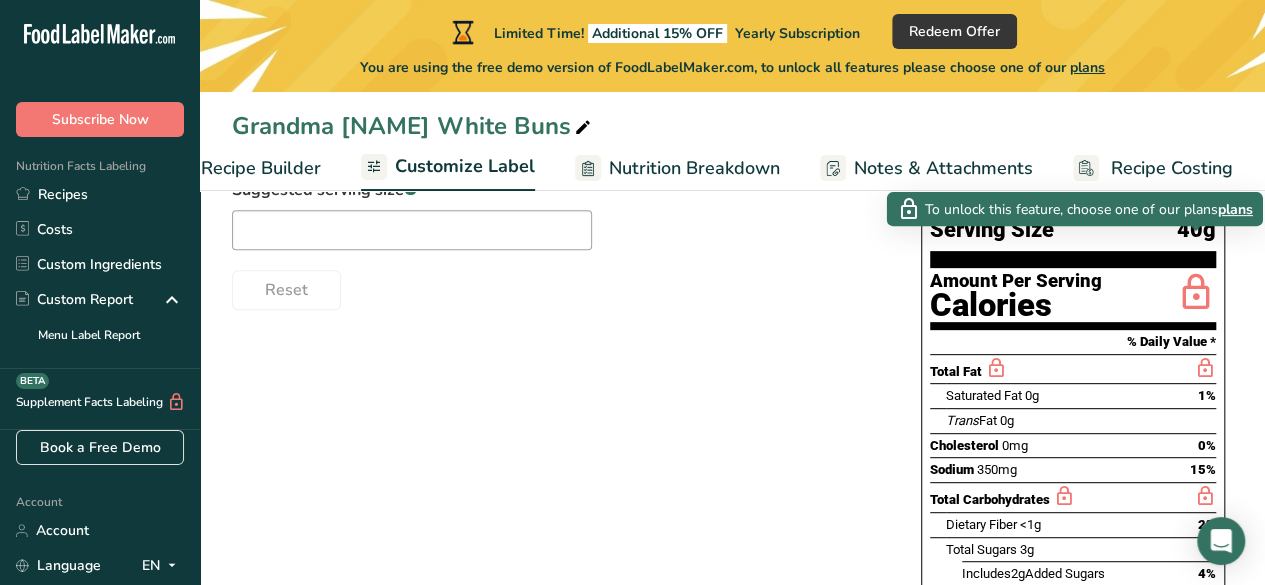 click on "plans" at bounding box center (1235, 209) 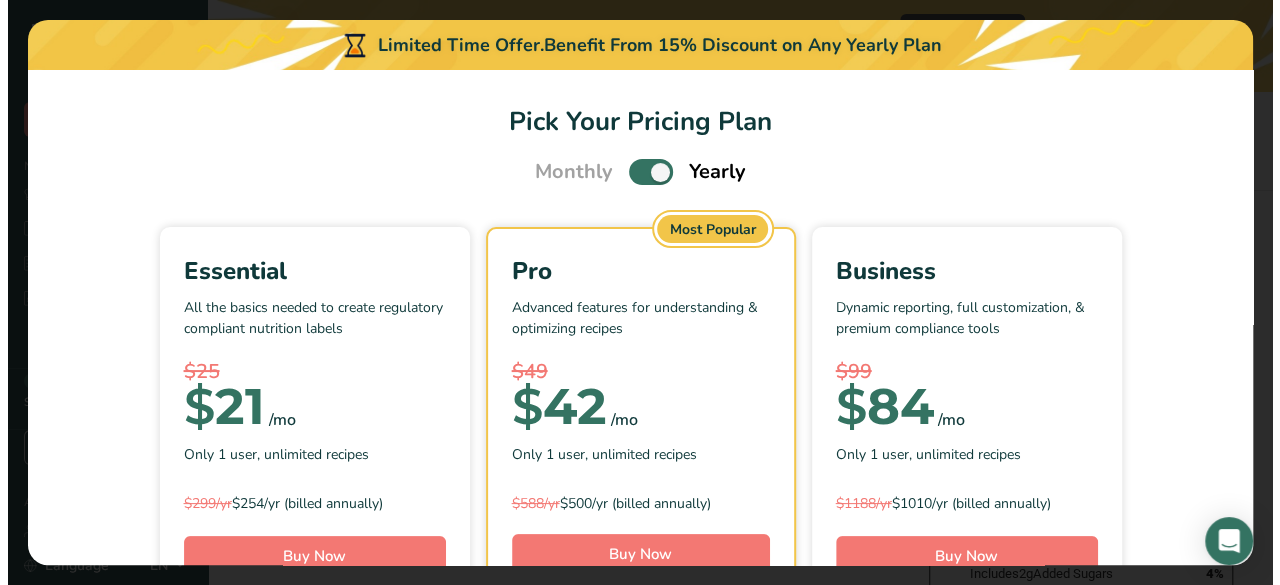 scroll, scrollTop: 0, scrollLeft: 241, axis: horizontal 